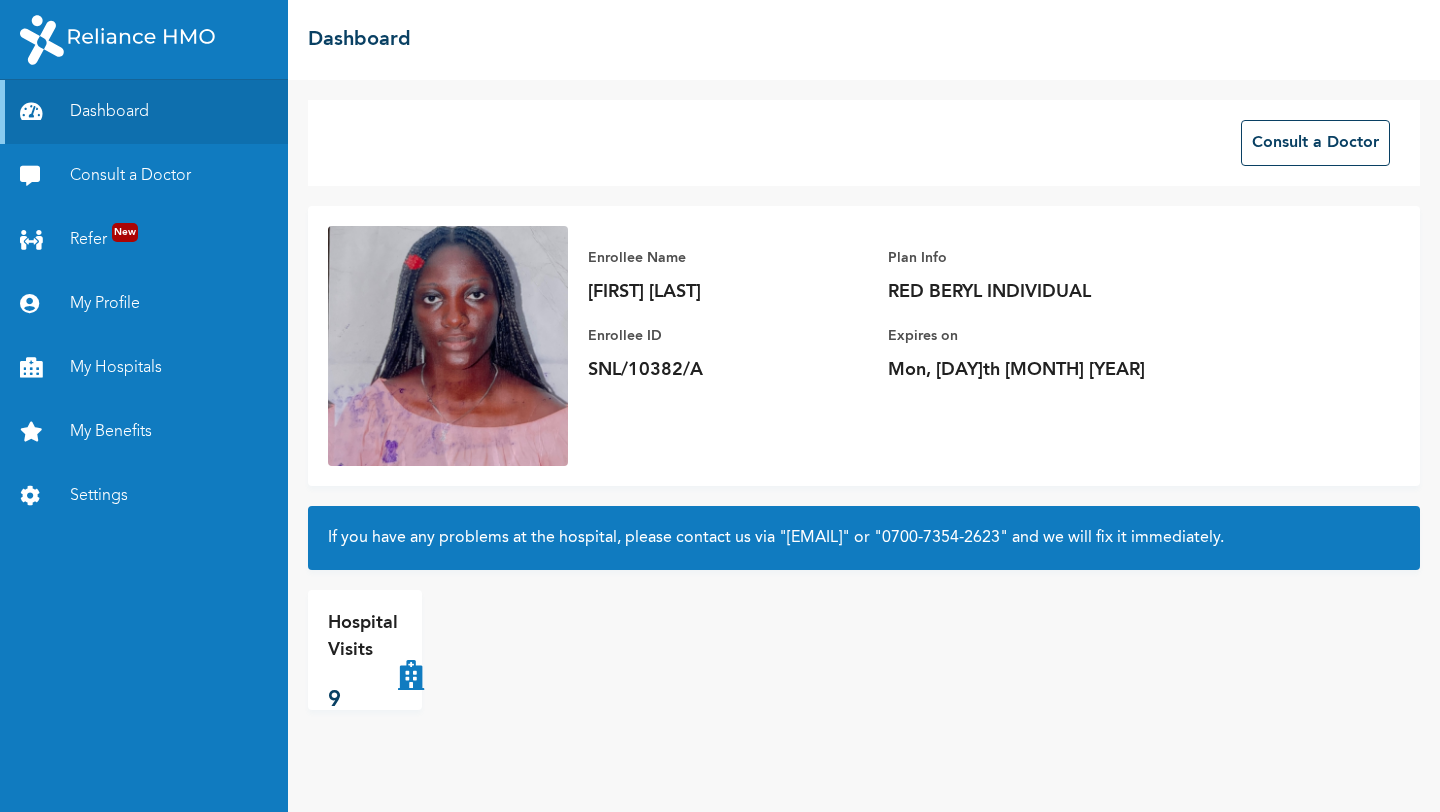 scroll, scrollTop: 0, scrollLeft: 0, axis: both 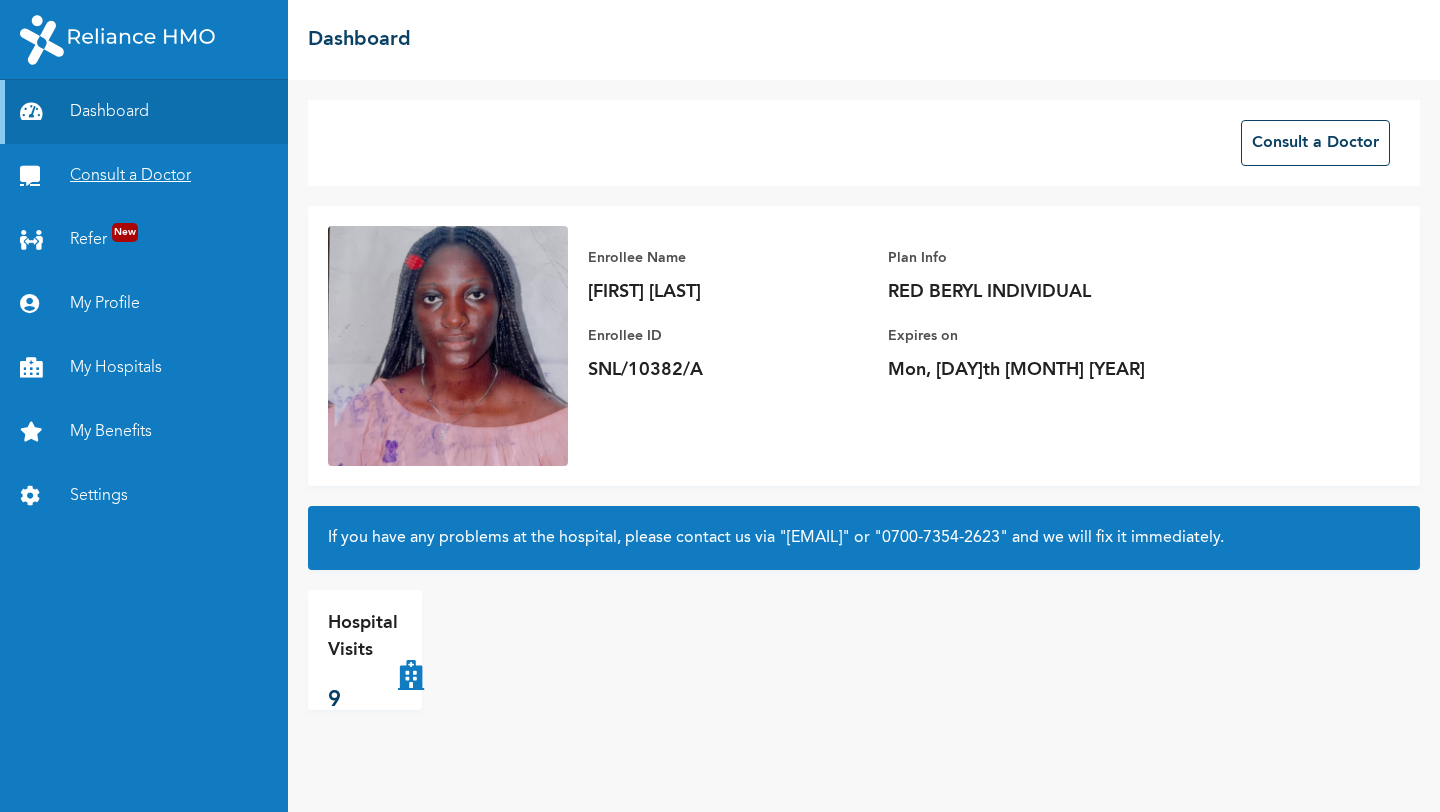 click on "Consult a Doctor" at bounding box center (144, 176) 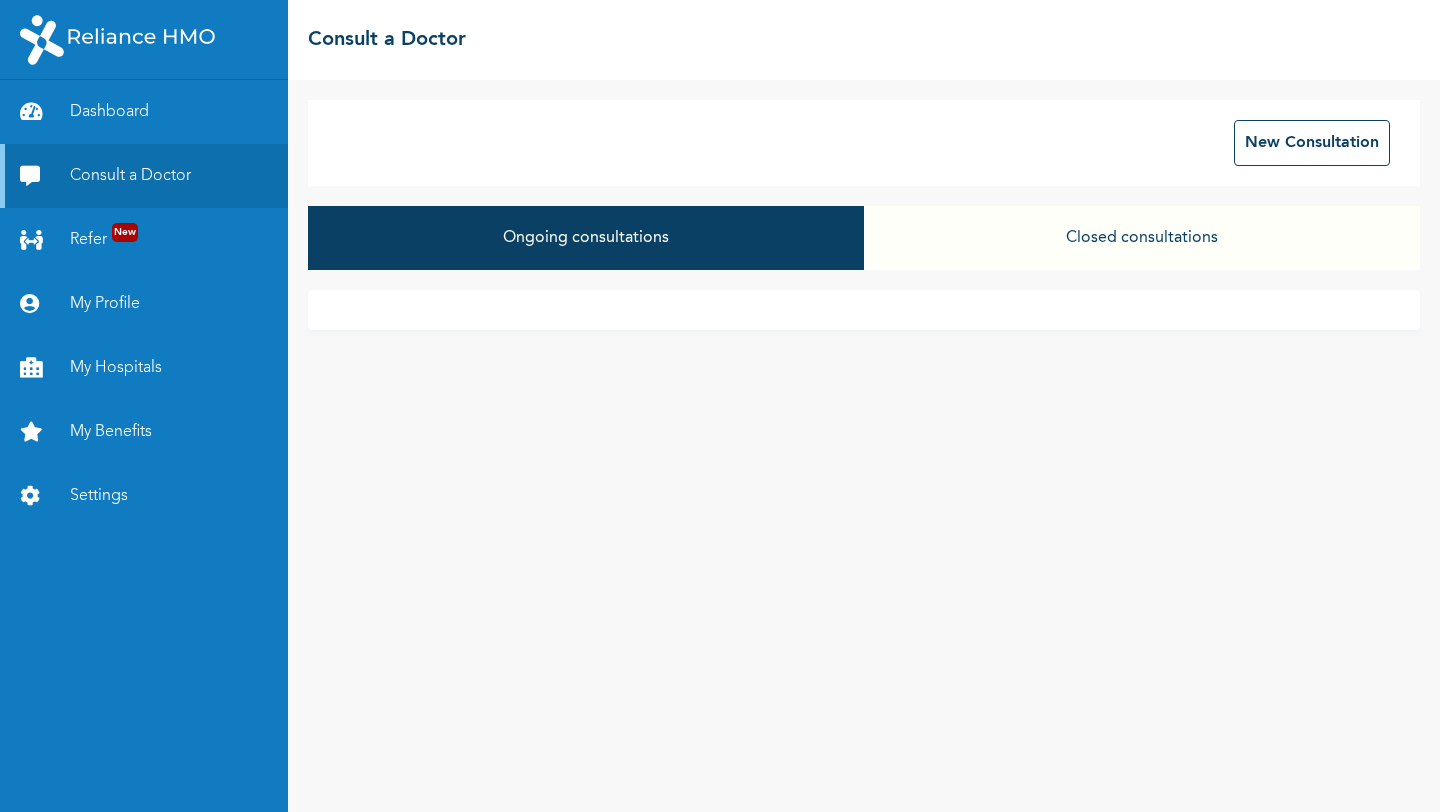 scroll, scrollTop: 0, scrollLeft: 0, axis: both 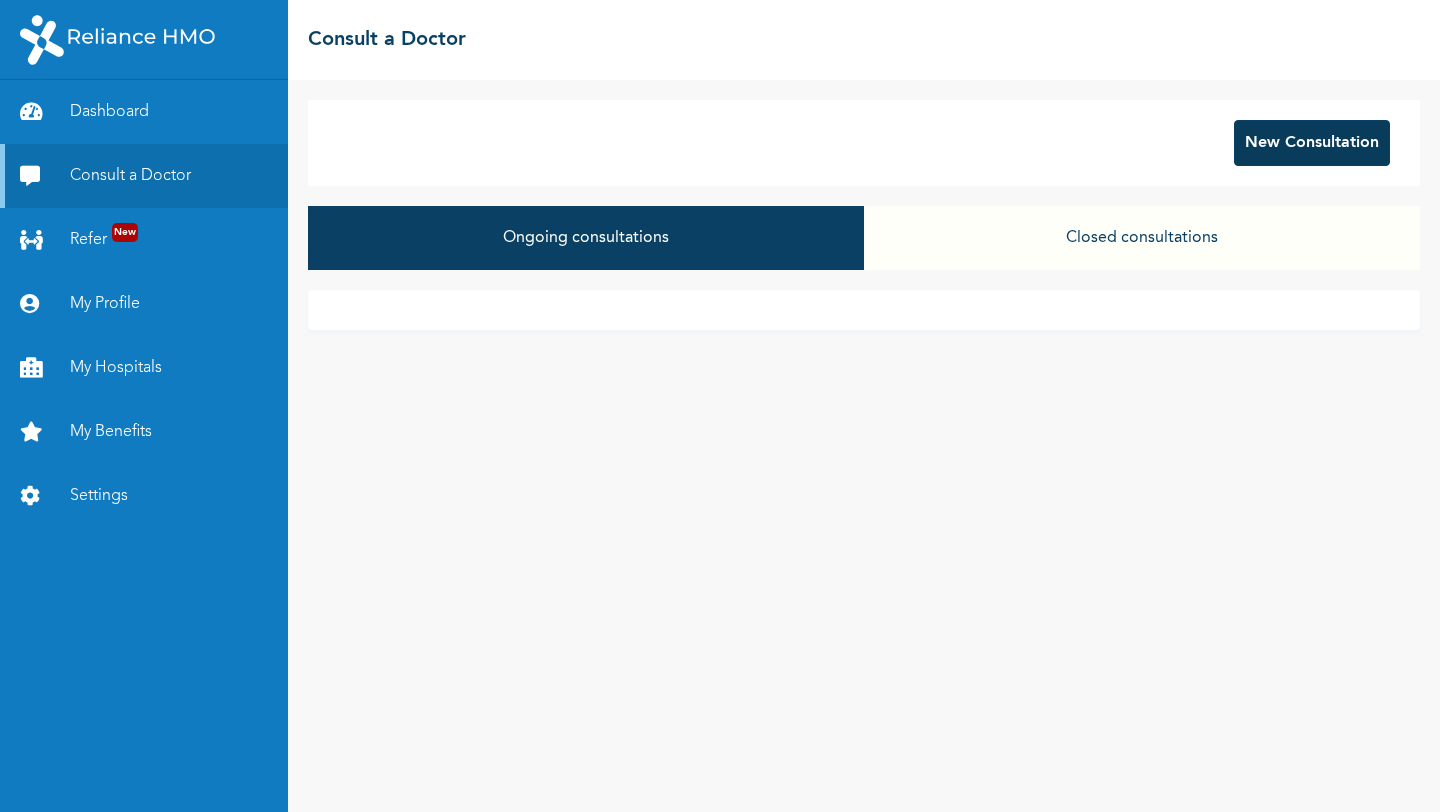 click on "New Consultation" at bounding box center [1312, 143] 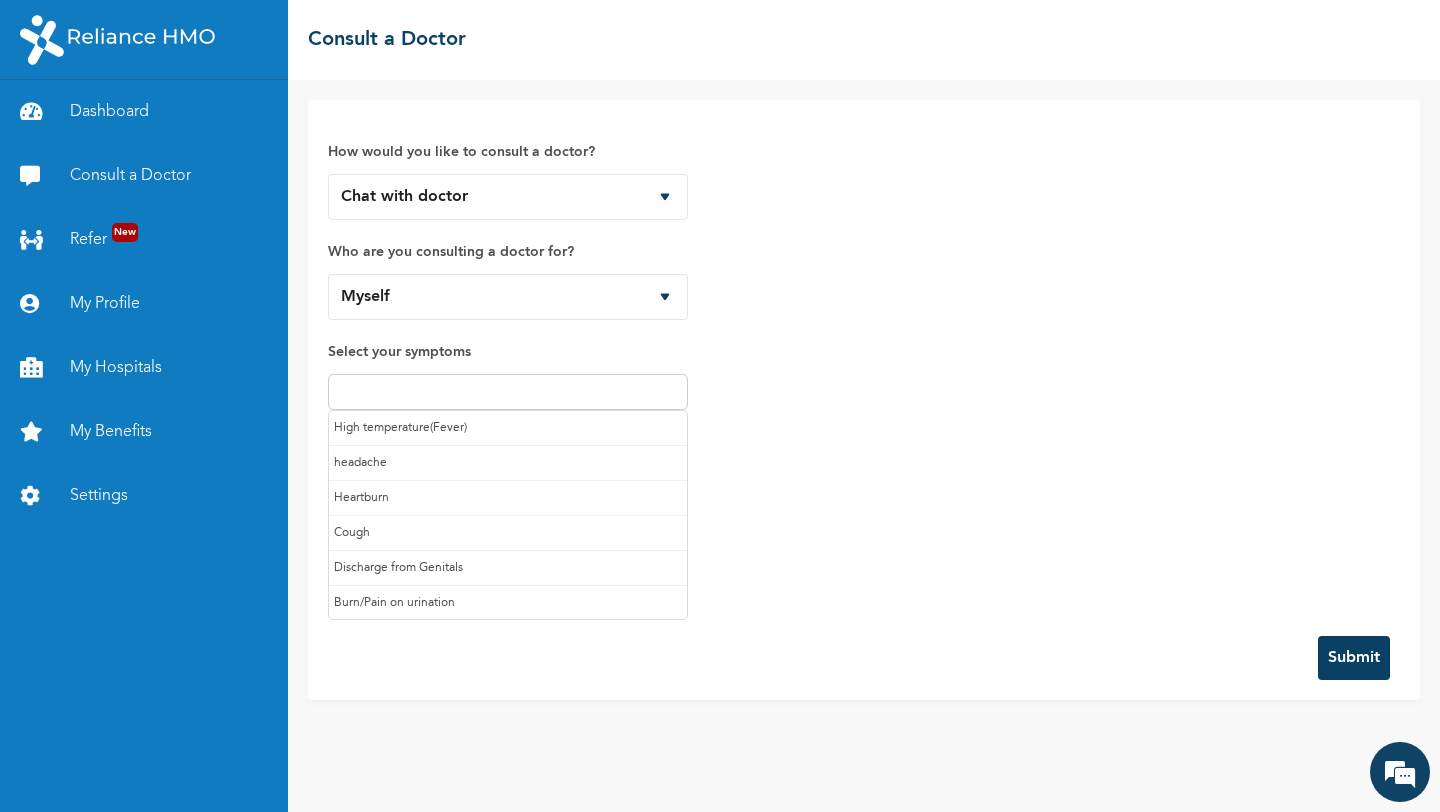 click at bounding box center (508, 392) 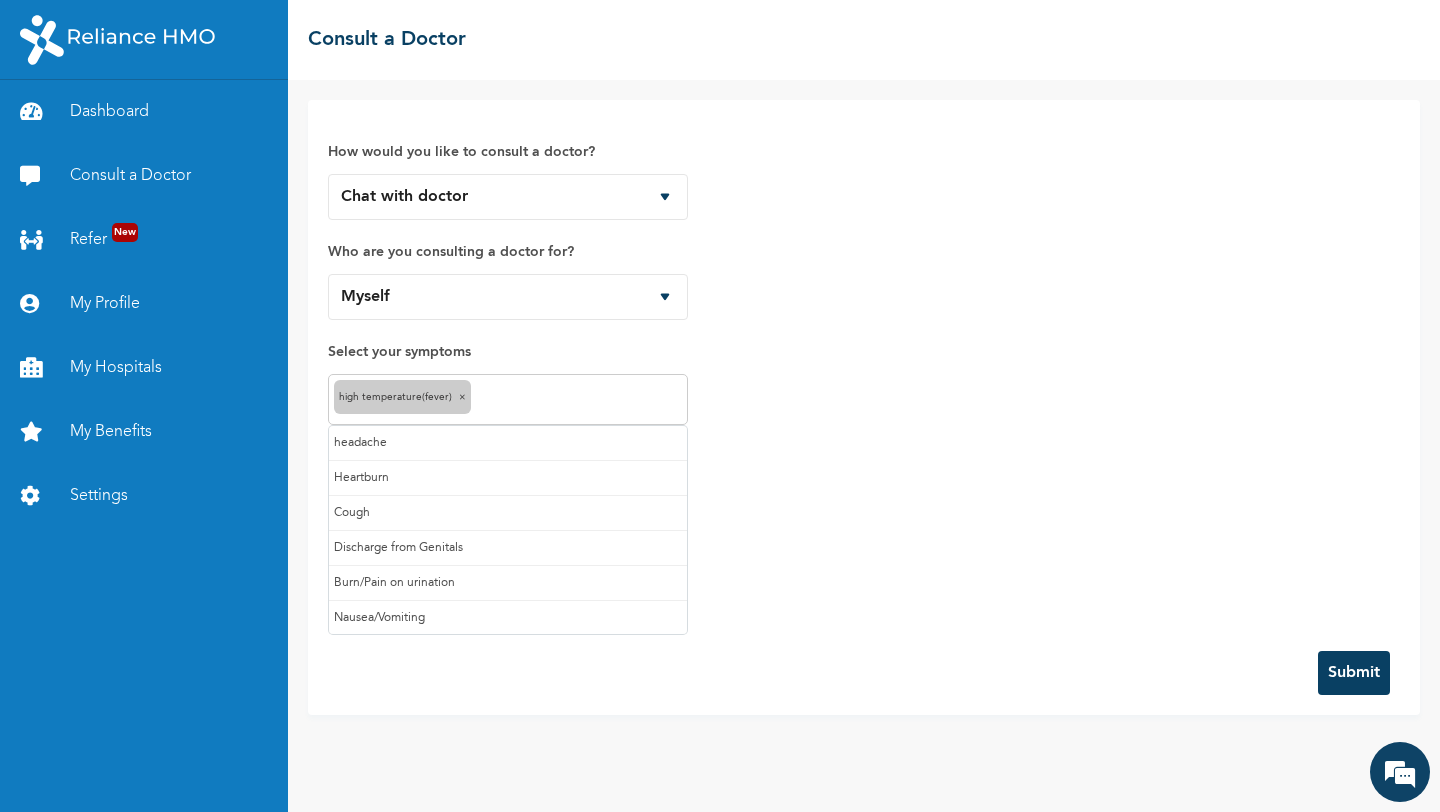 click at bounding box center (579, 400) 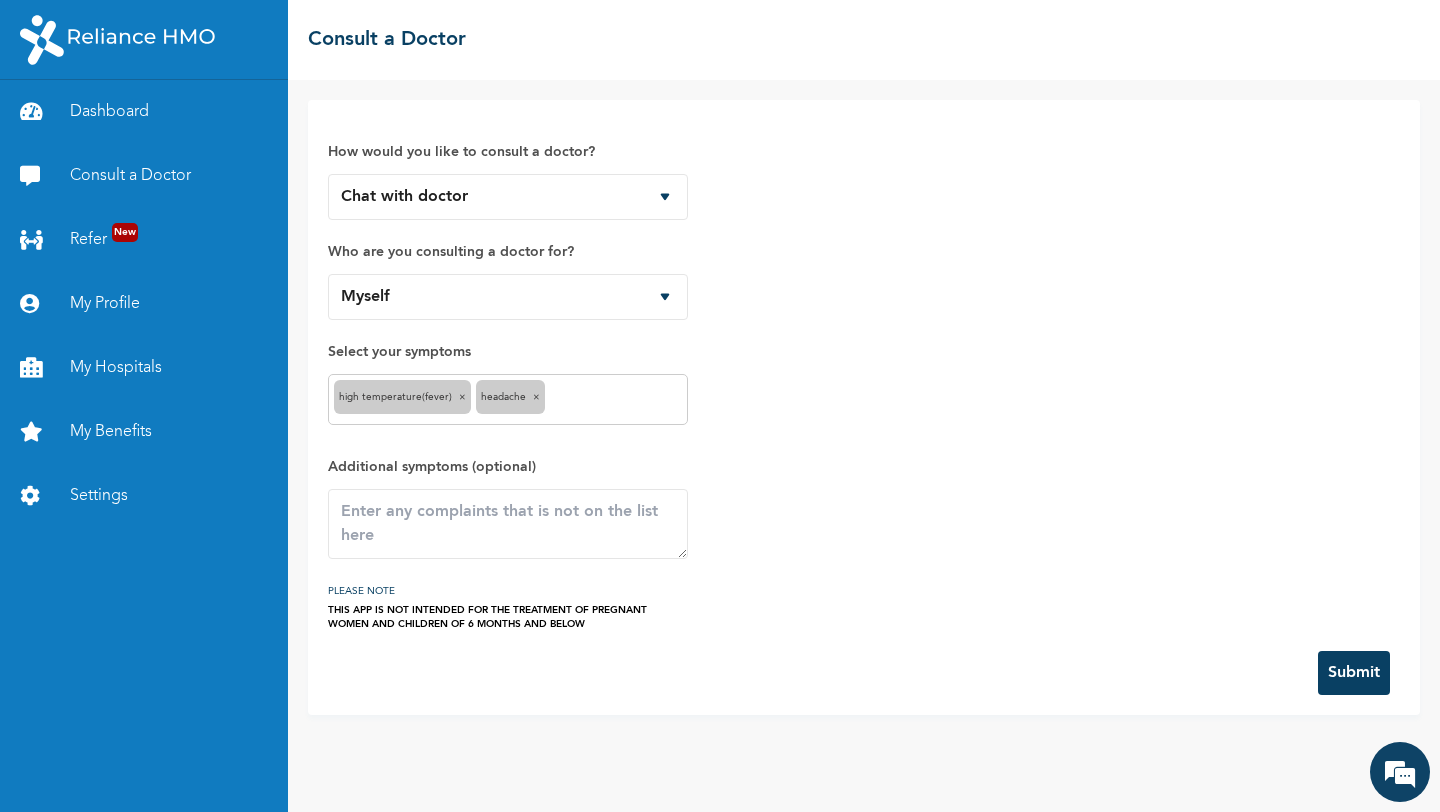 click at bounding box center (616, 400) 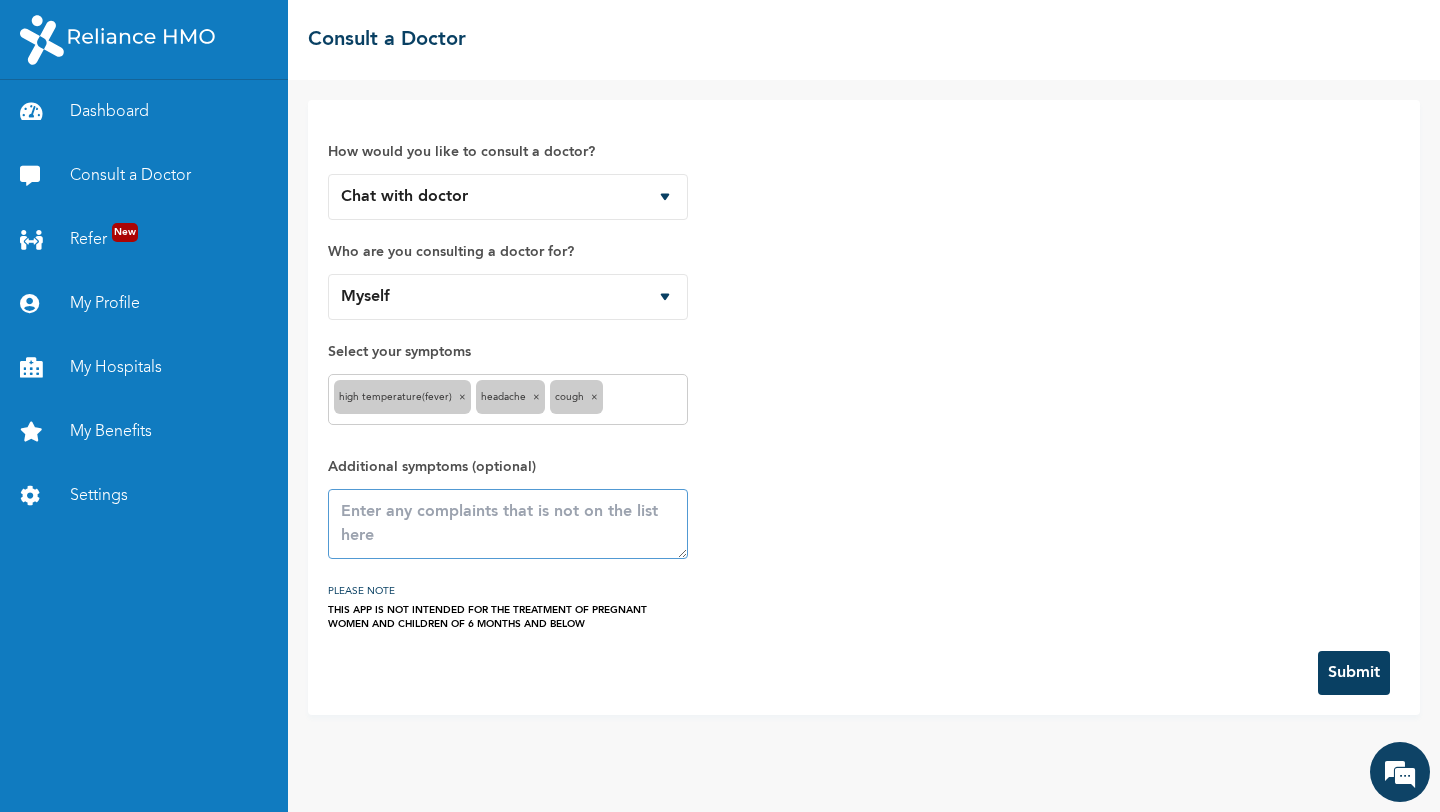 click at bounding box center [508, 524] 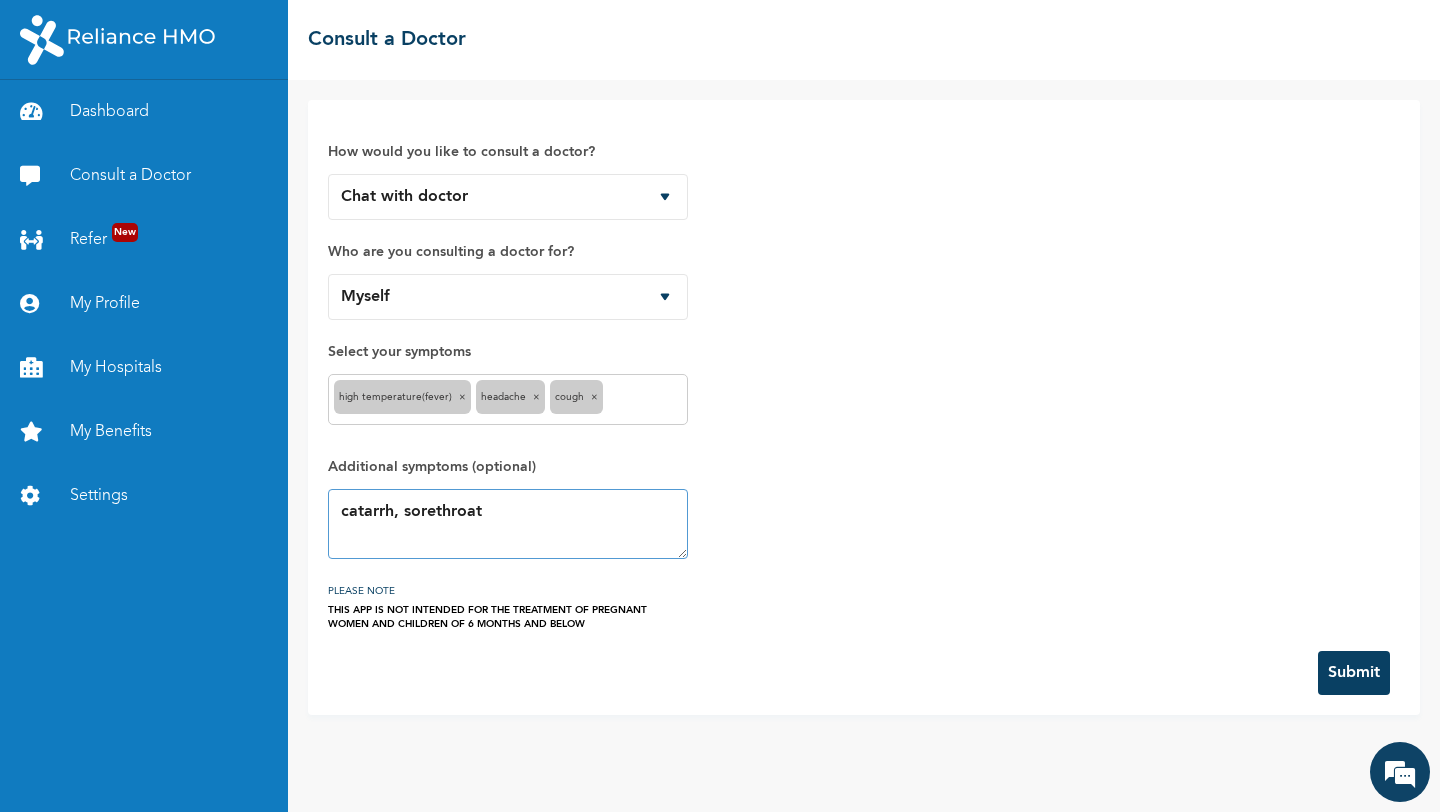 type on "catarrh, sorethroat" 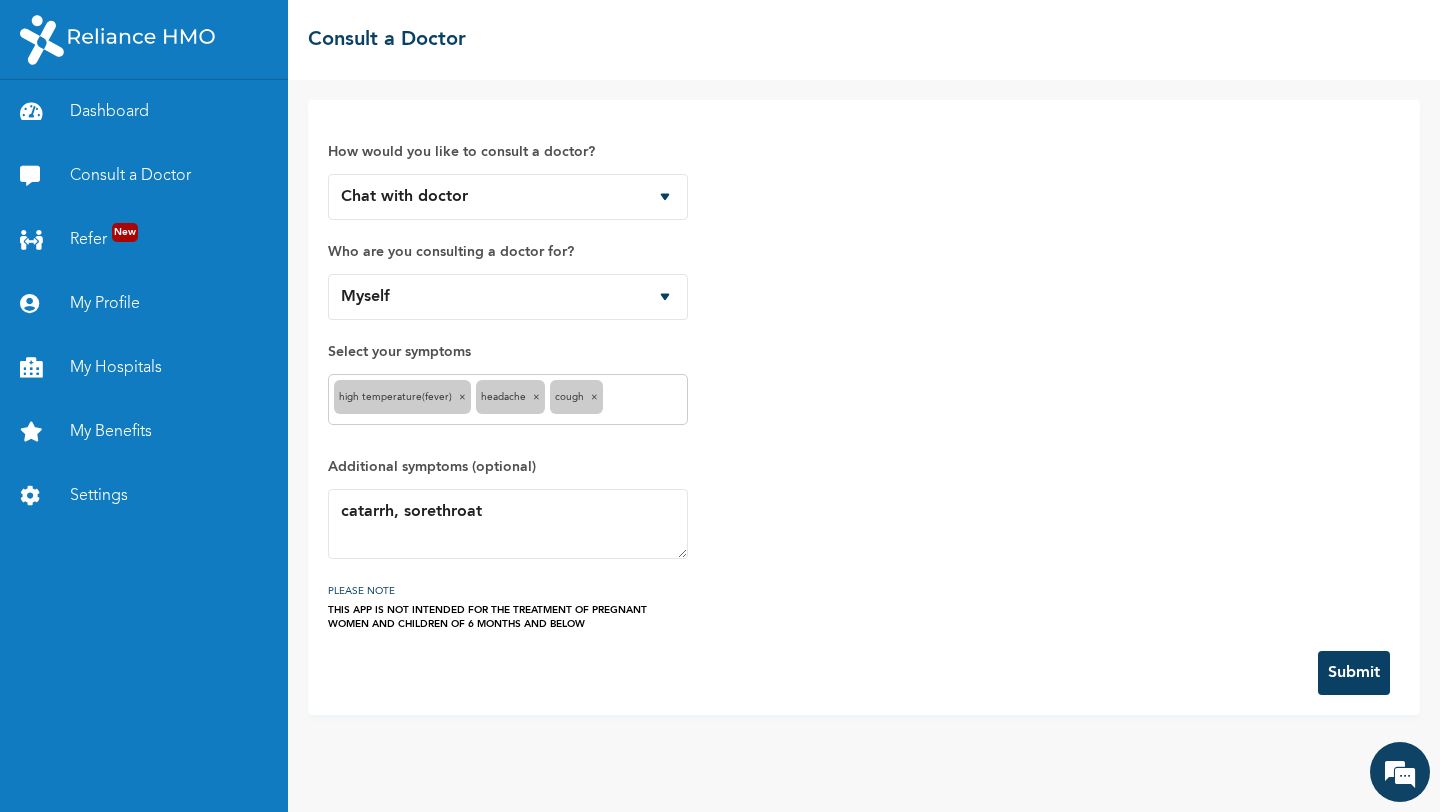 click on "Submit" at bounding box center [1354, 673] 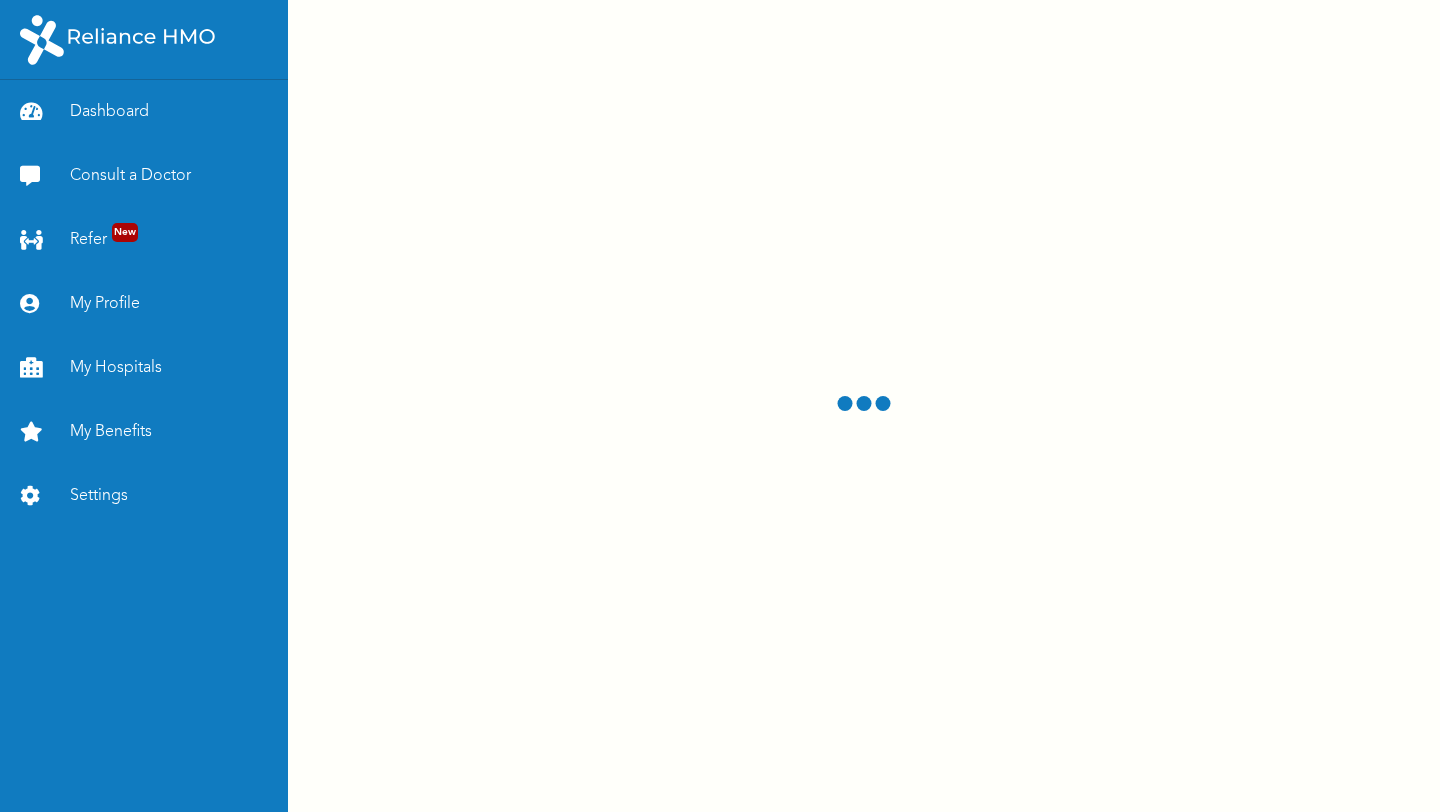 scroll, scrollTop: 0, scrollLeft: 0, axis: both 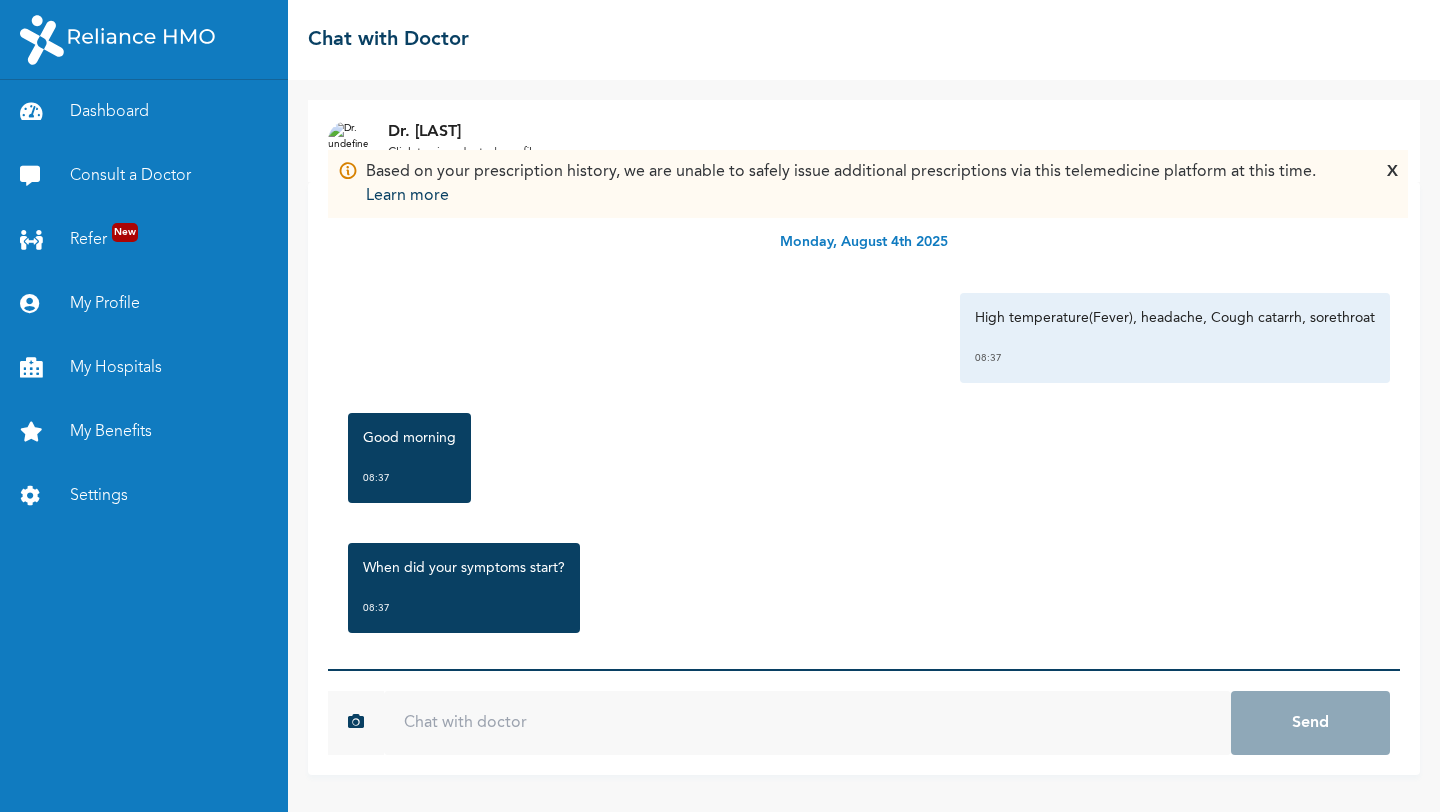 click at bounding box center [807, 723] 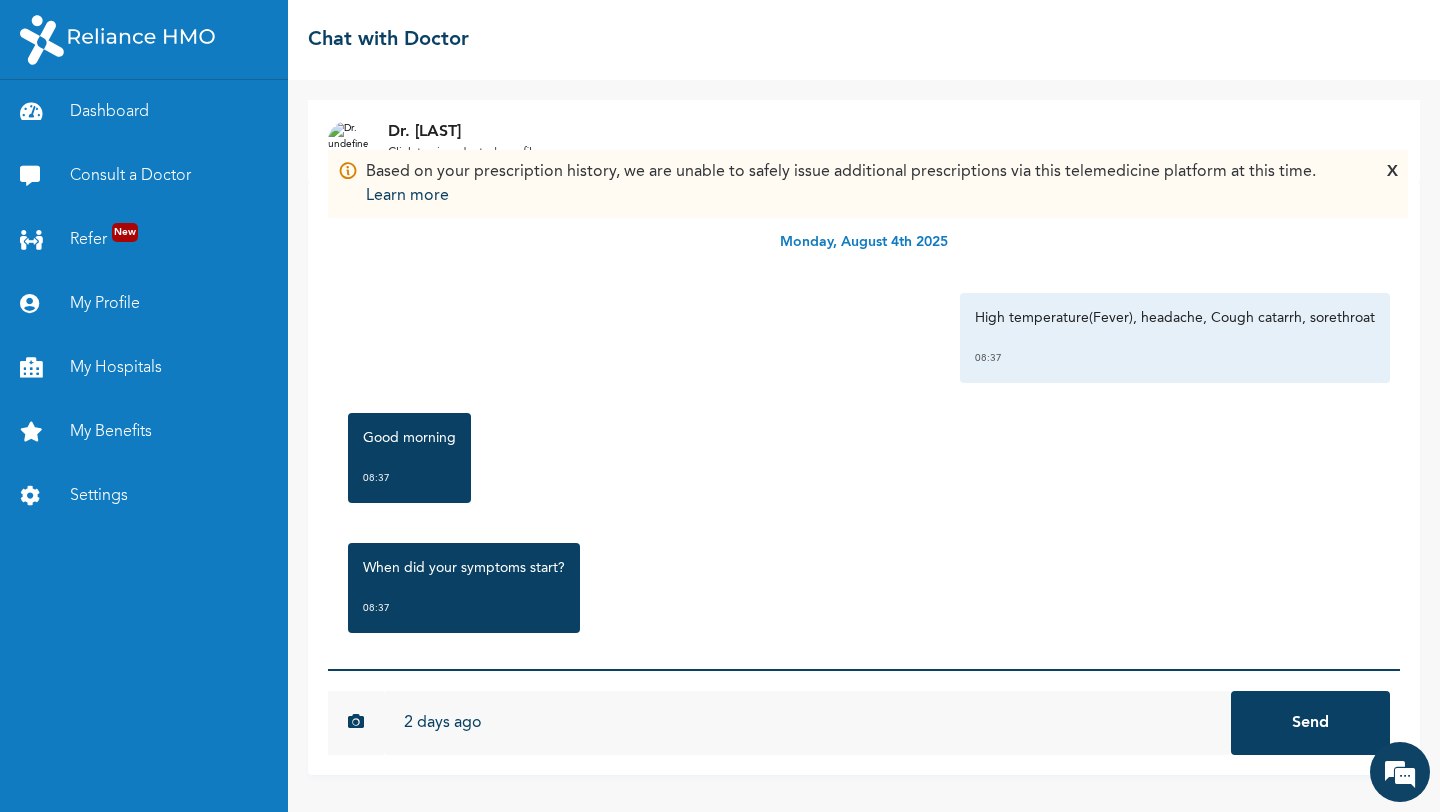 type on "2 days ago" 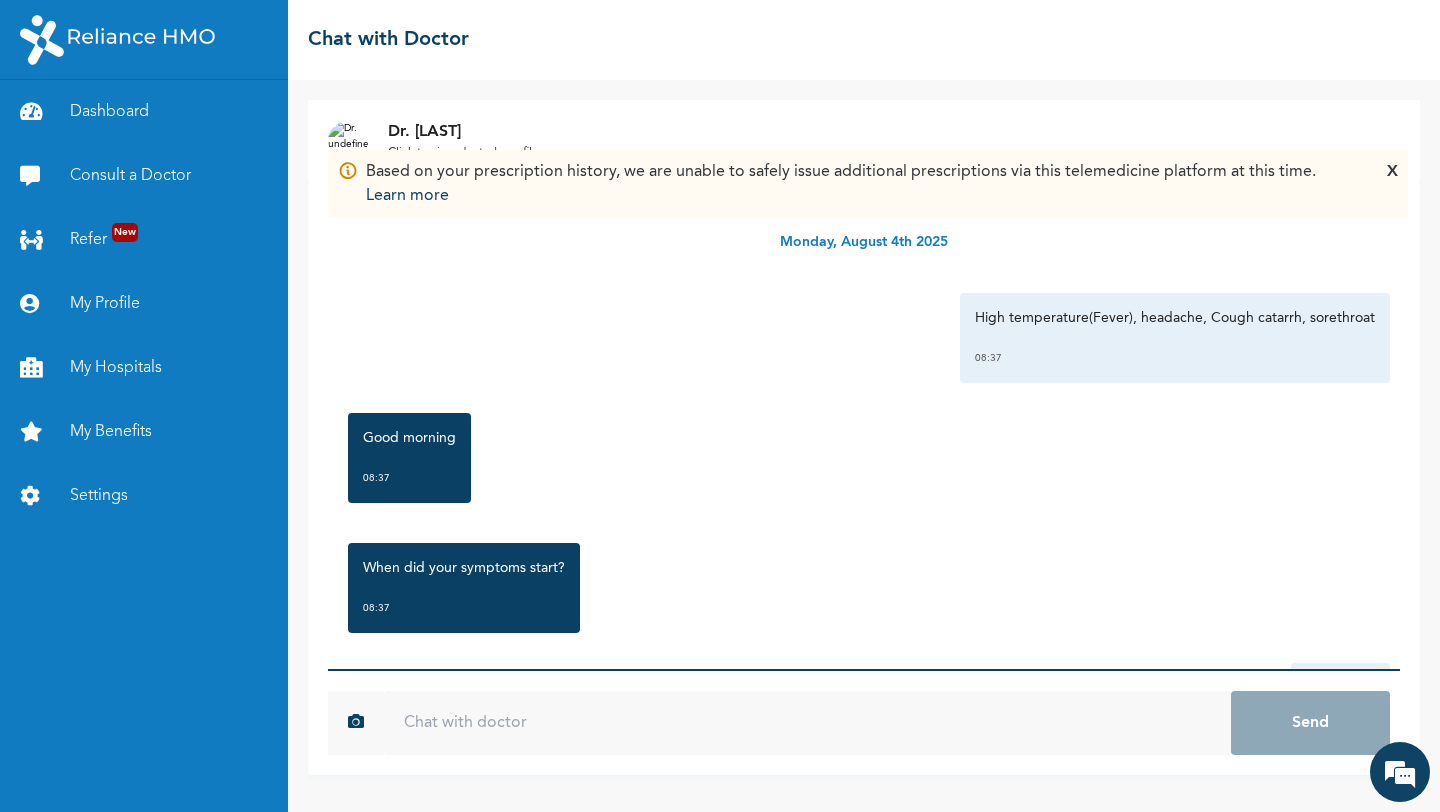 scroll, scrollTop: 0, scrollLeft: 0, axis: both 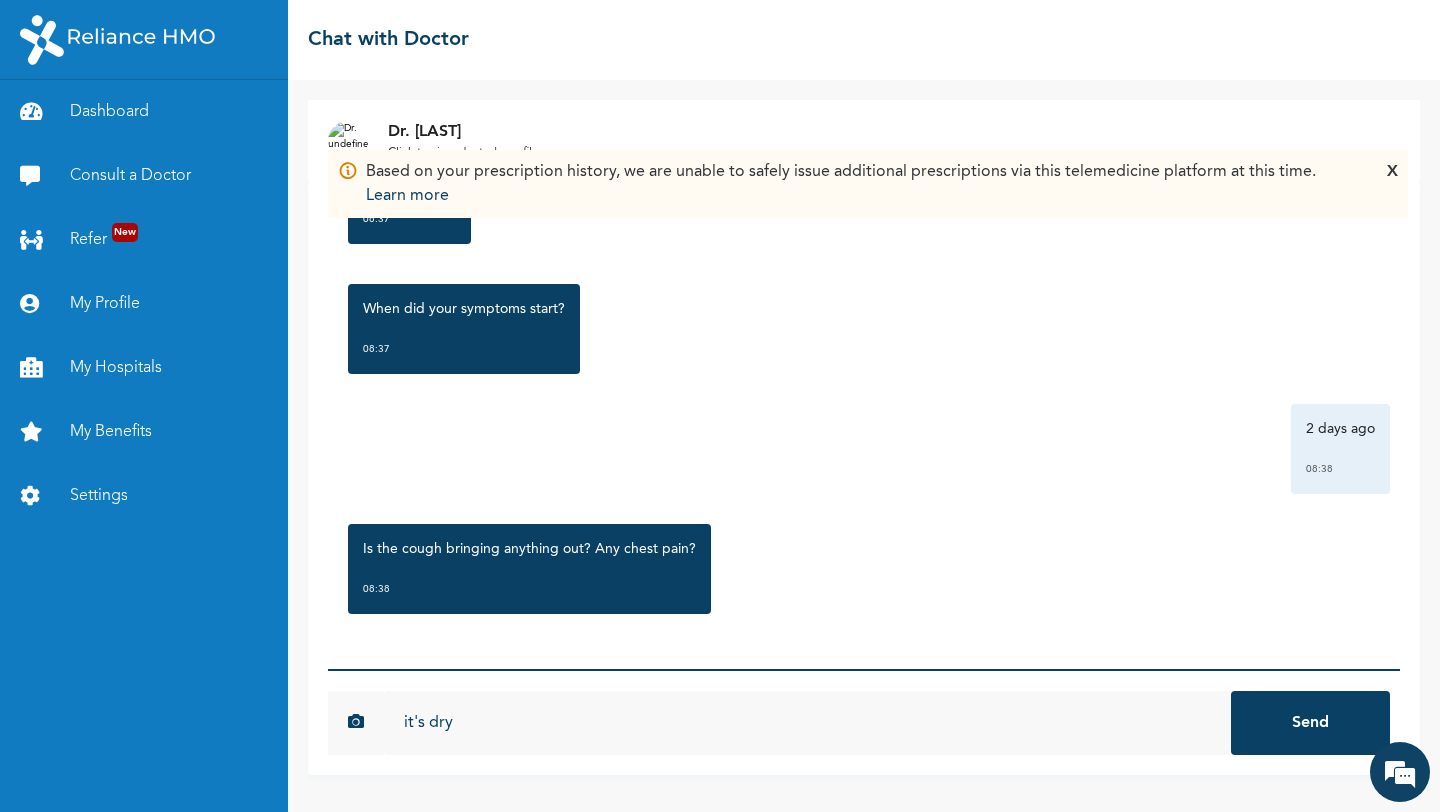 type on "it's dry" 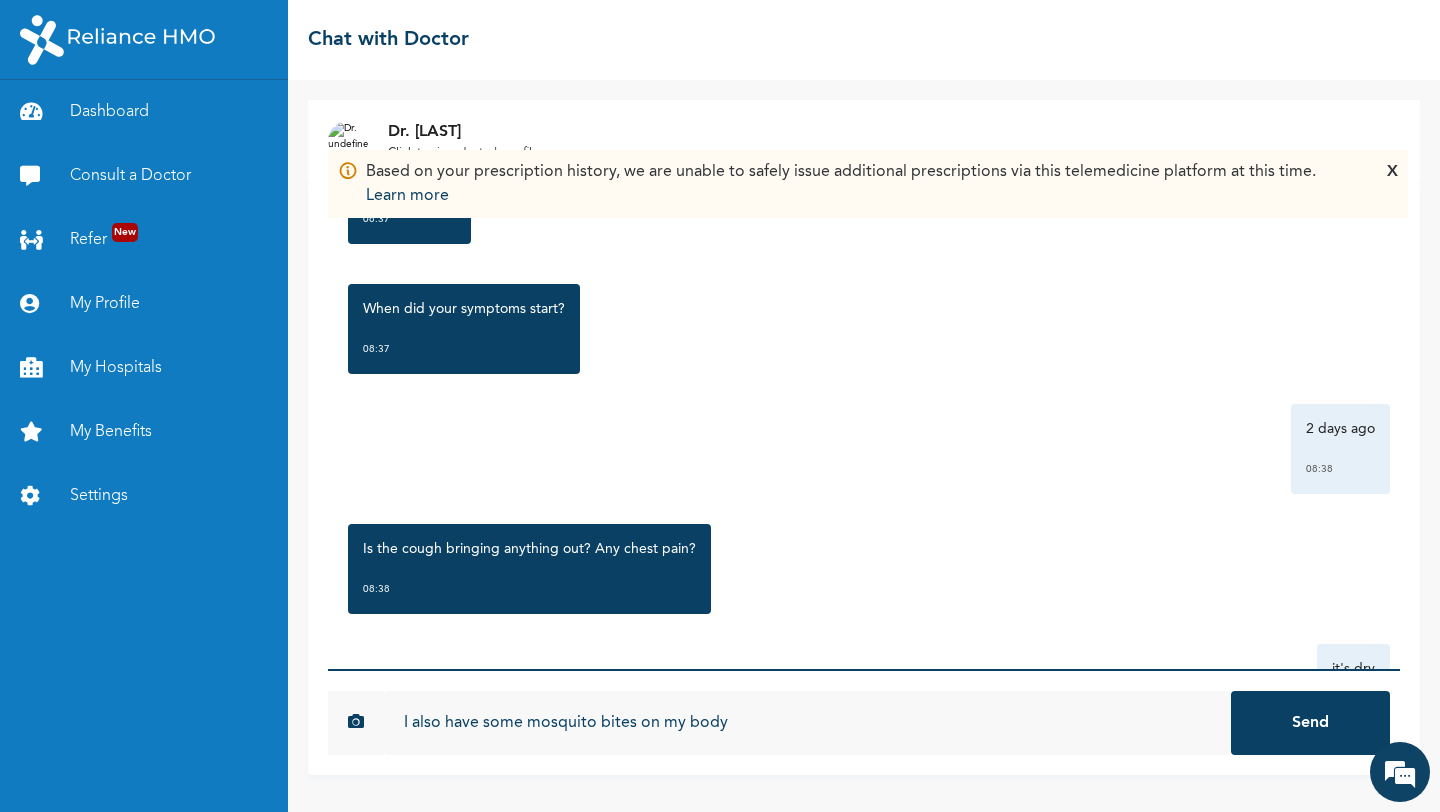 type on "I also have some mosquito bites on my body" 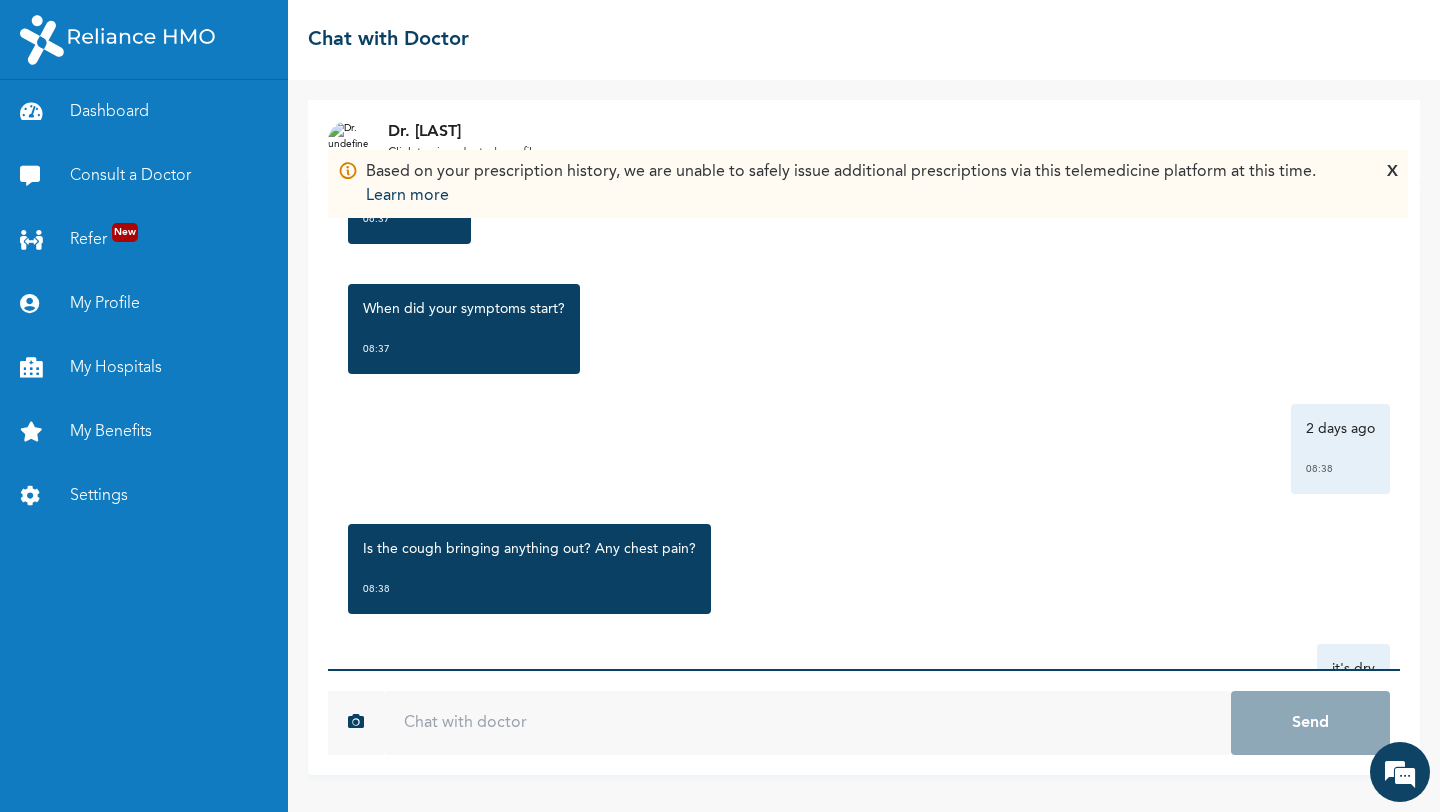 click on "☰  Chat with Doctor" at bounding box center [864, 40] 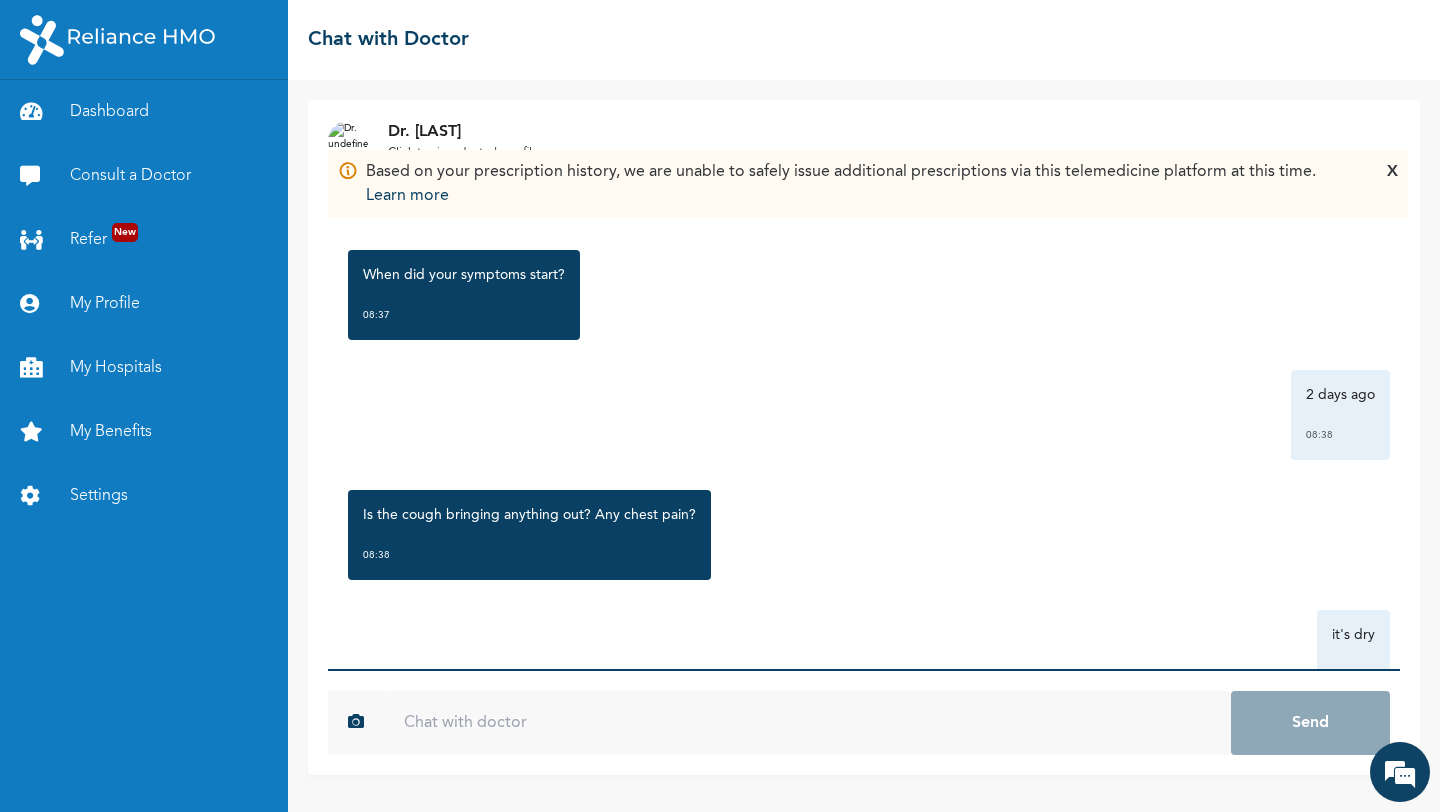 scroll, scrollTop: 588, scrollLeft: 0, axis: vertical 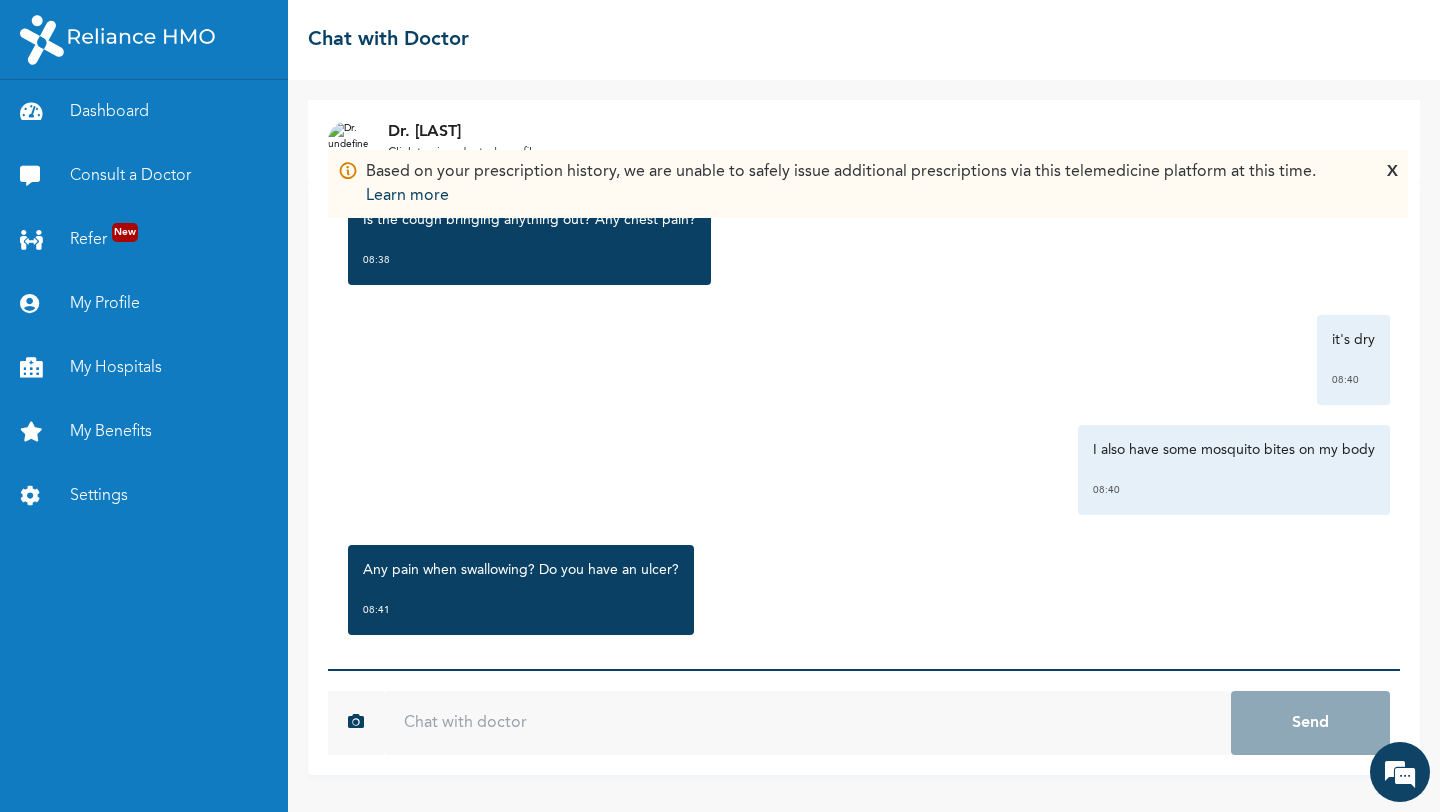 click at bounding box center (807, 723) 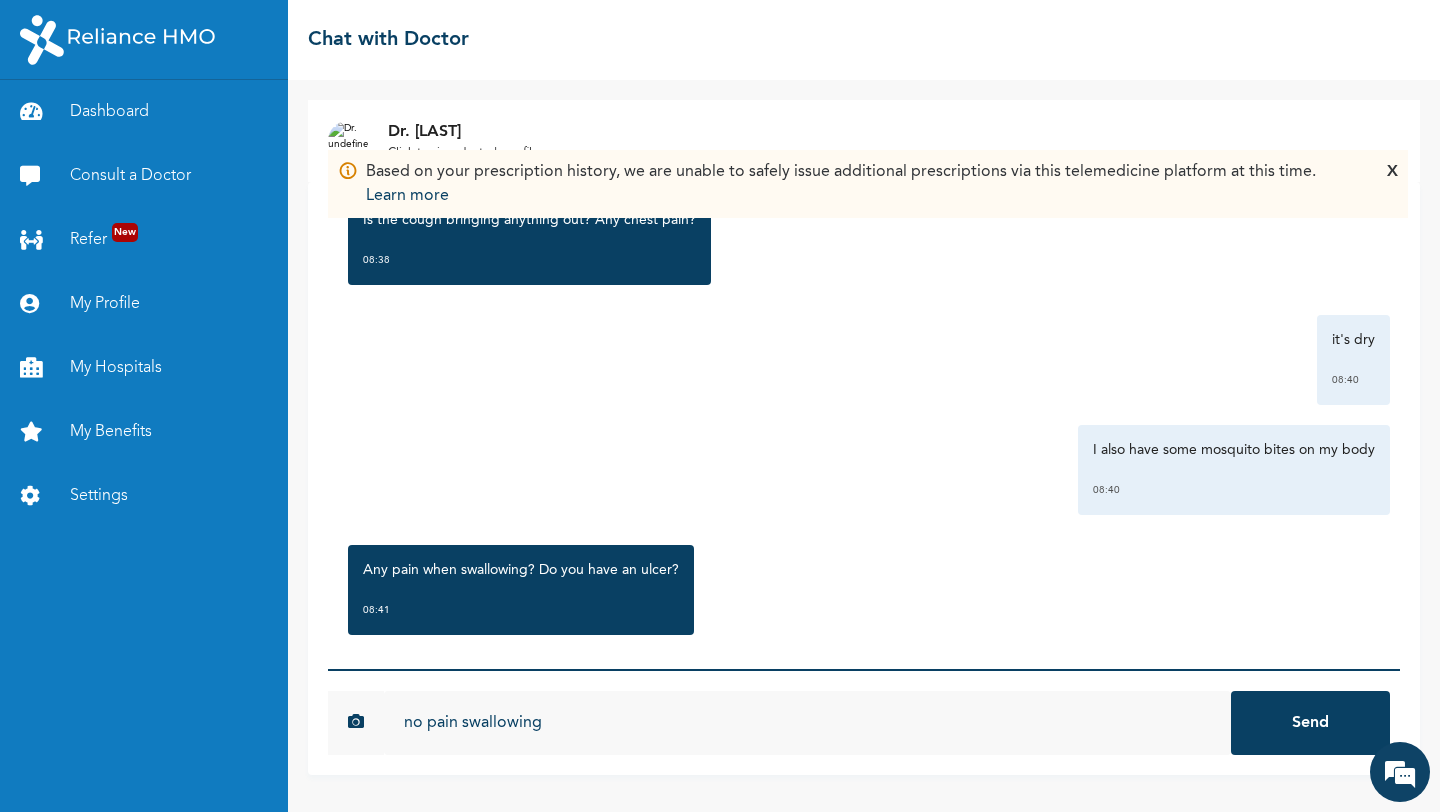 type on "no pain swallowing" 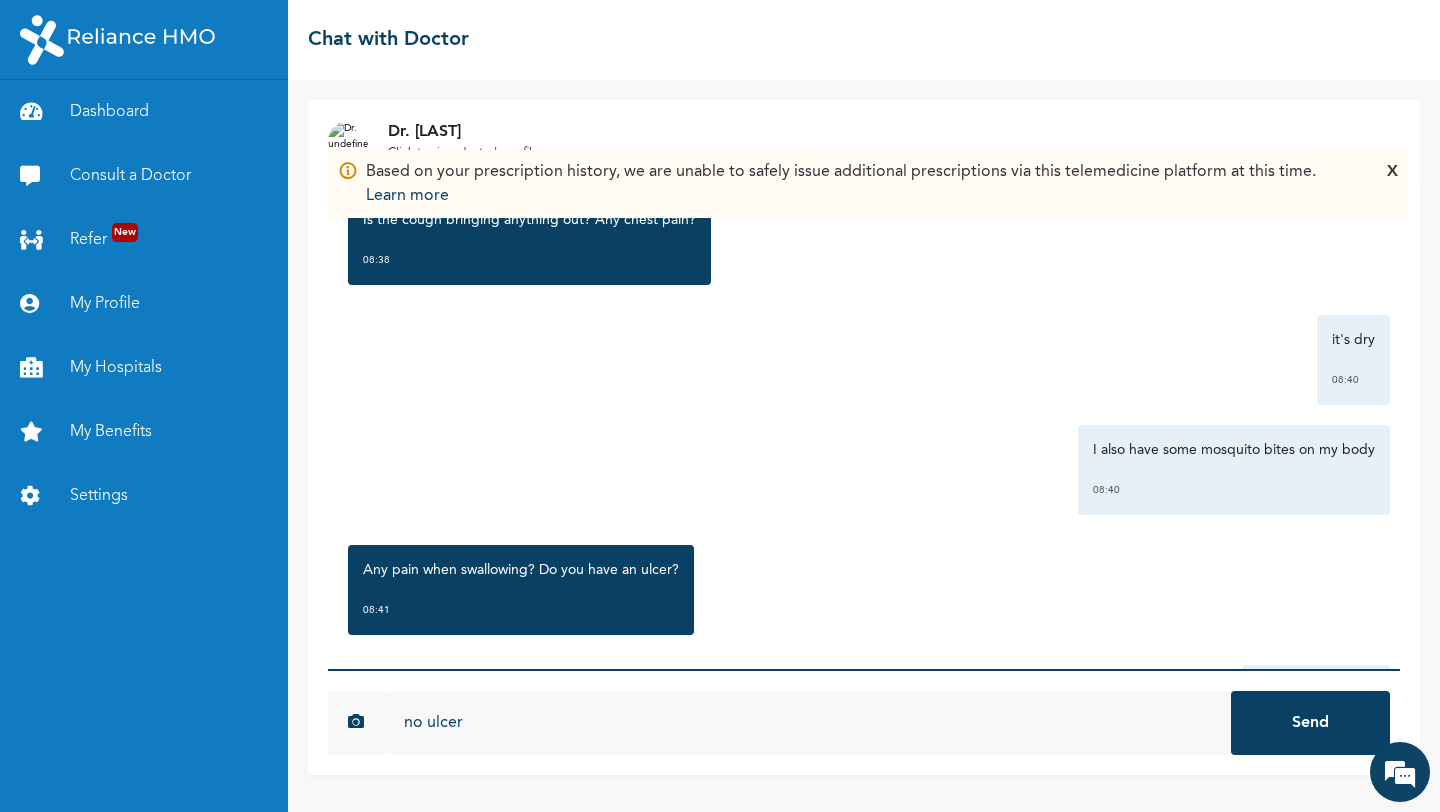 type on "no ulcer" 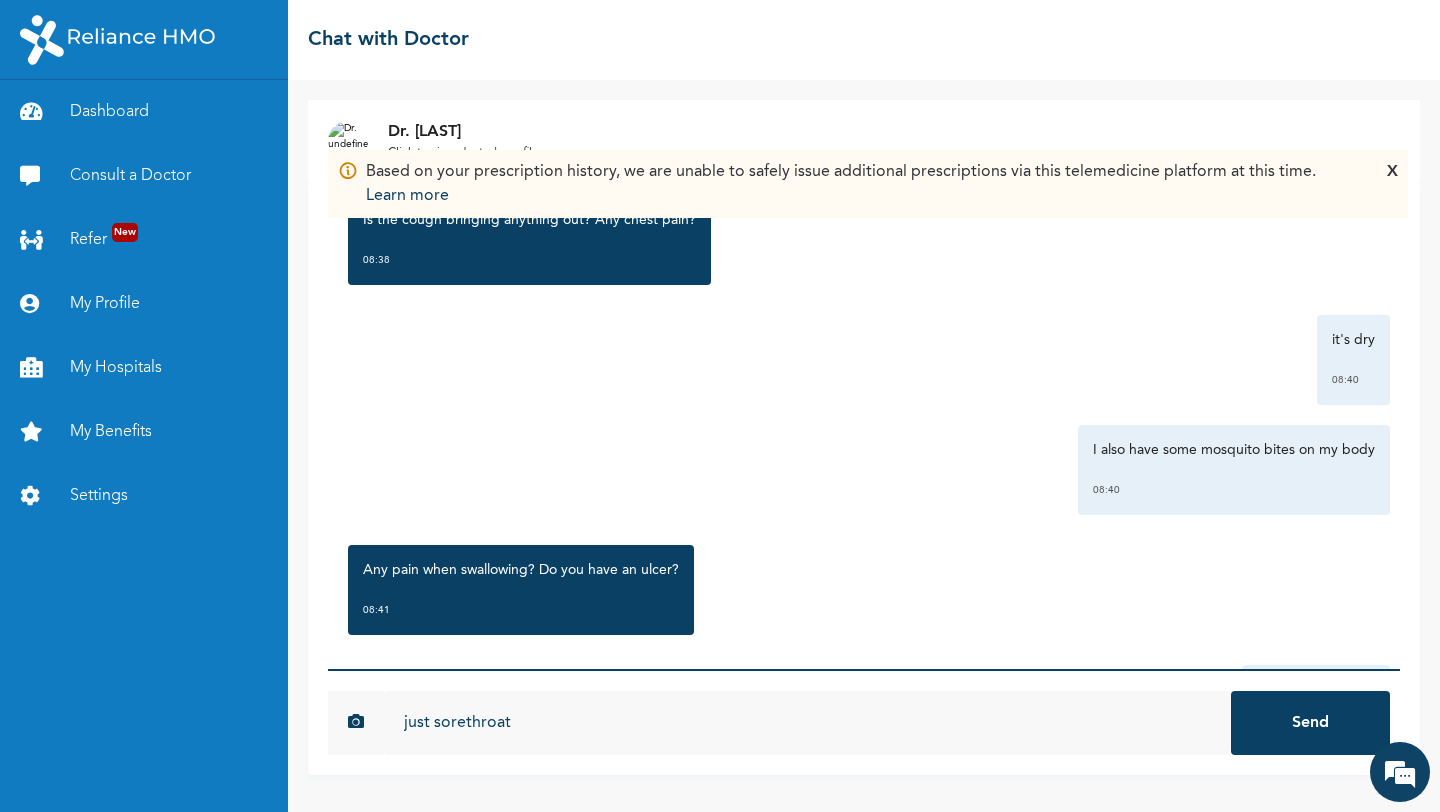 type on "just sorethroat" 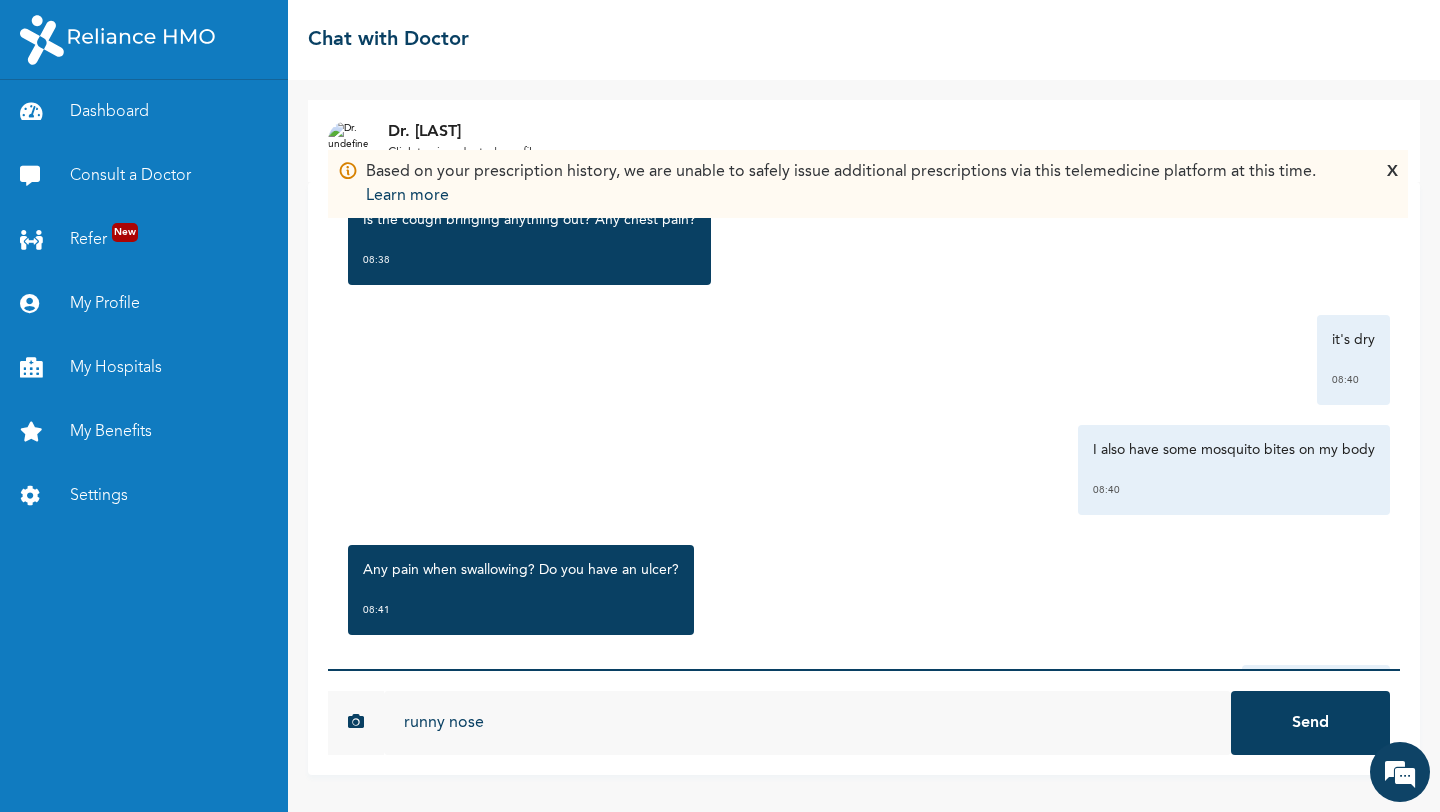type on "runny nose" 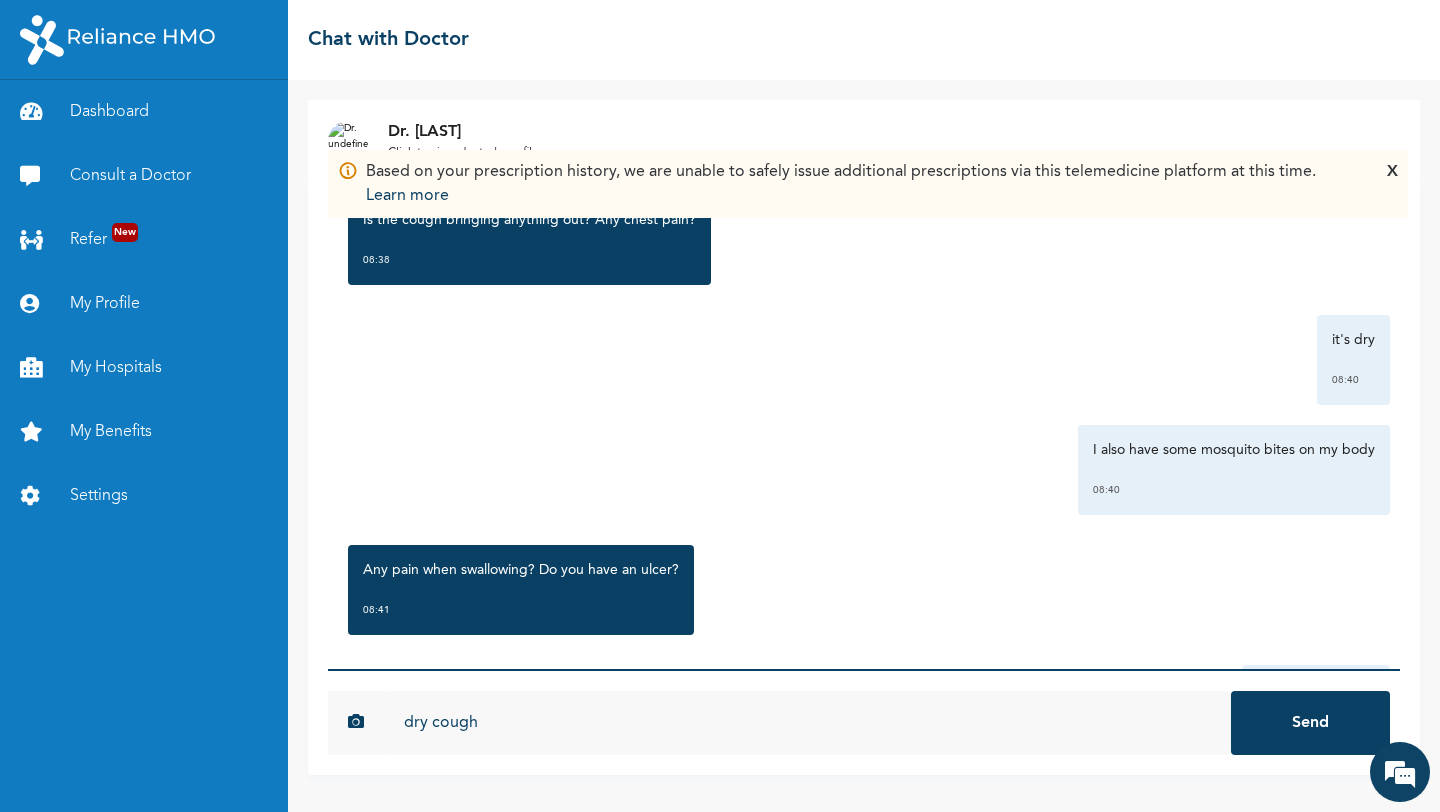 type on "dry cough" 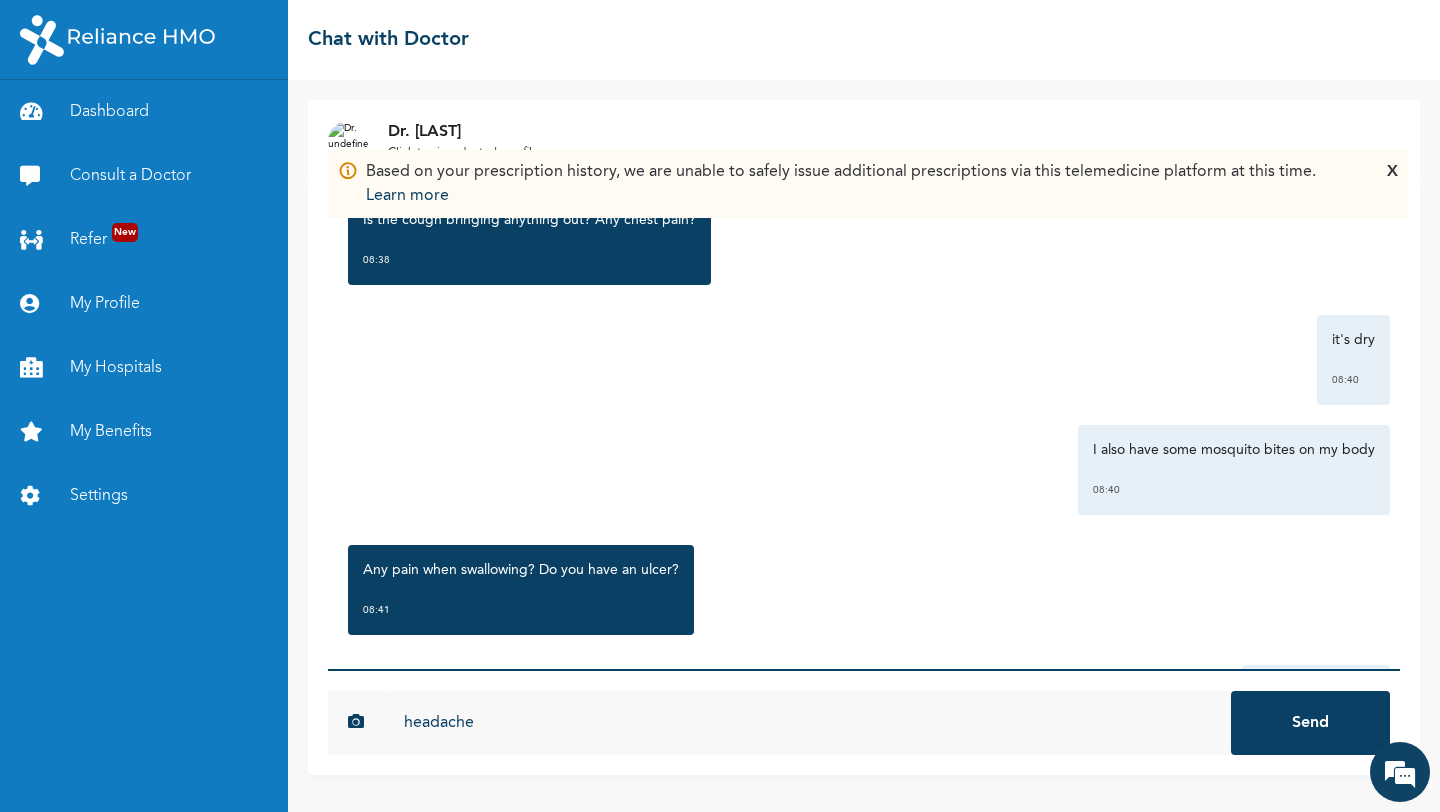 type on "headache" 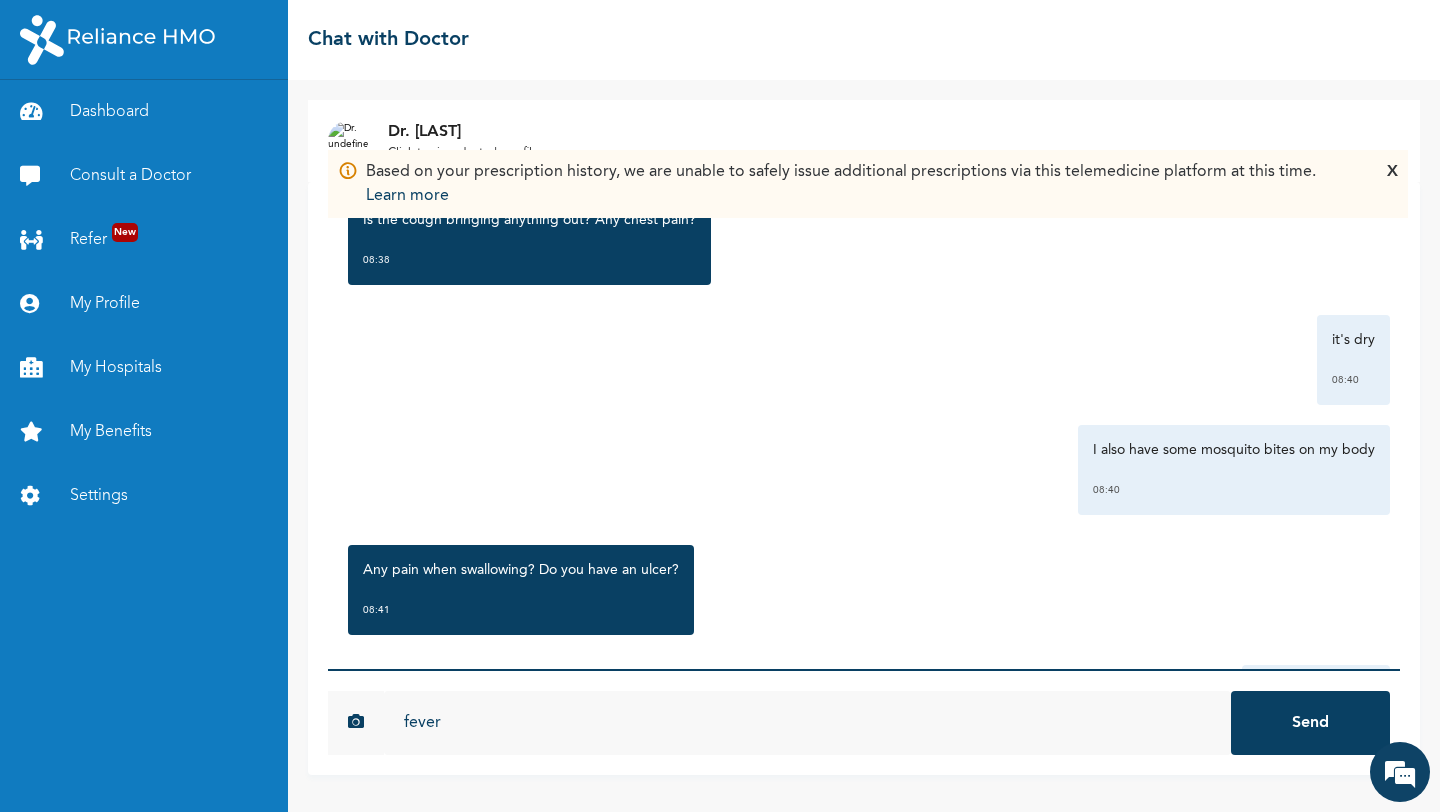 type on "fever" 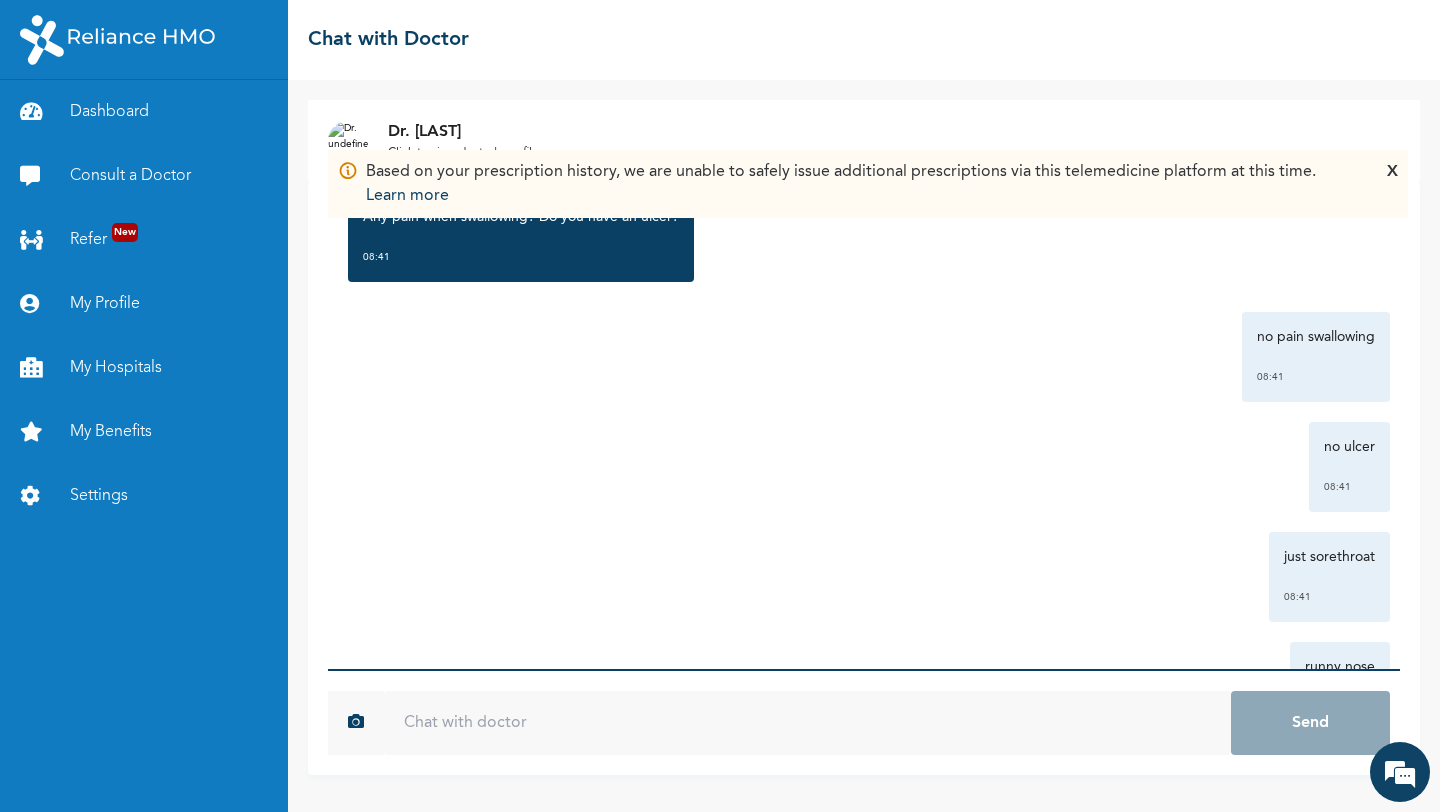 scroll, scrollTop: 1379, scrollLeft: 0, axis: vertical 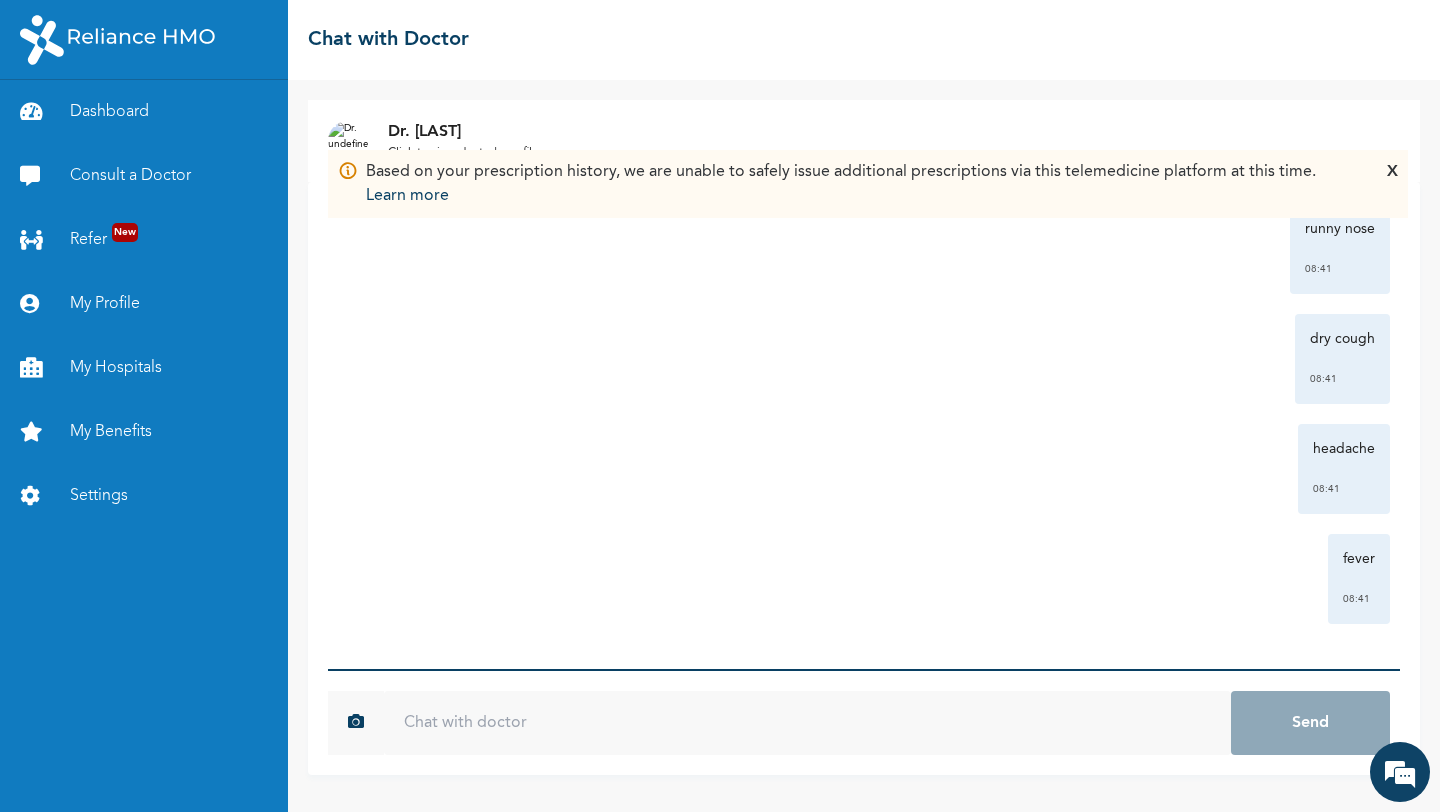 click on "X" at bounding box center (1392, 184) 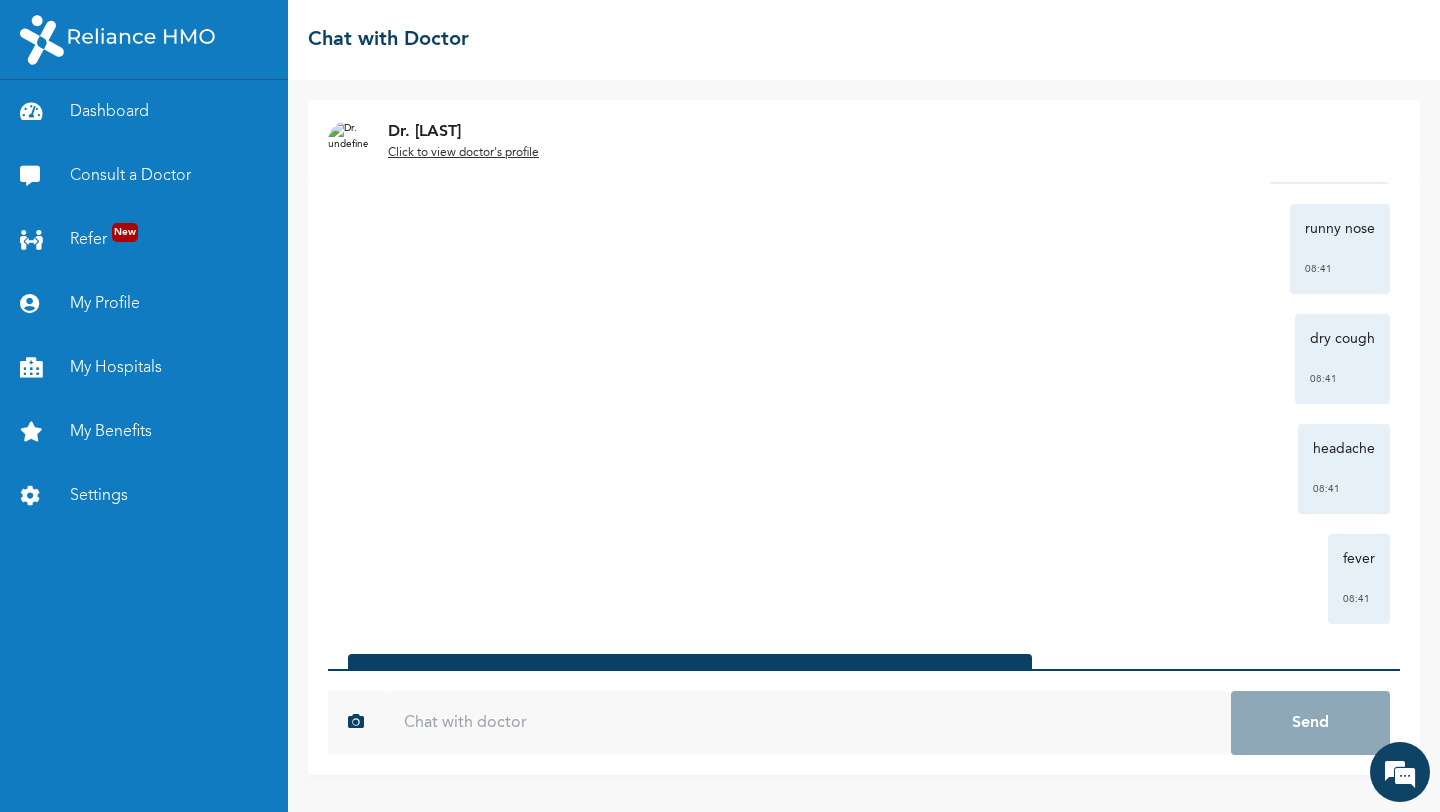 scroll, scrollTop: 1569, scrollLeft: 0, axis: vertical 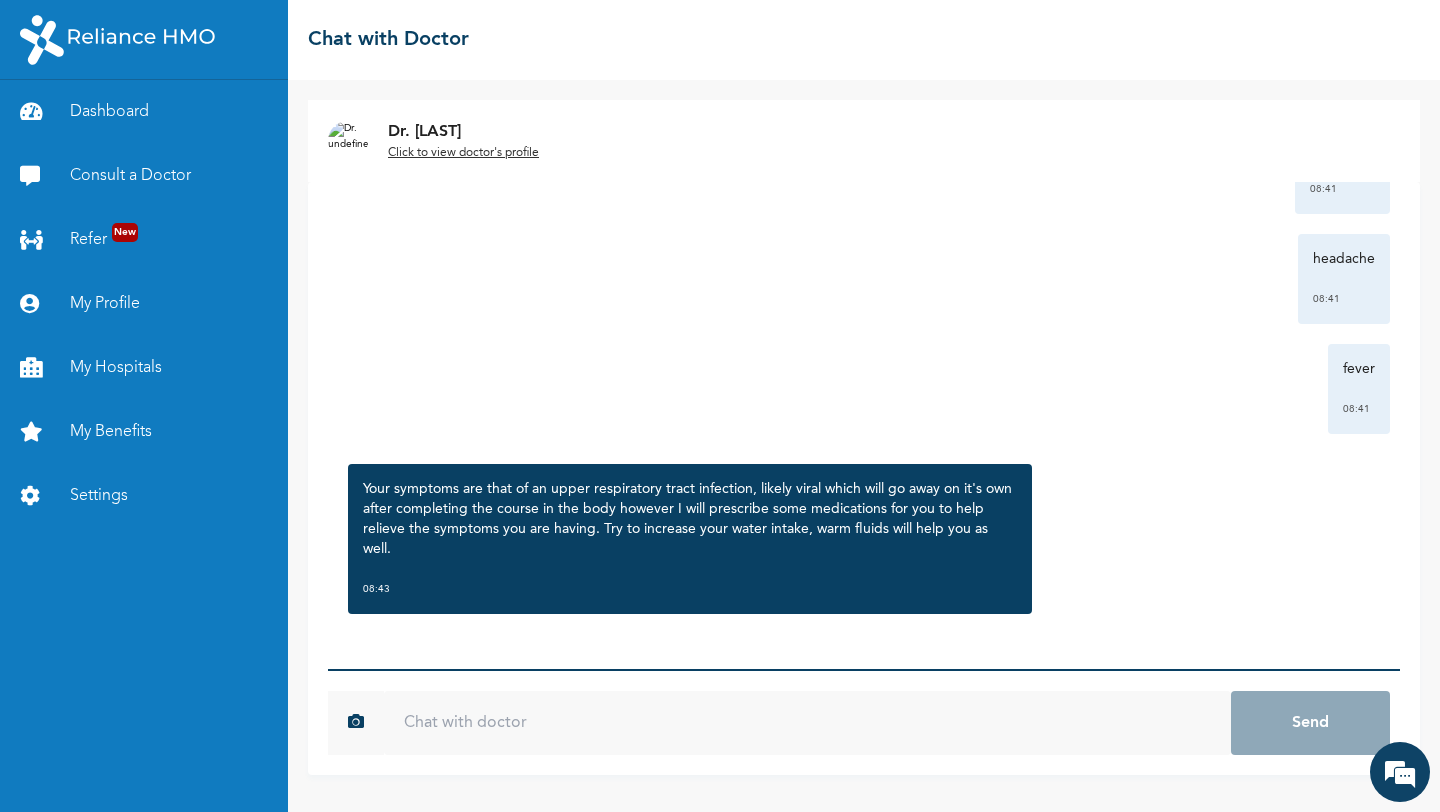 click at bounding box center [807, 723] 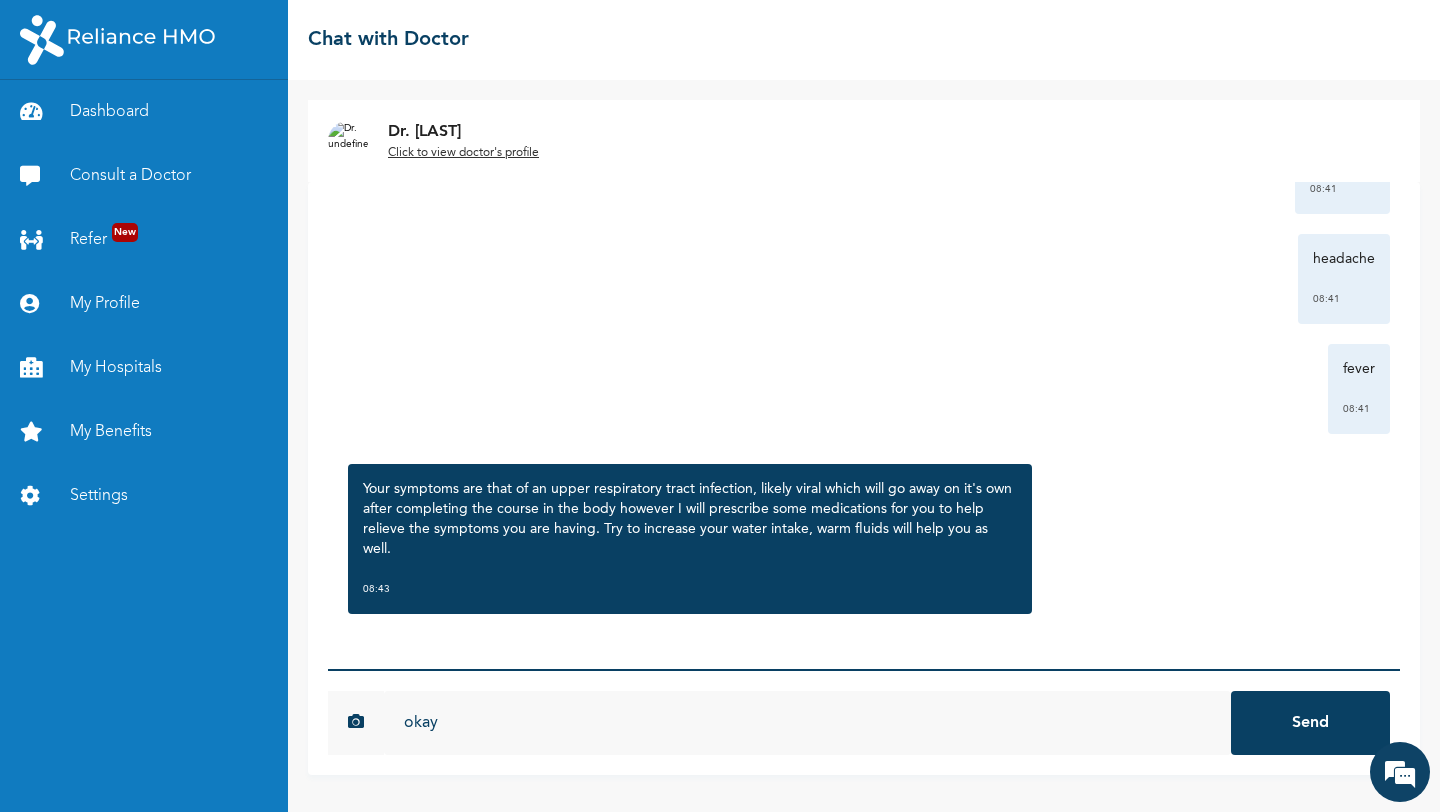 type on "okay" 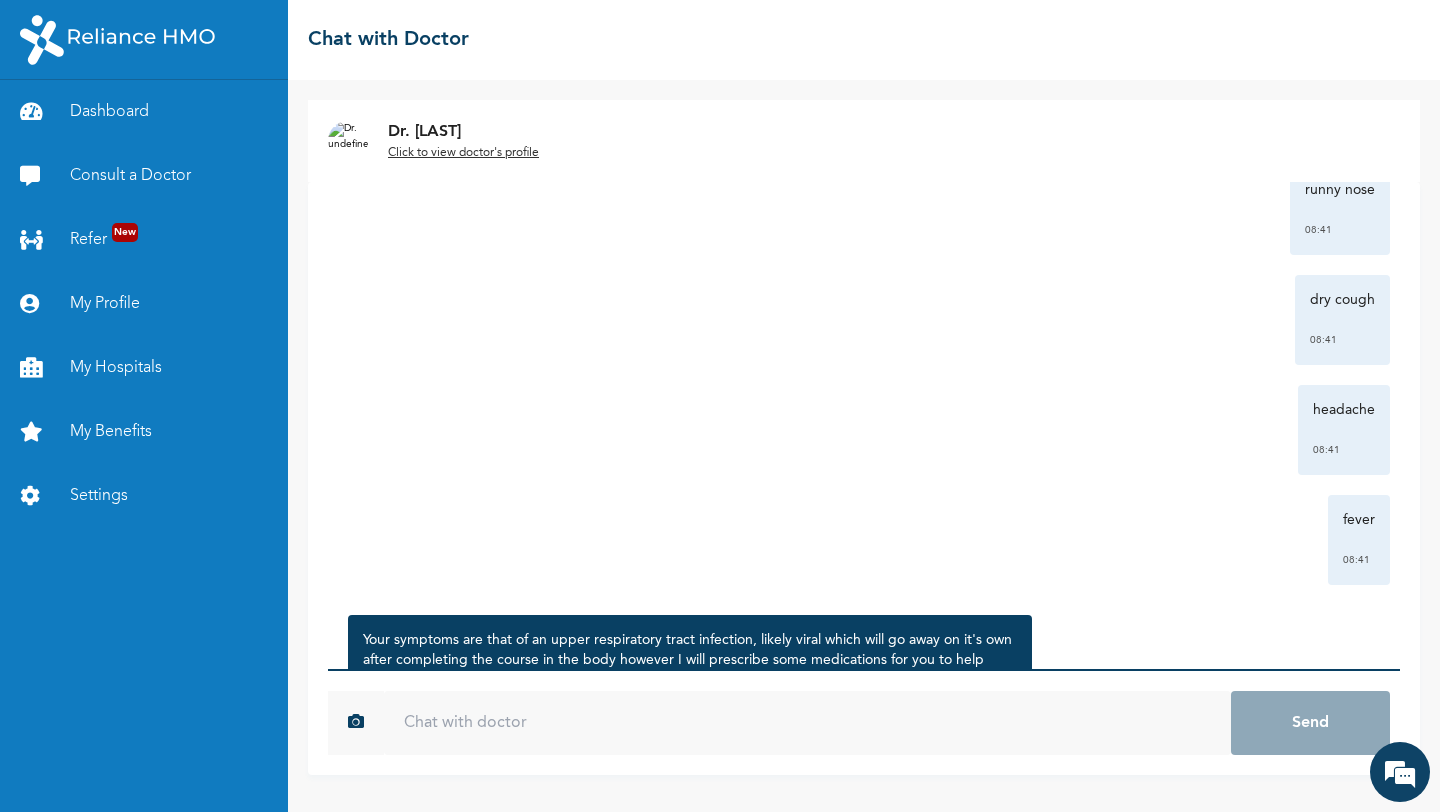 scroll, scrollTop: 1679, scrollLeft: 0, axis: vertical 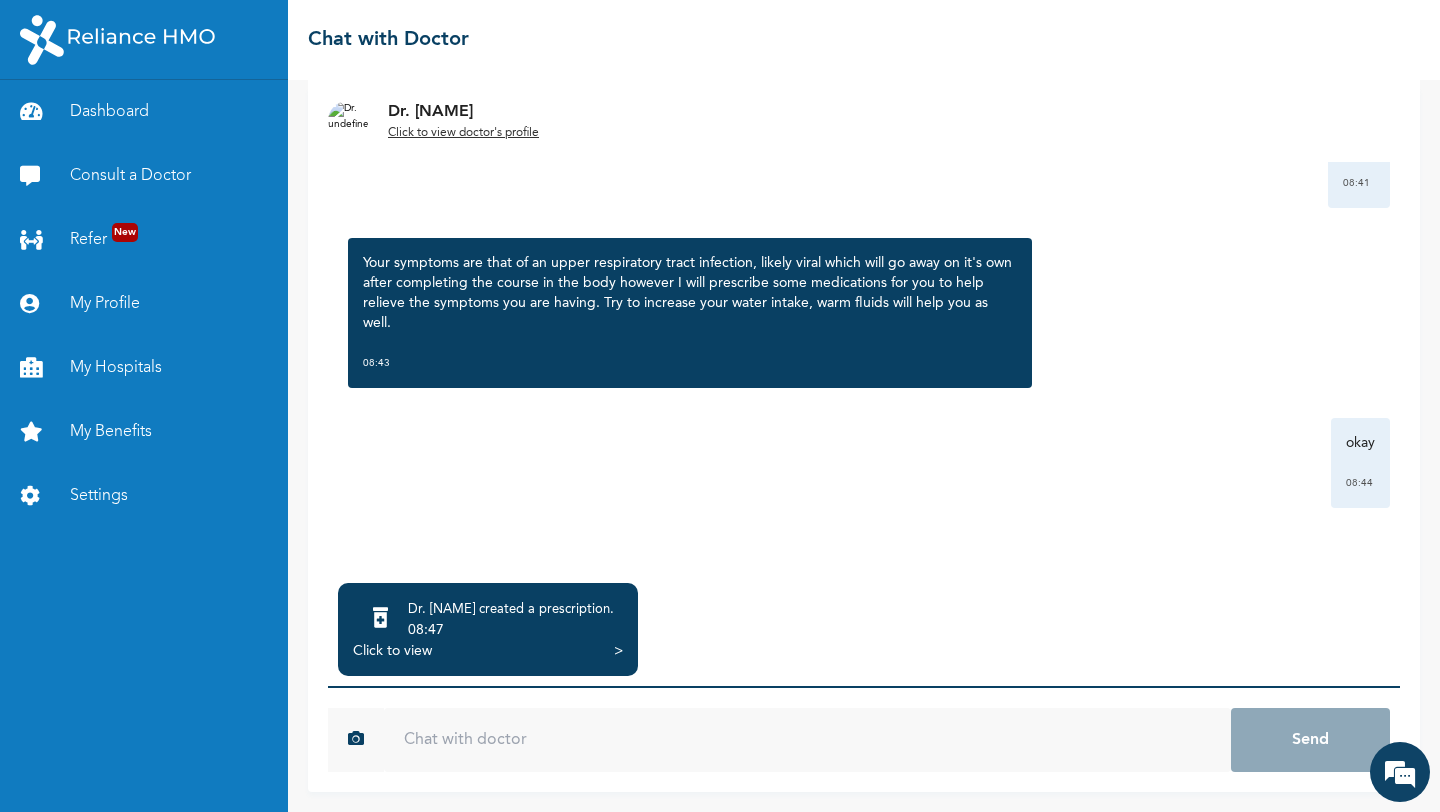 click on "Click to view" at bounding box center [392, 651] 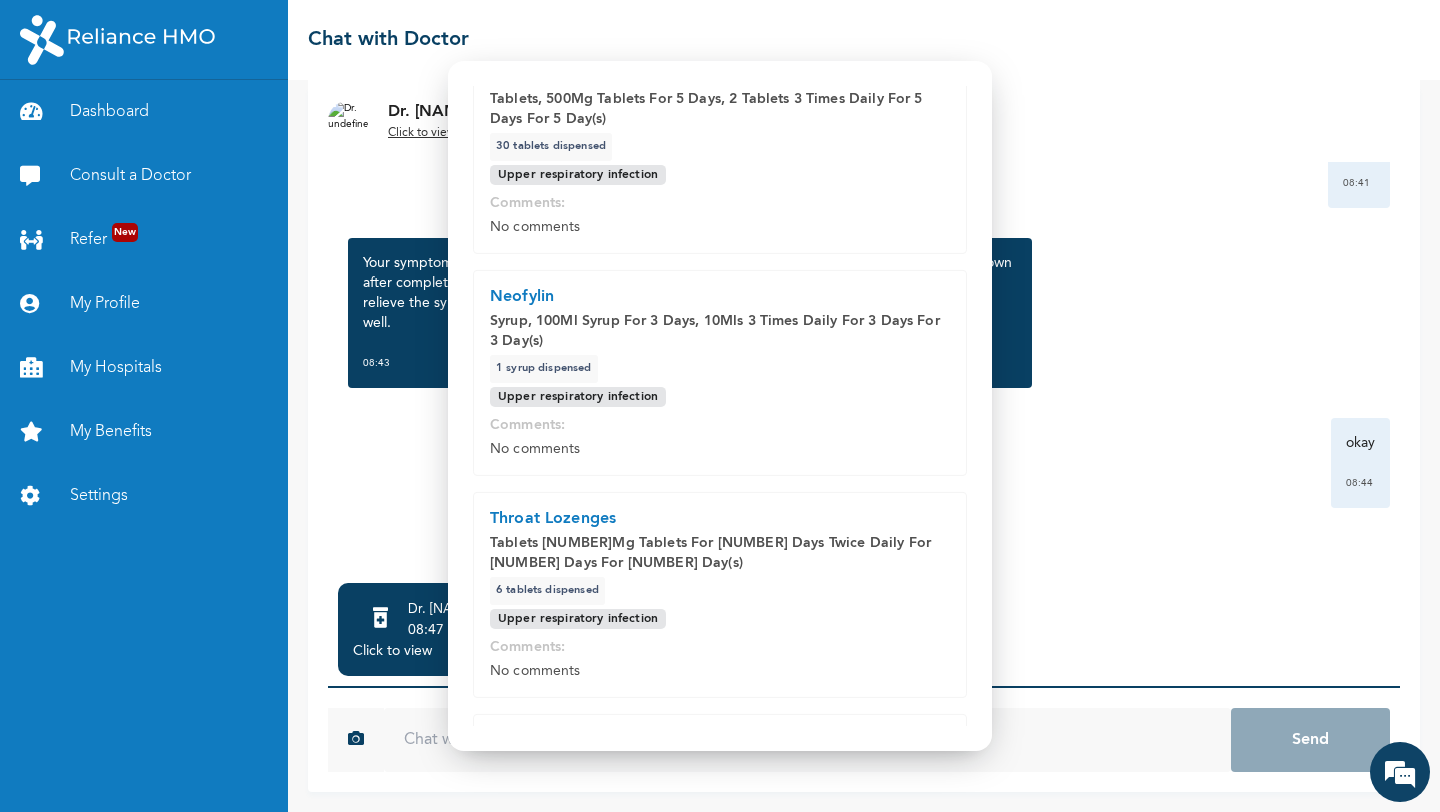 scroll, scrollTop: 466, scrollLeft: 0, axis: vertical 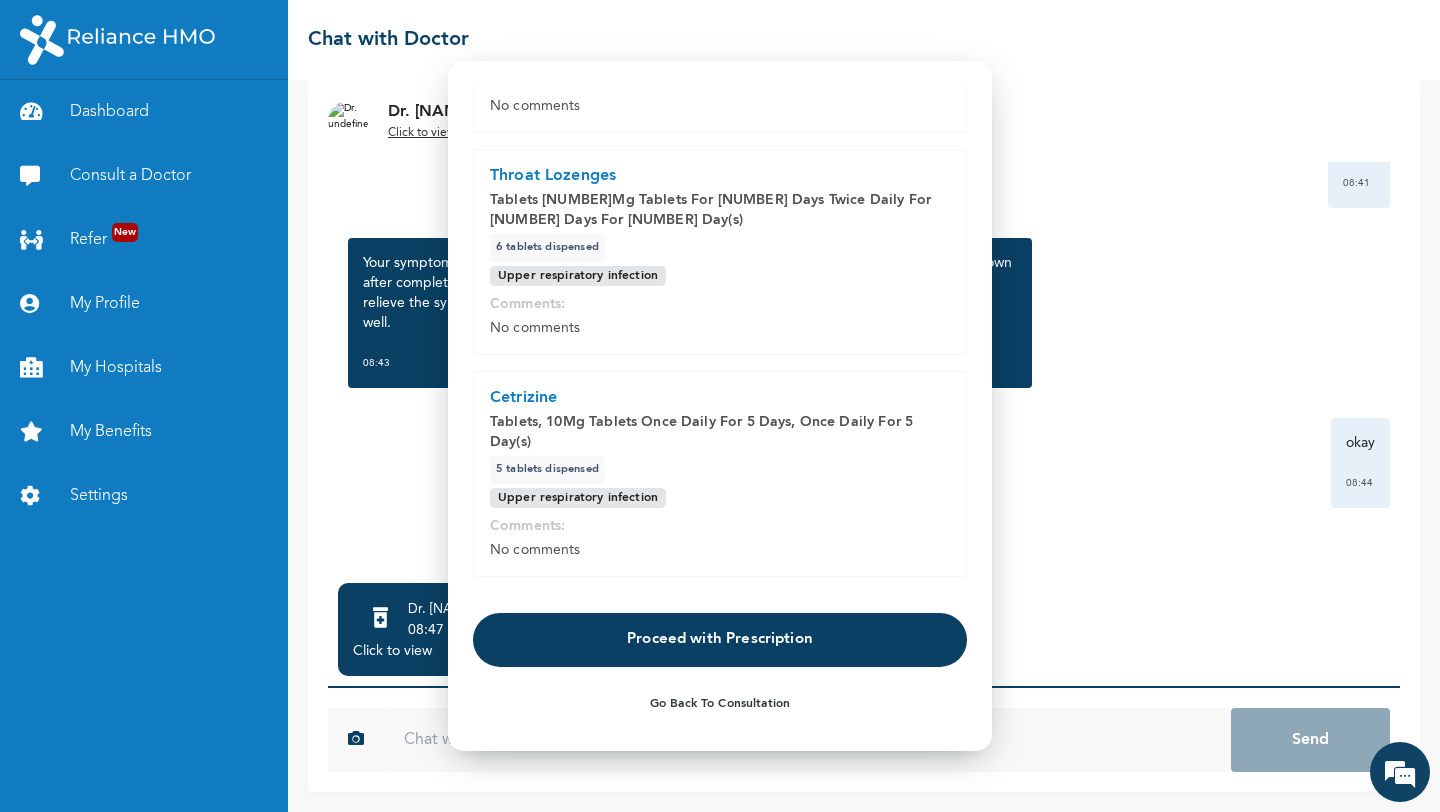 click on "Proceed with Prescription" at bounding box center (720, 639) 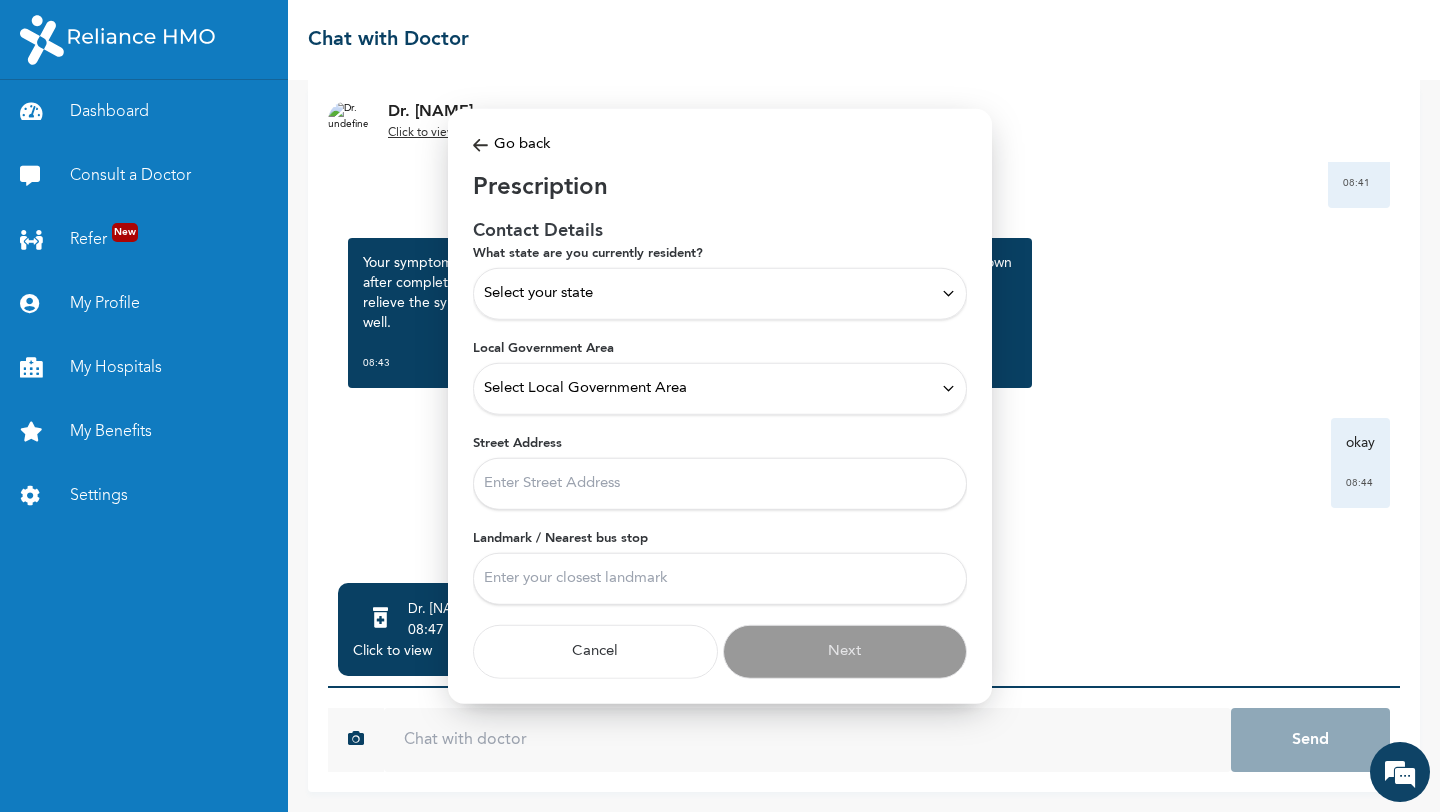 click on "Select your state" at bounding box center (720, 293) 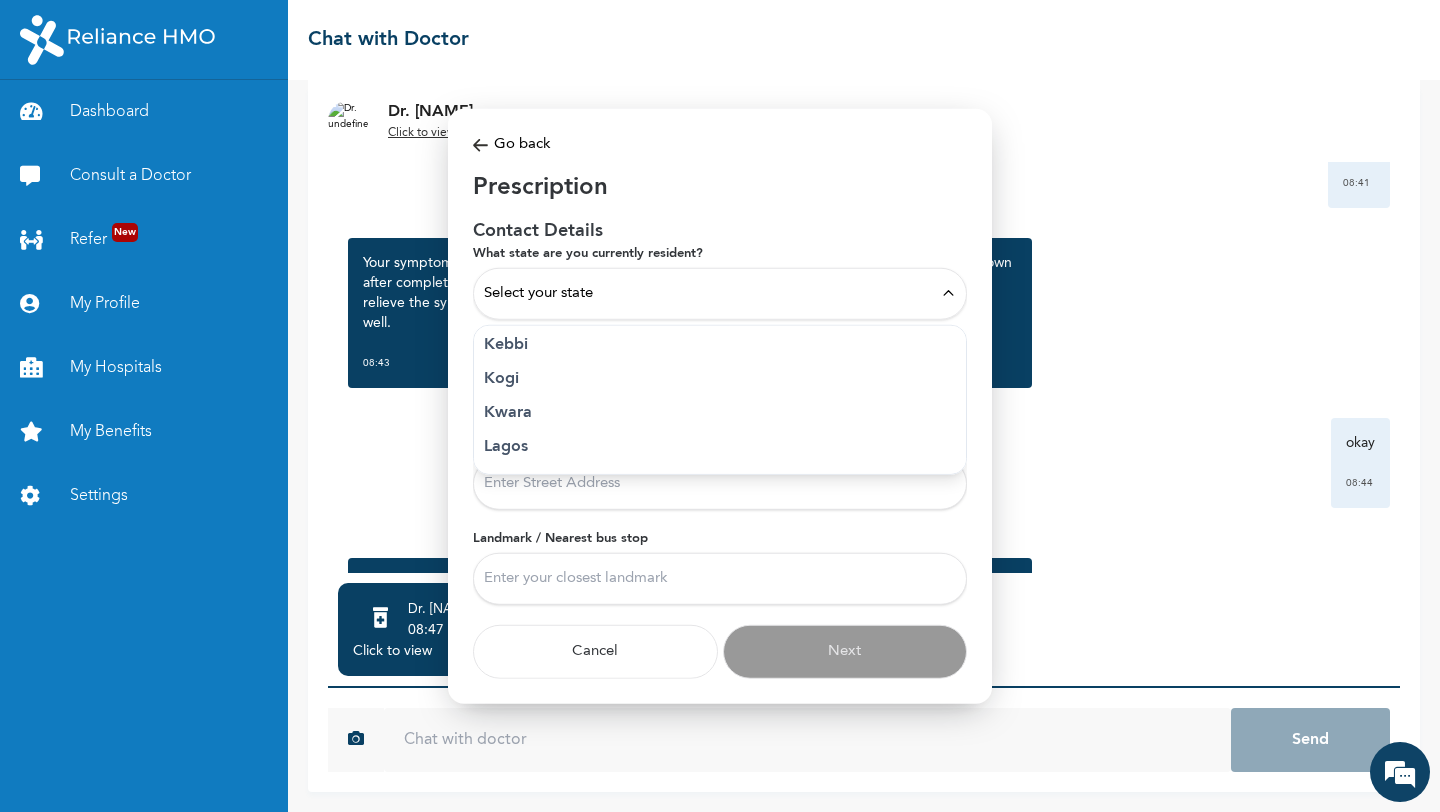 scroll, scrollTop: 718, scrollLeft: 0, axis: vertical 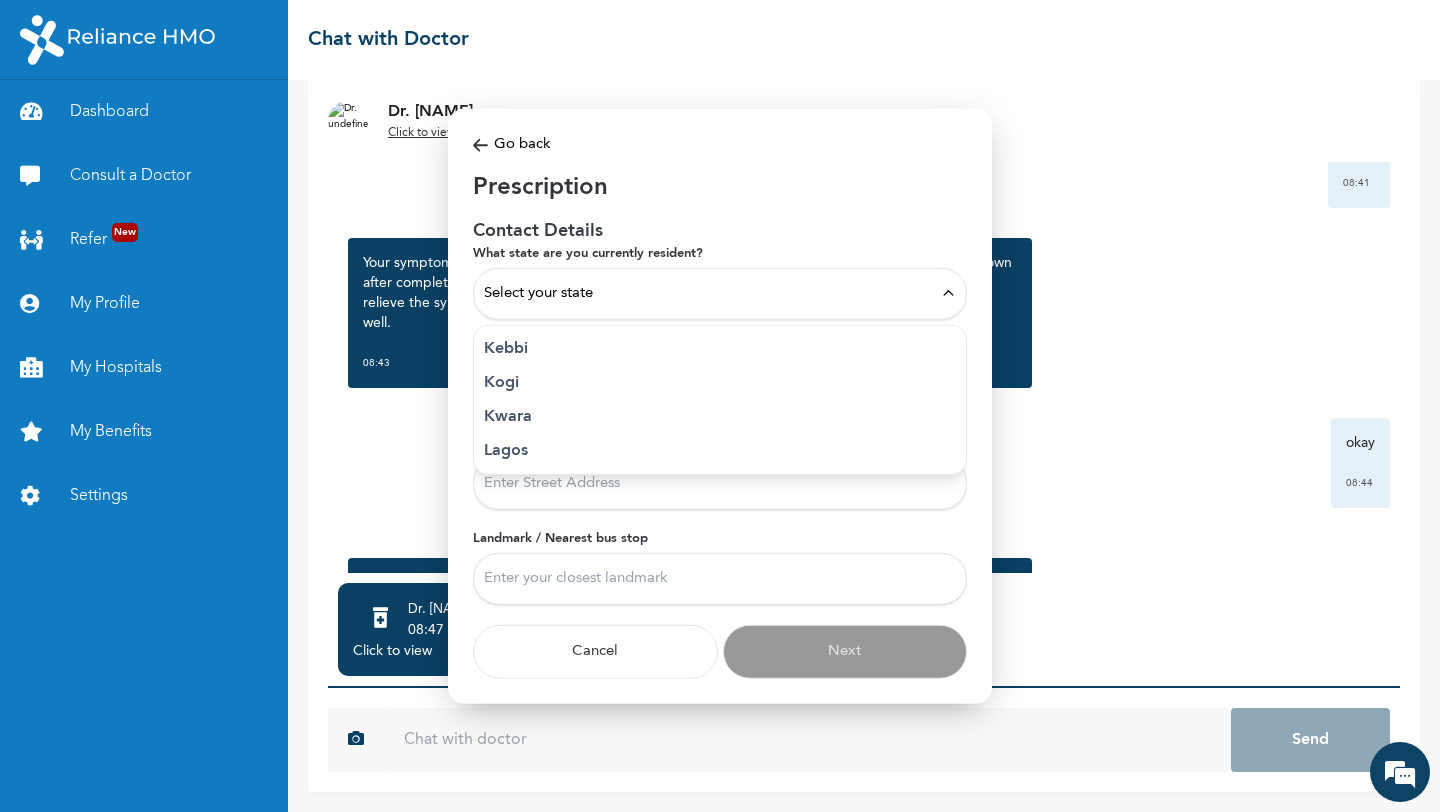 click on "Lagos" at bounding box center (720, 450) 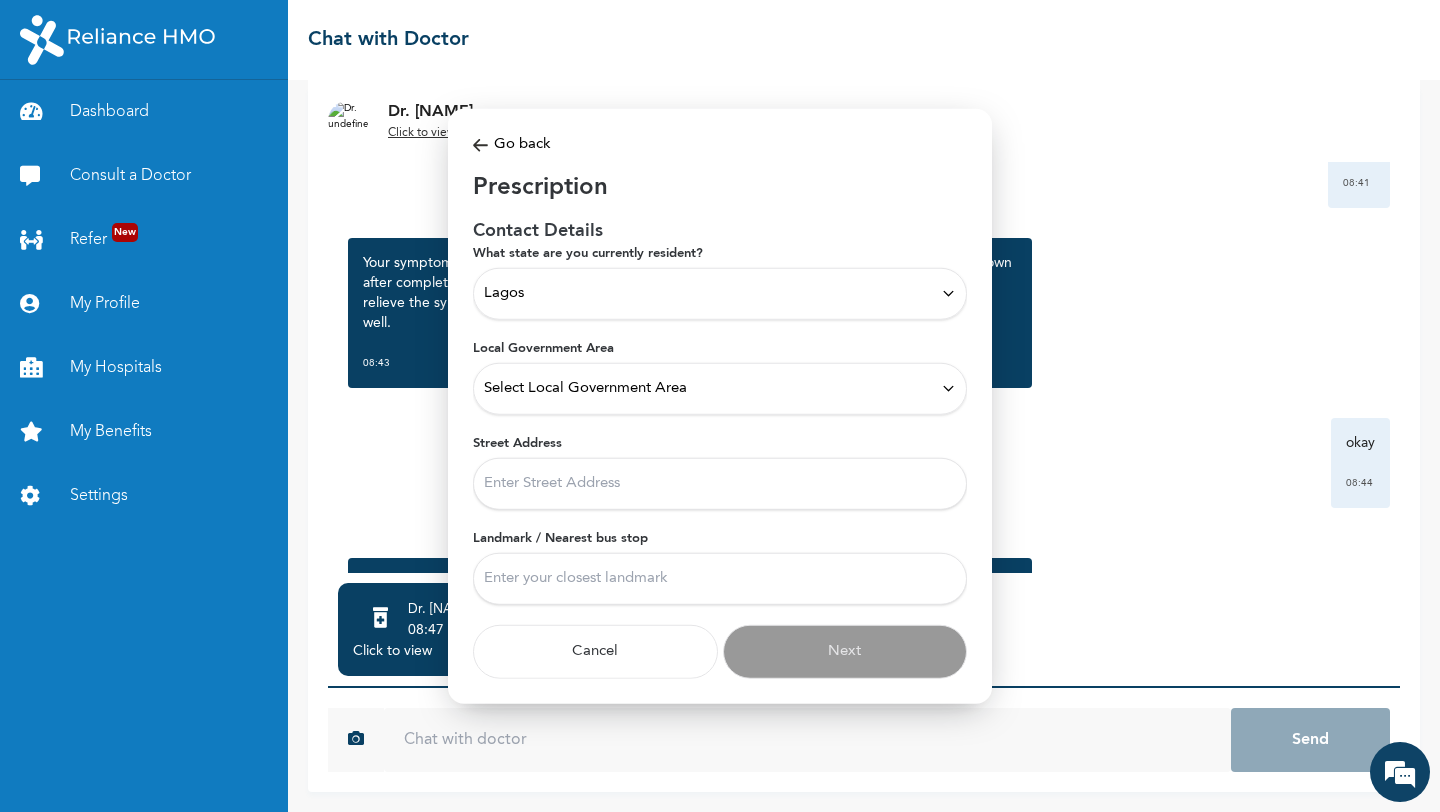 click on "Select Local Government Area" at bounding box center (720, 388) 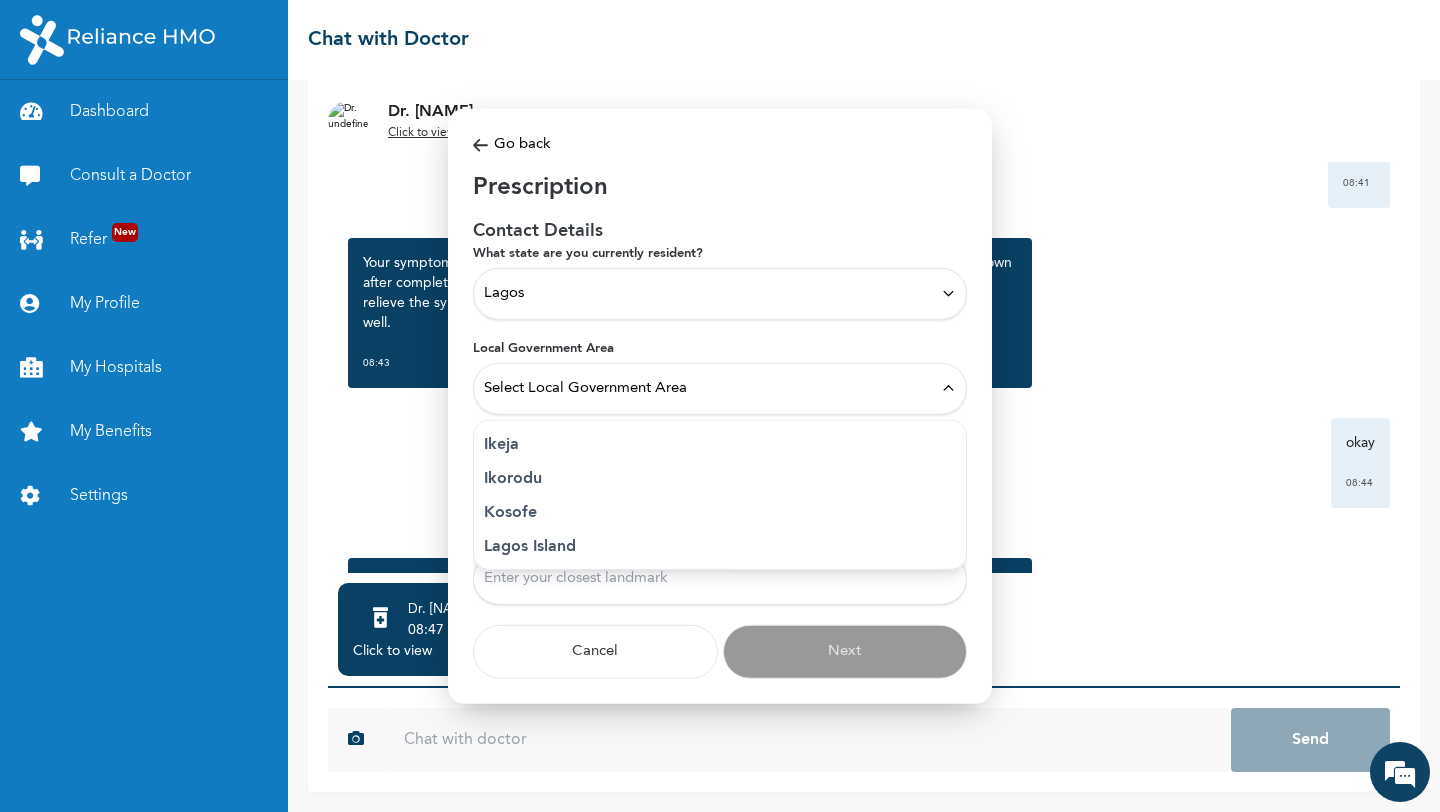 scroll, scrollTop: 343, scrollLeft: 0, axis: vertical 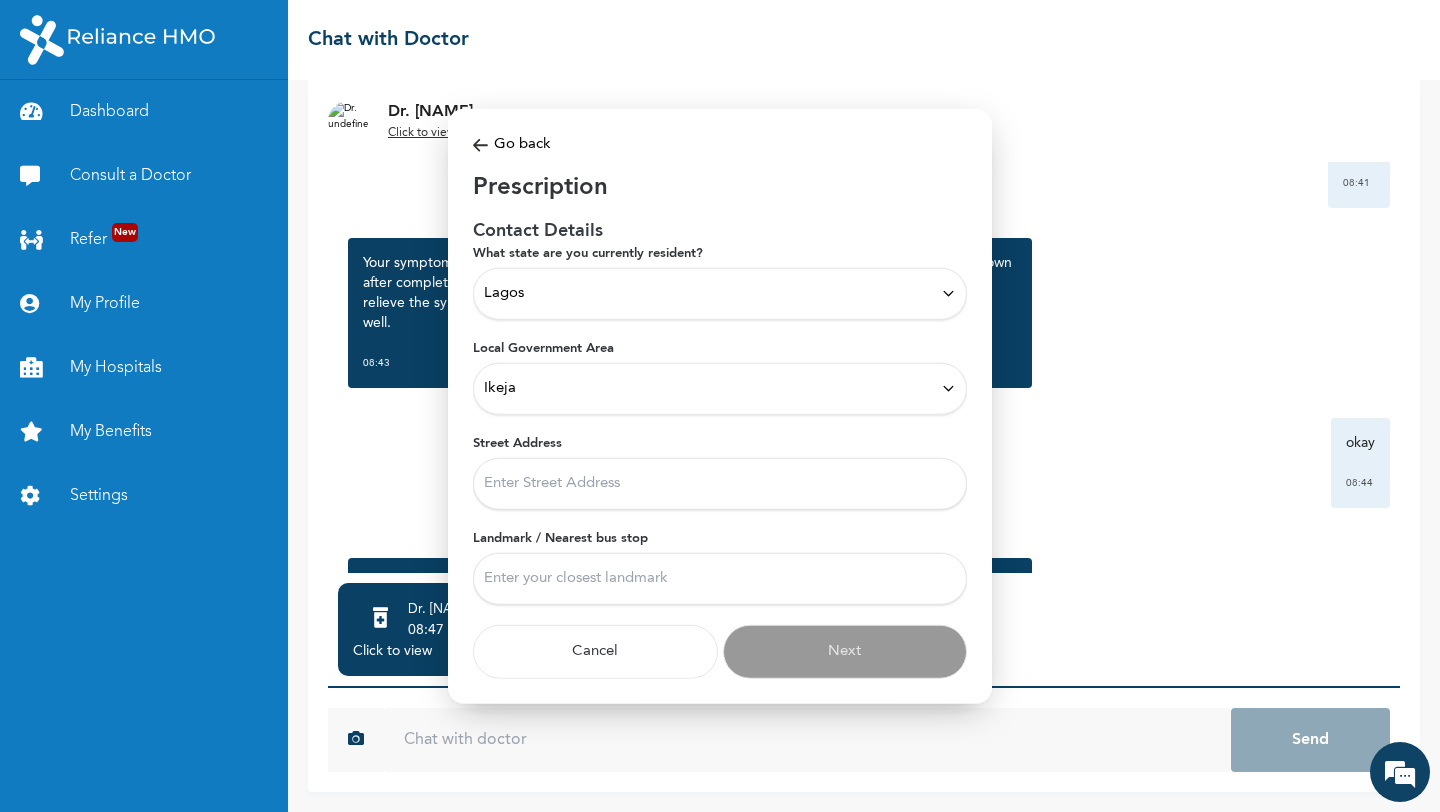 click on "Street Address" at bounding box center (720, 483) 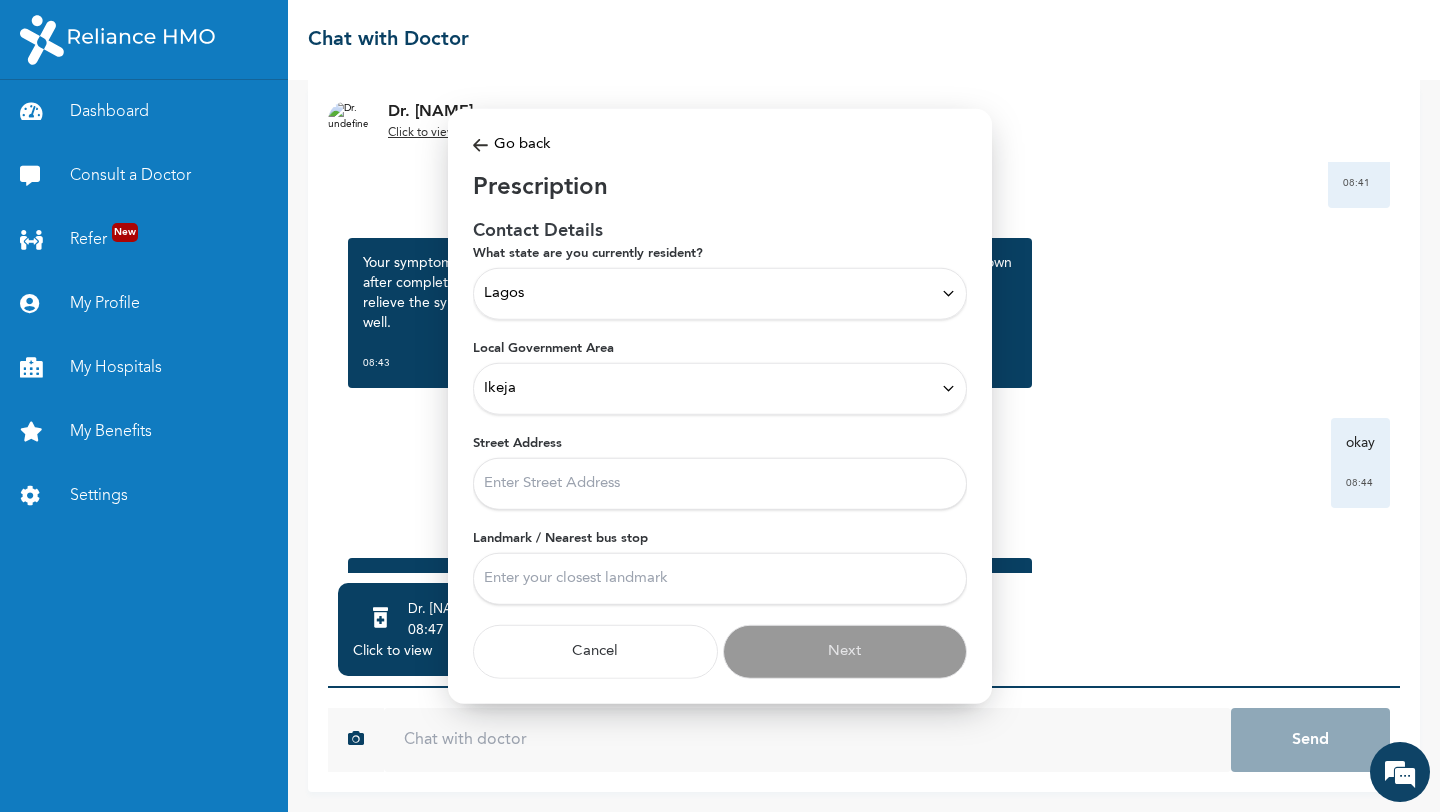 type on "[NUMBER], [STREET_NAME] Street, Off [ROAD_NAME], [AREA_NAME] Bus stop" 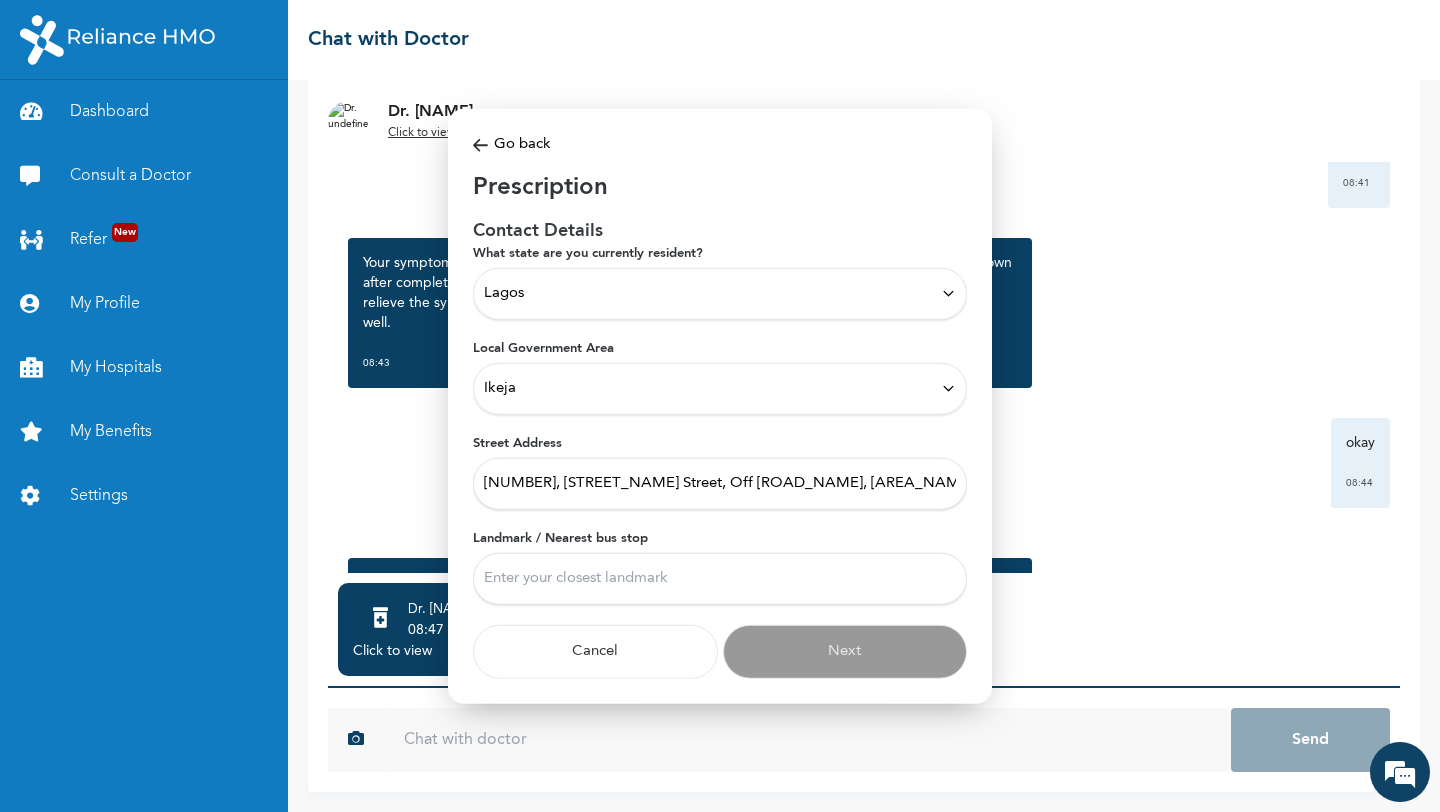 click on "Landmark / Nearest bus stop" at bounding box center [720, 578] 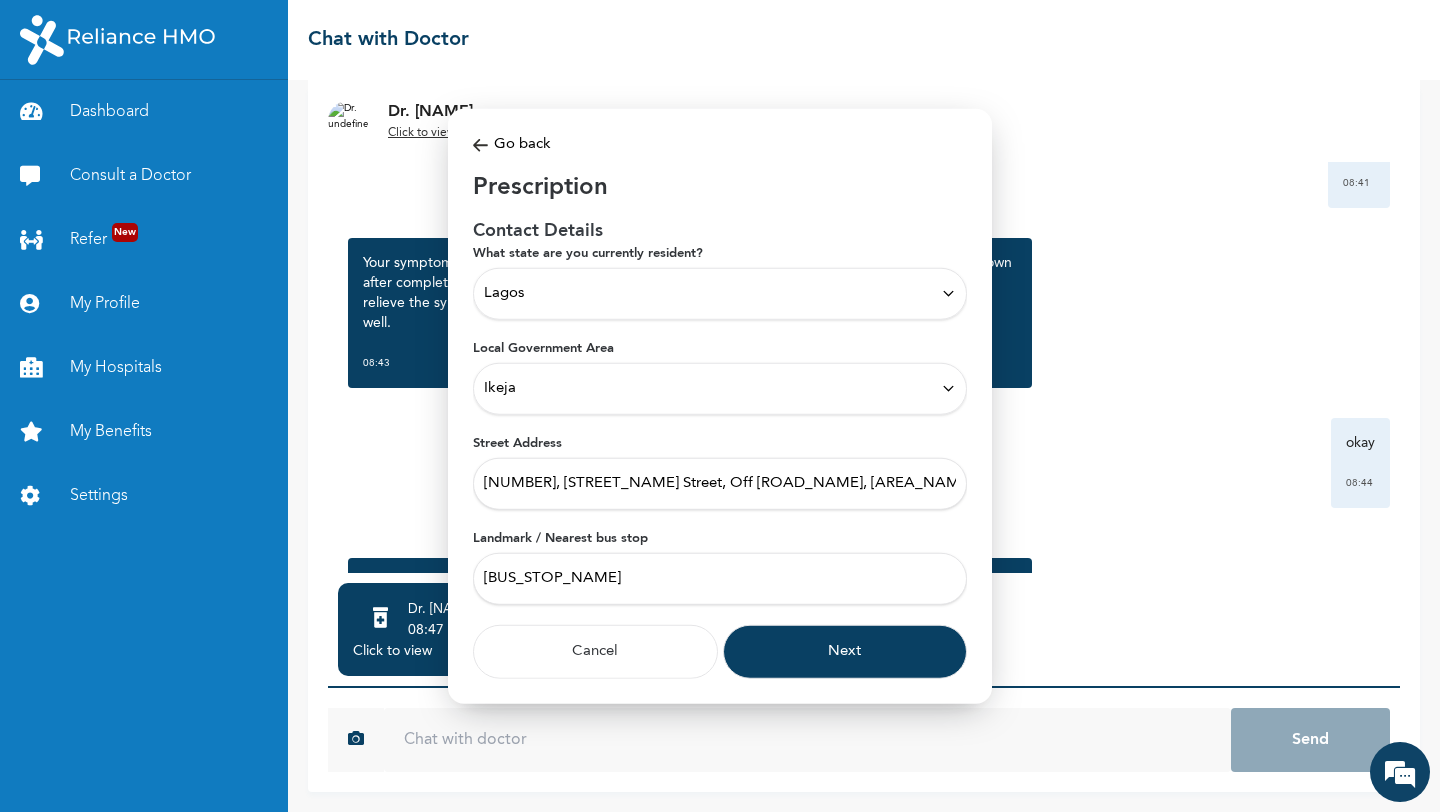 click on "Next" at bounding box center (845, 651) 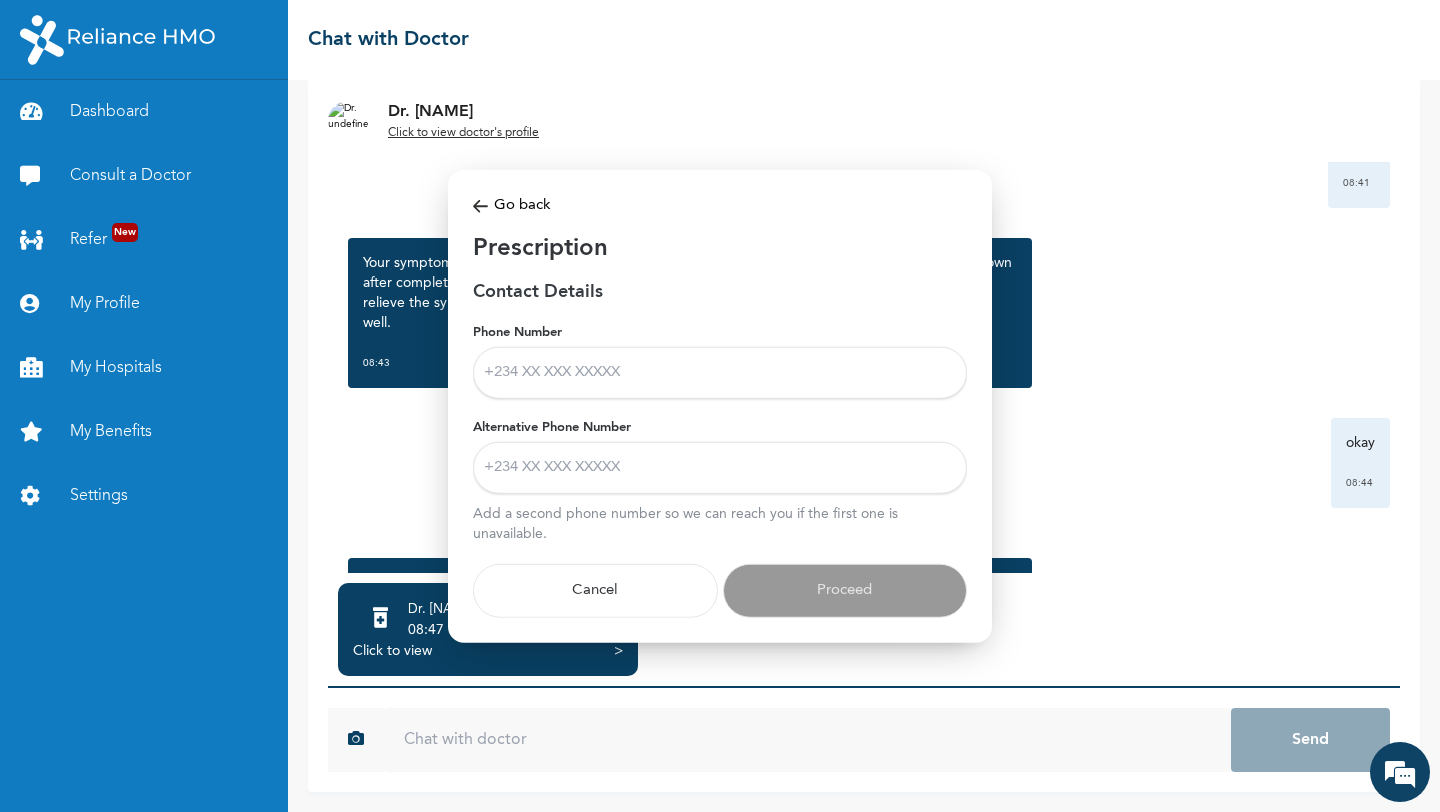 click on "Phone Number" at bounding box center [720, 372] 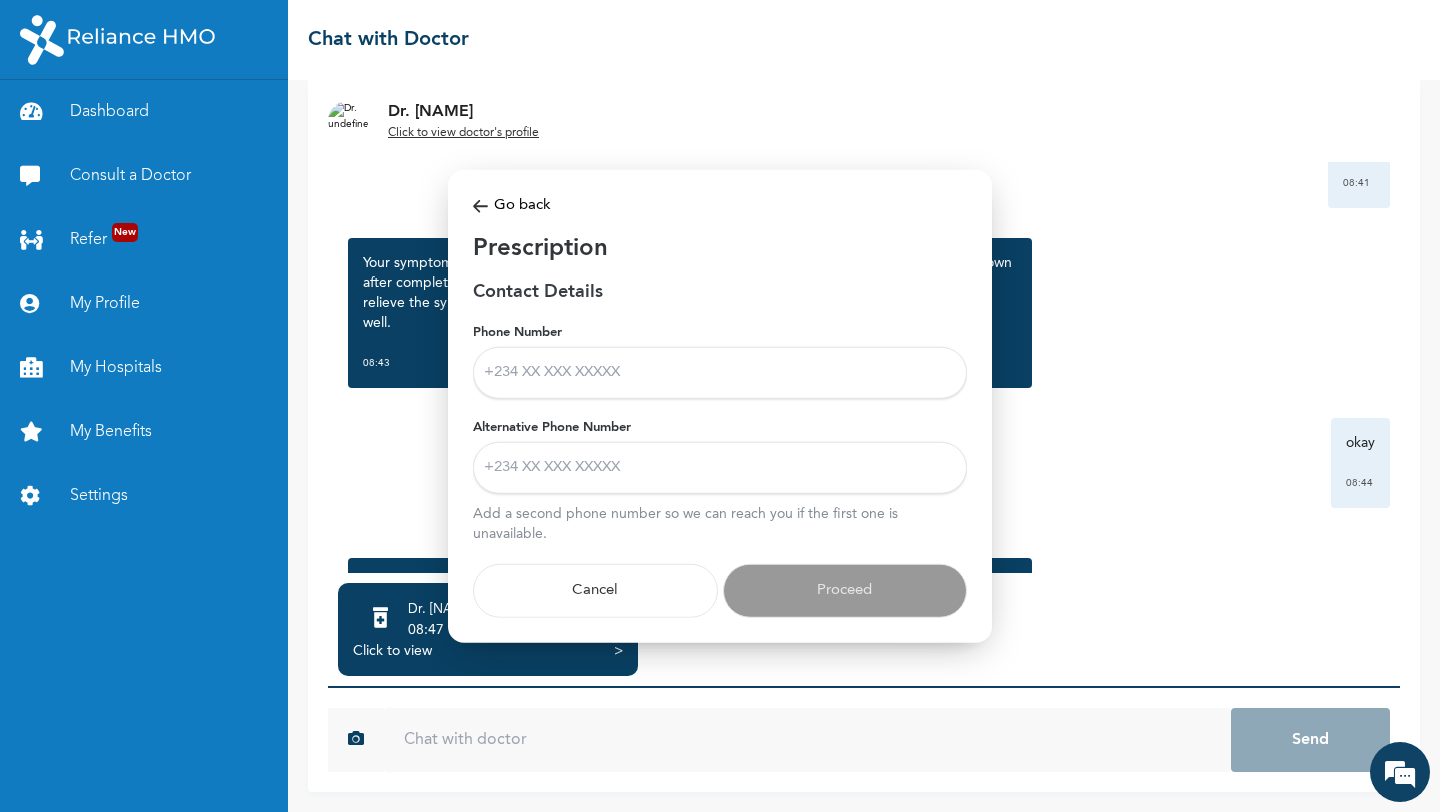 type on "[PHONE_NUMBER]" 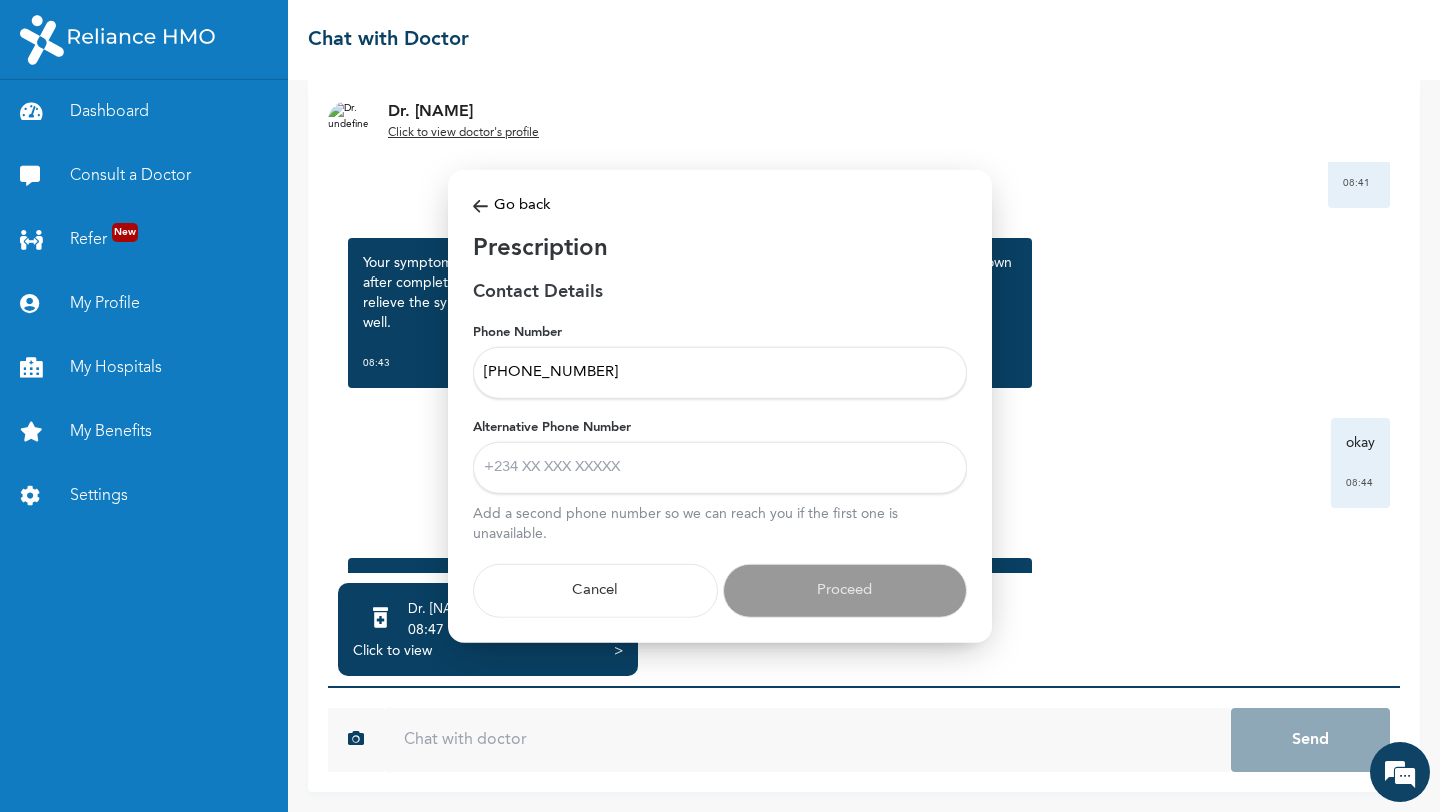 click on "Alternative Phone Number" at bounding box center [720, 467] 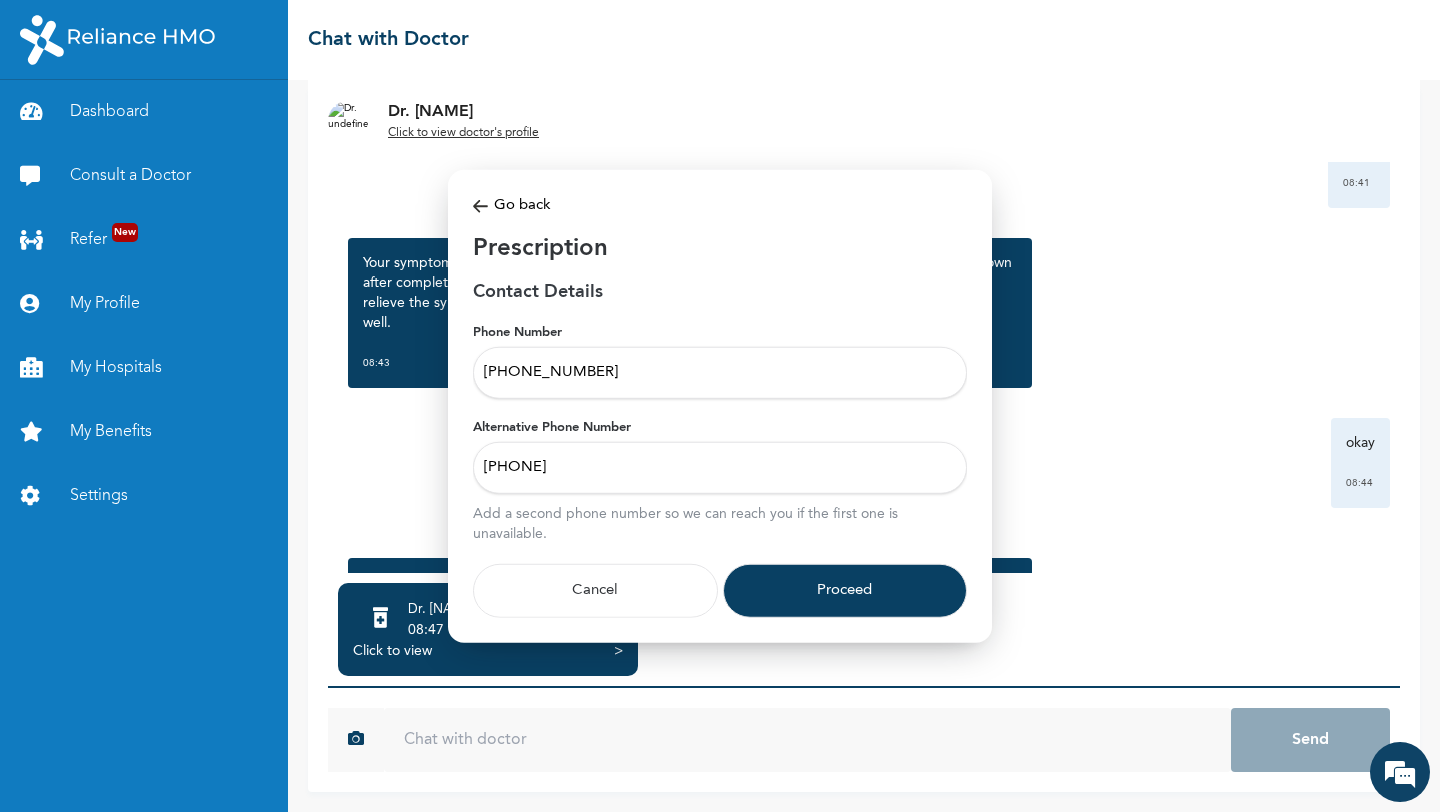 click on "Proceed" at bounding box center [845, 590] 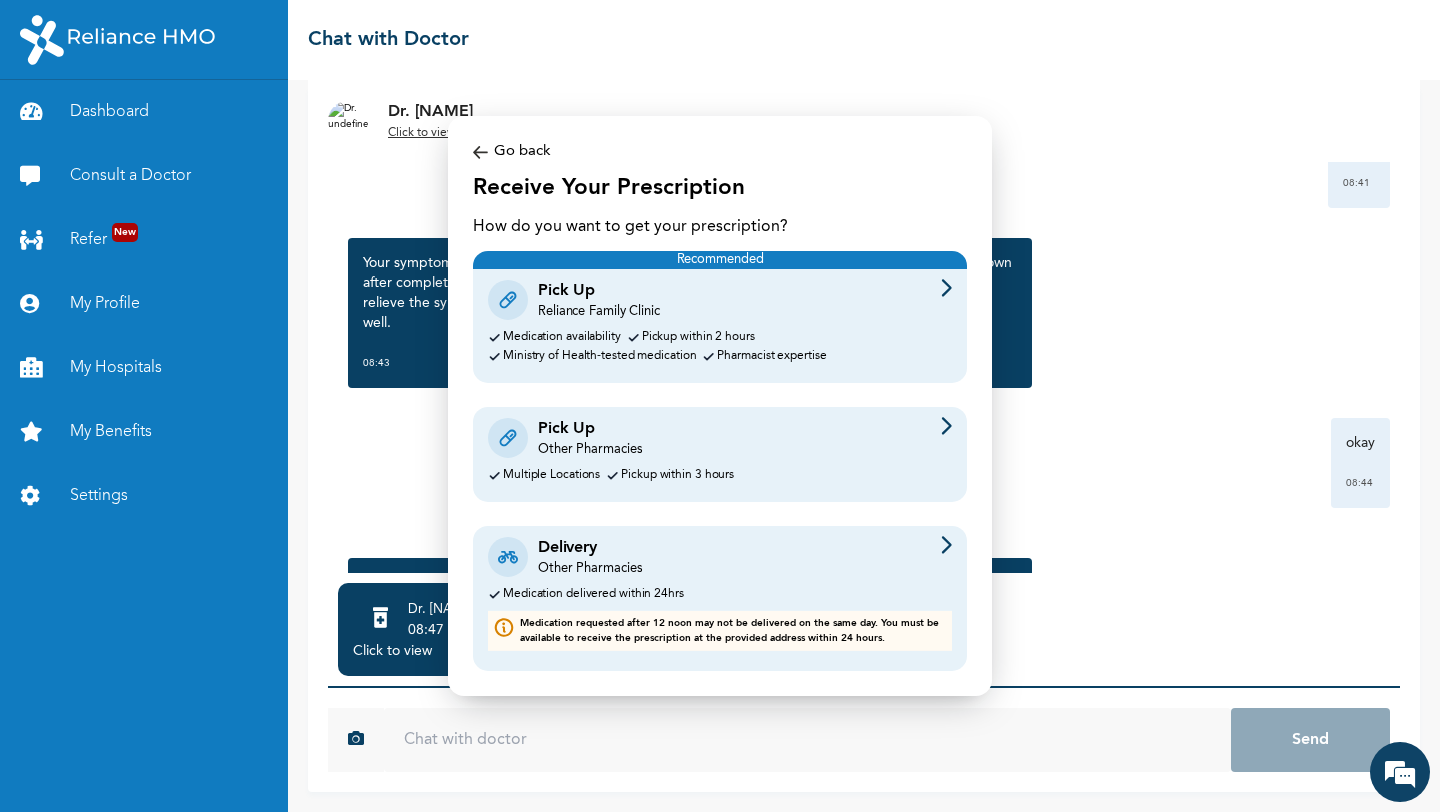 click on "Pick Up Other Pharmacies   Multiple Locations   Pickup within 3 hours" at bounding box center [720, 454] 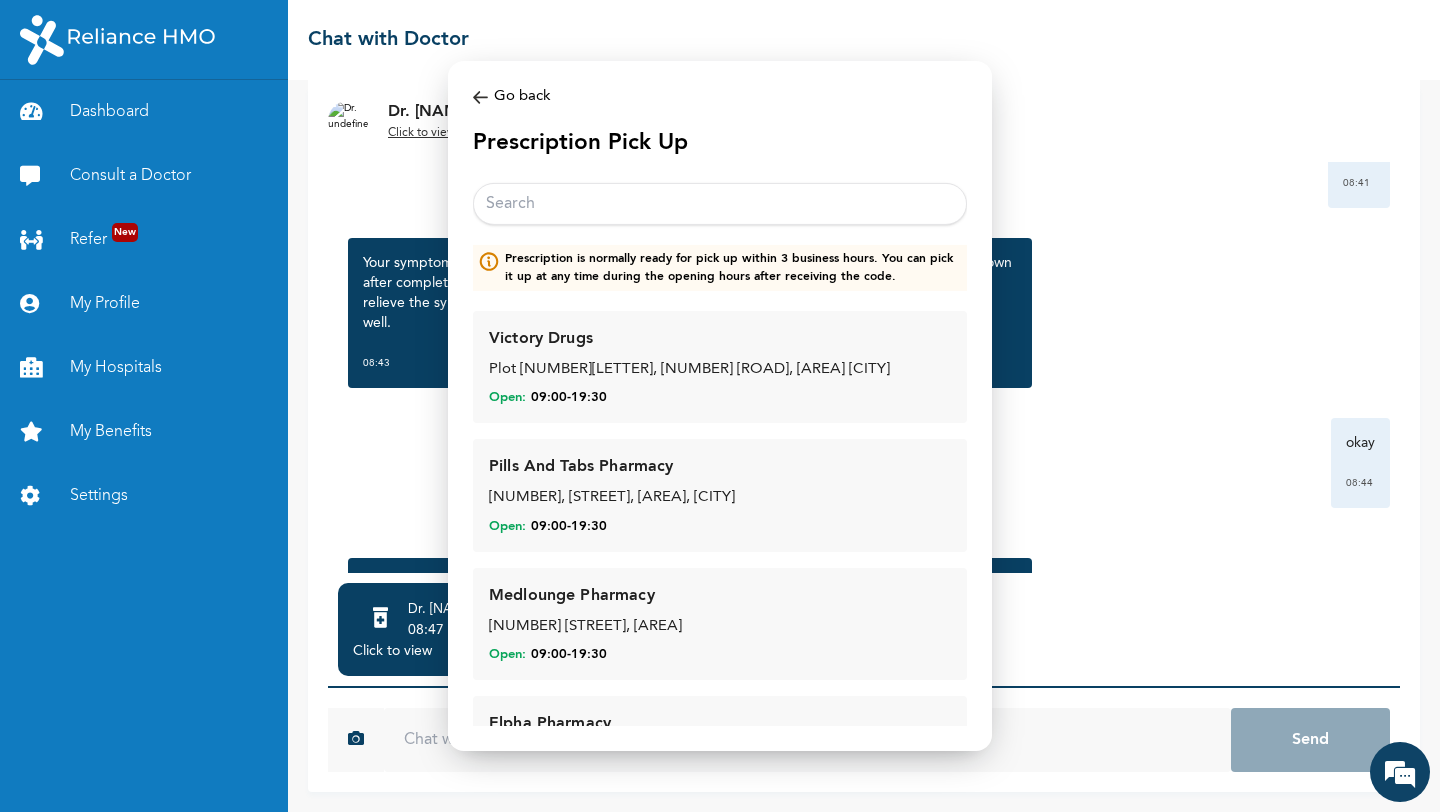 click at bounding box center (720, 204) 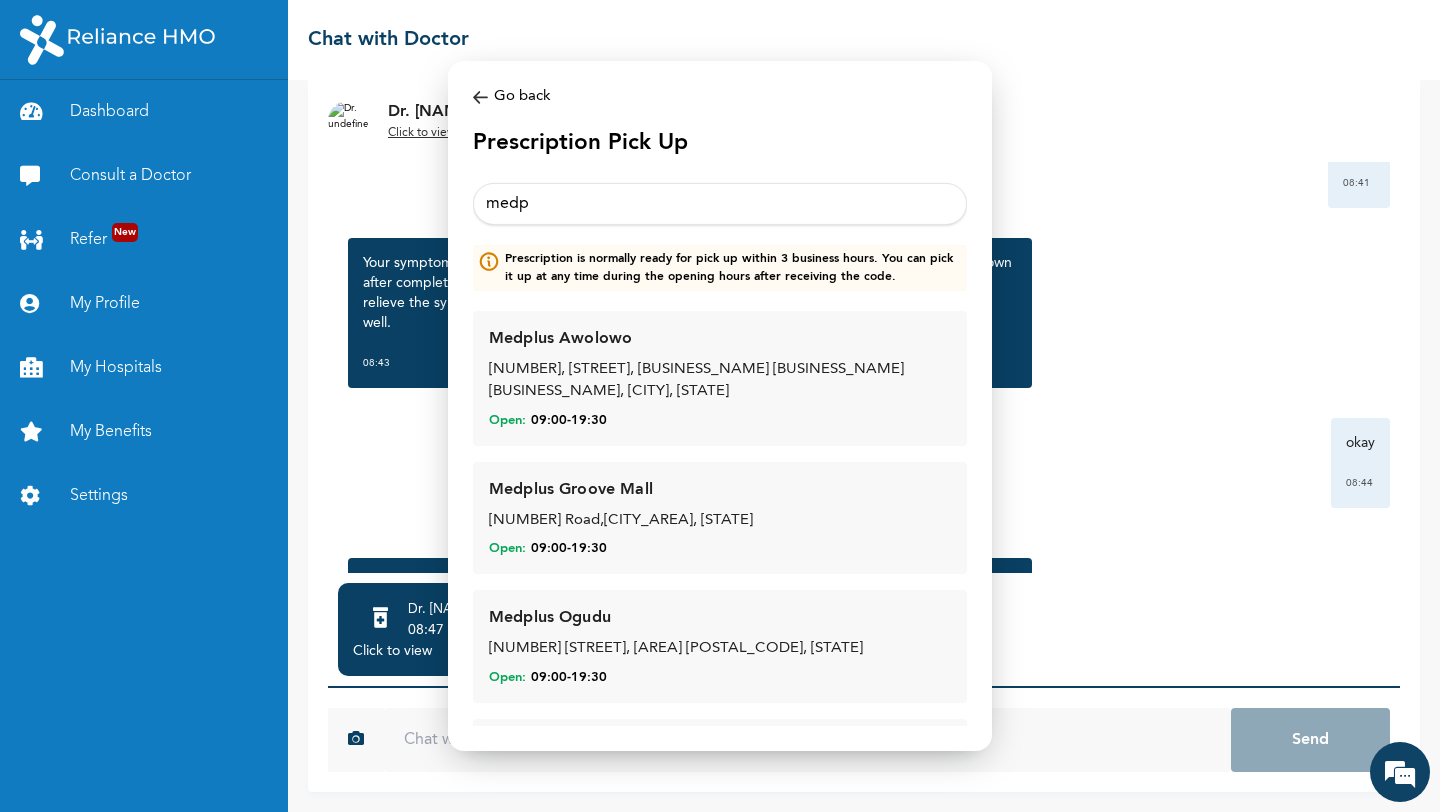 type on "medpl" 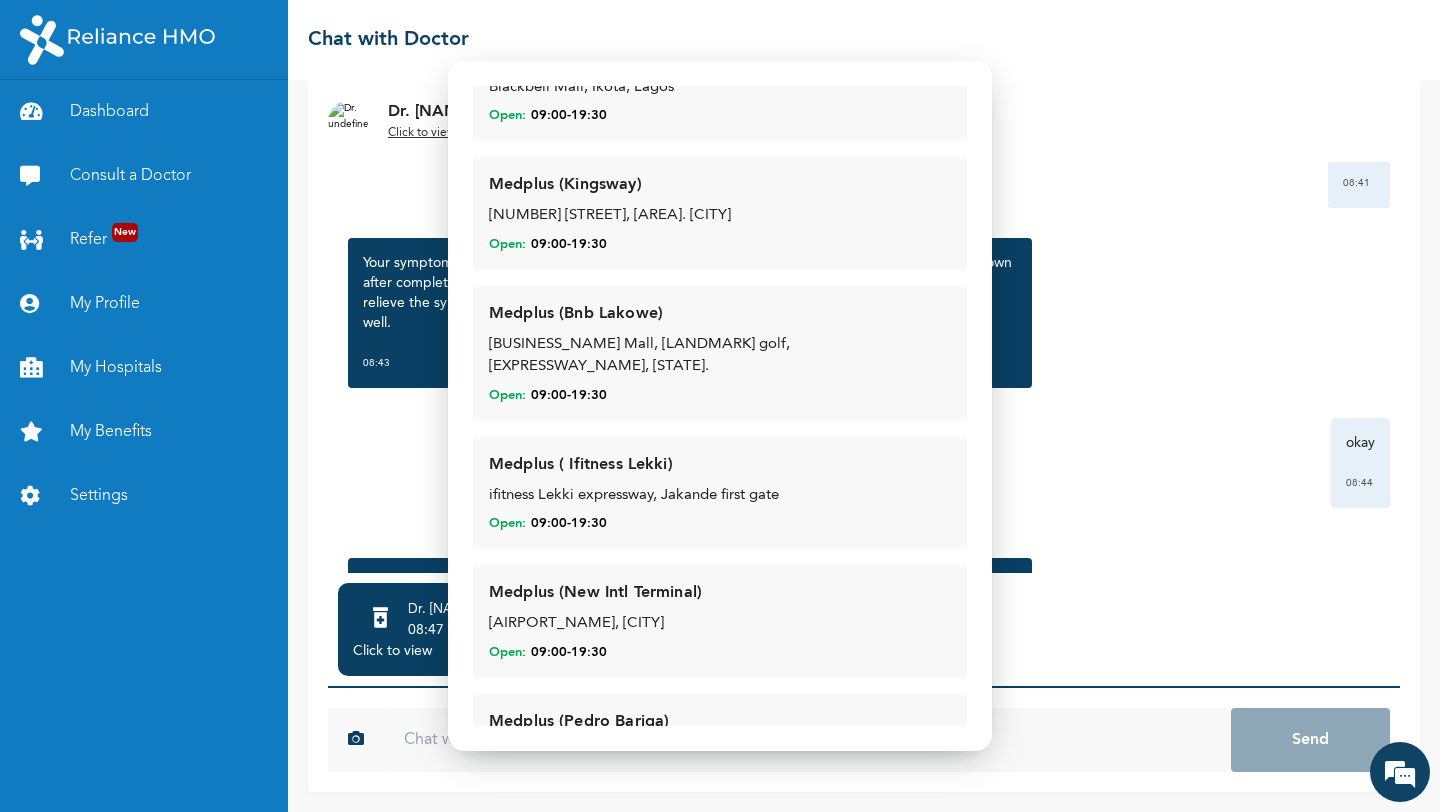 scroll, scrollTop: 7102, scrollLeft: 0, axis: vertical 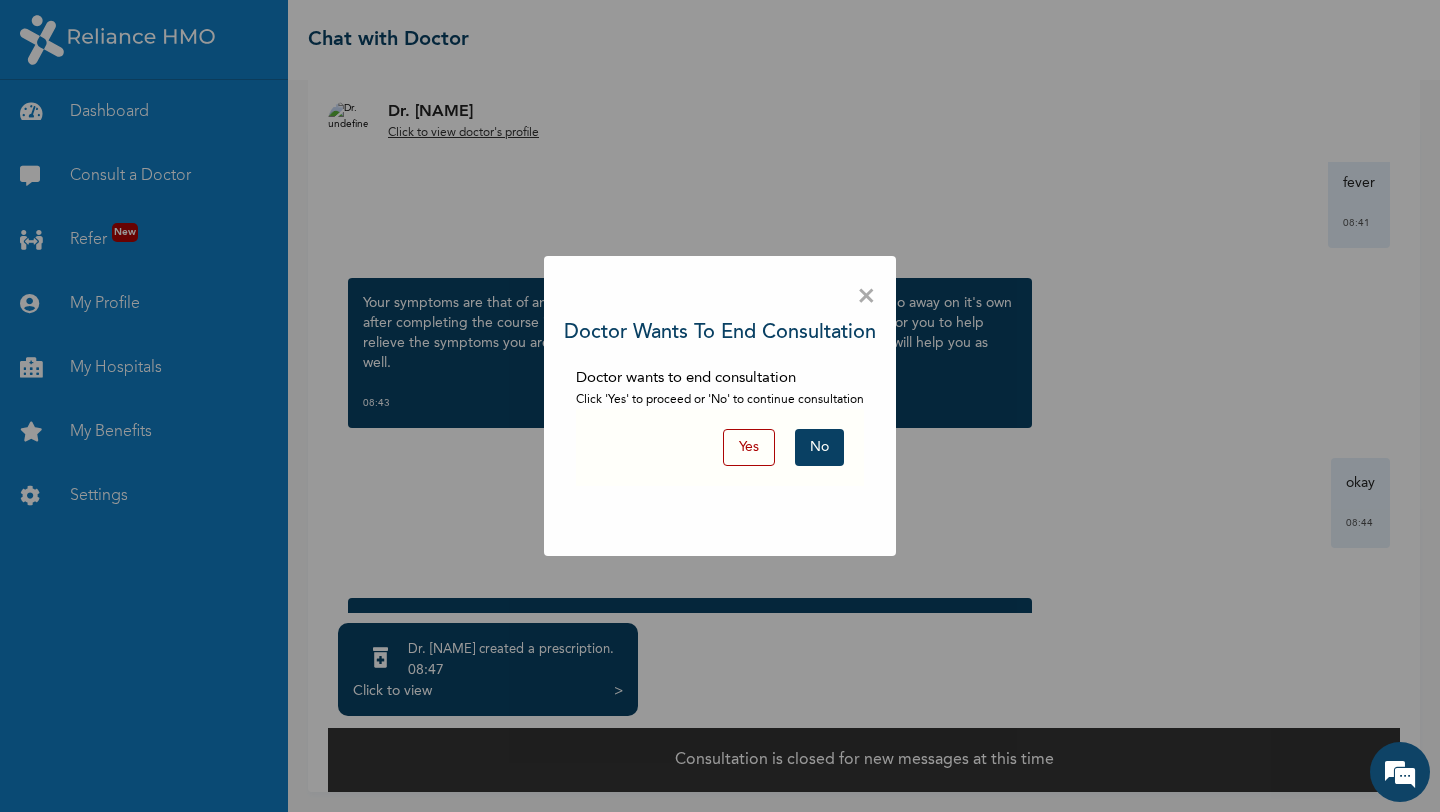 click on "×" at bounding box center [866, 297] 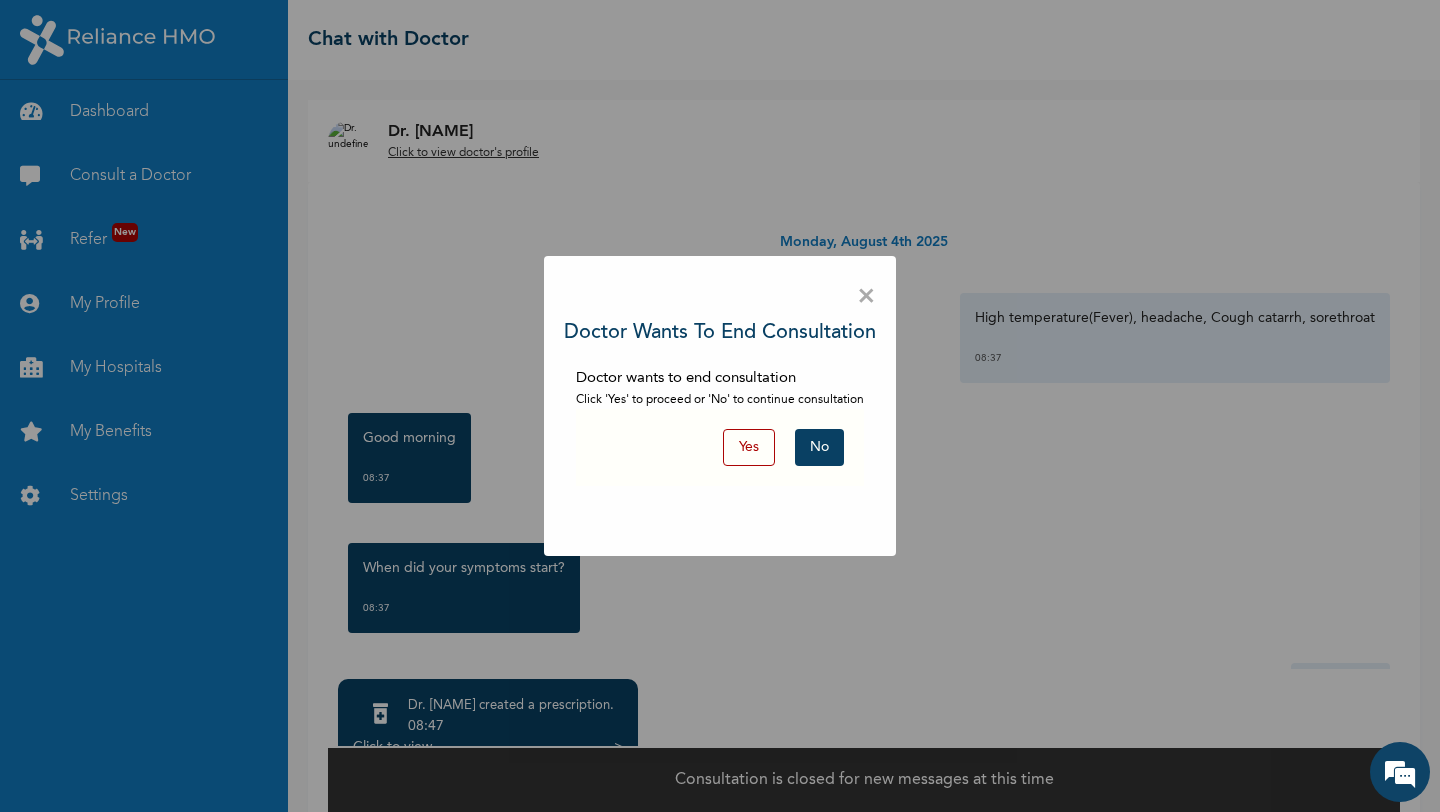 click on "No" at bounding box center [819, 447] 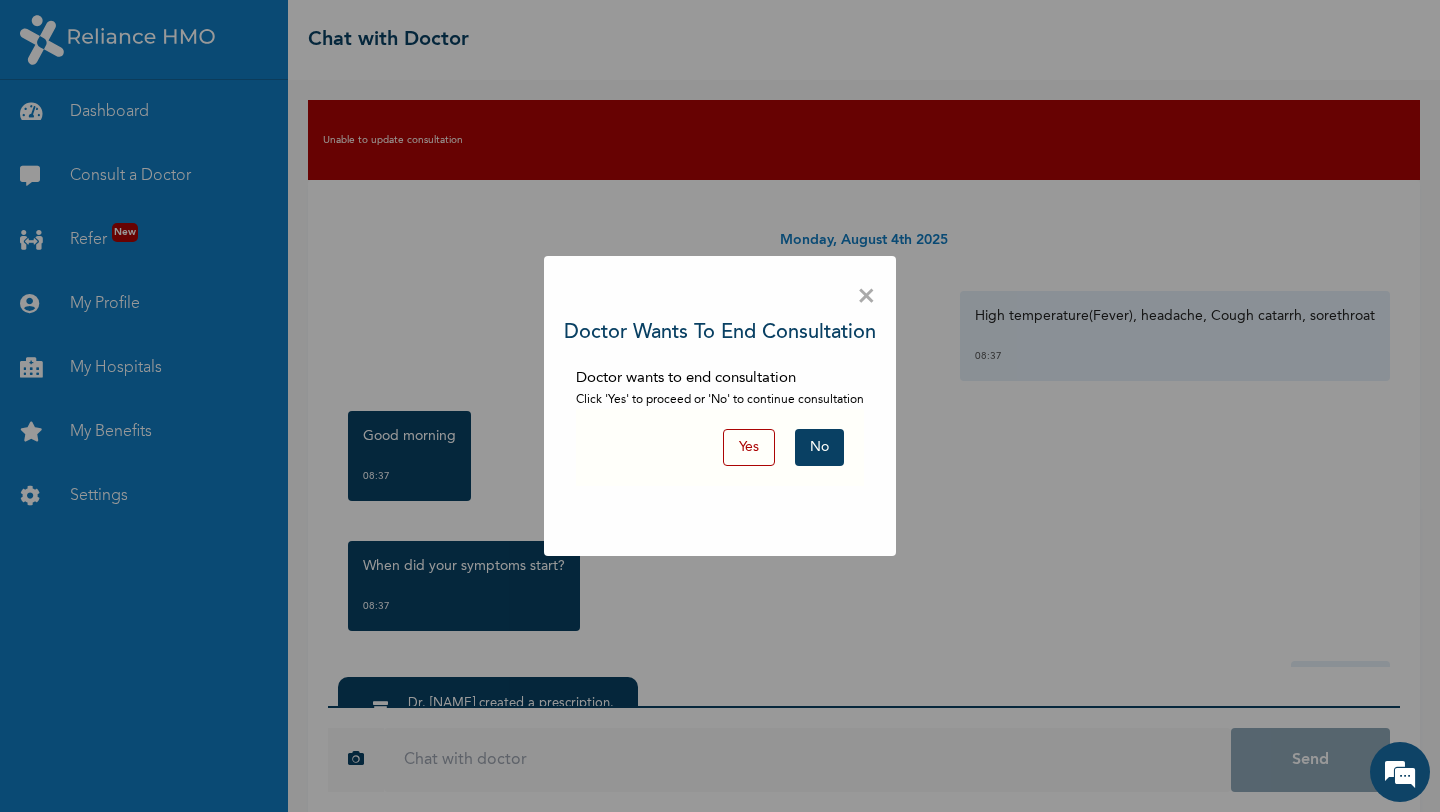click on "Yes" at bounding box center [749, 447] 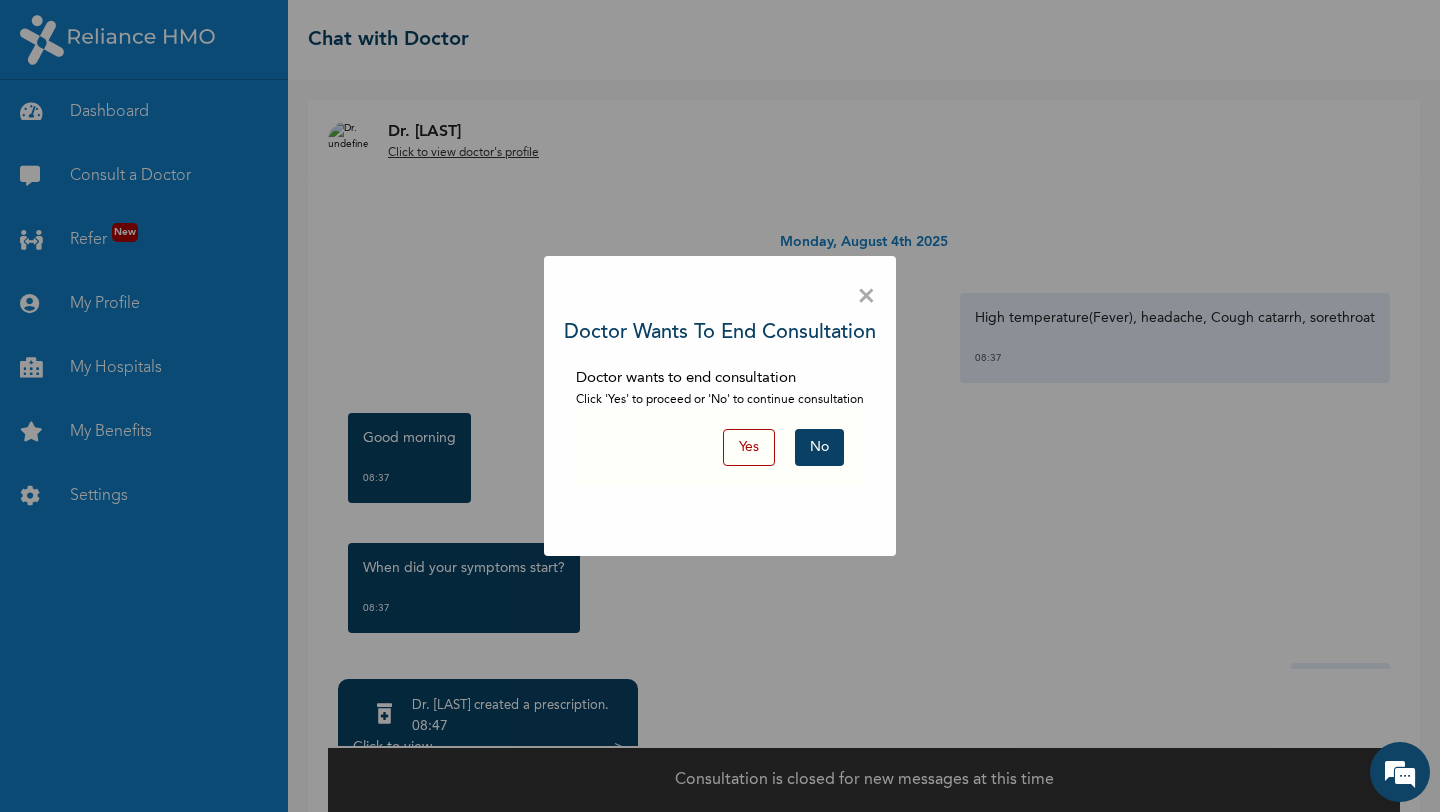 scroll, scrollTop: 0, scrollLeft: 0, axis: both 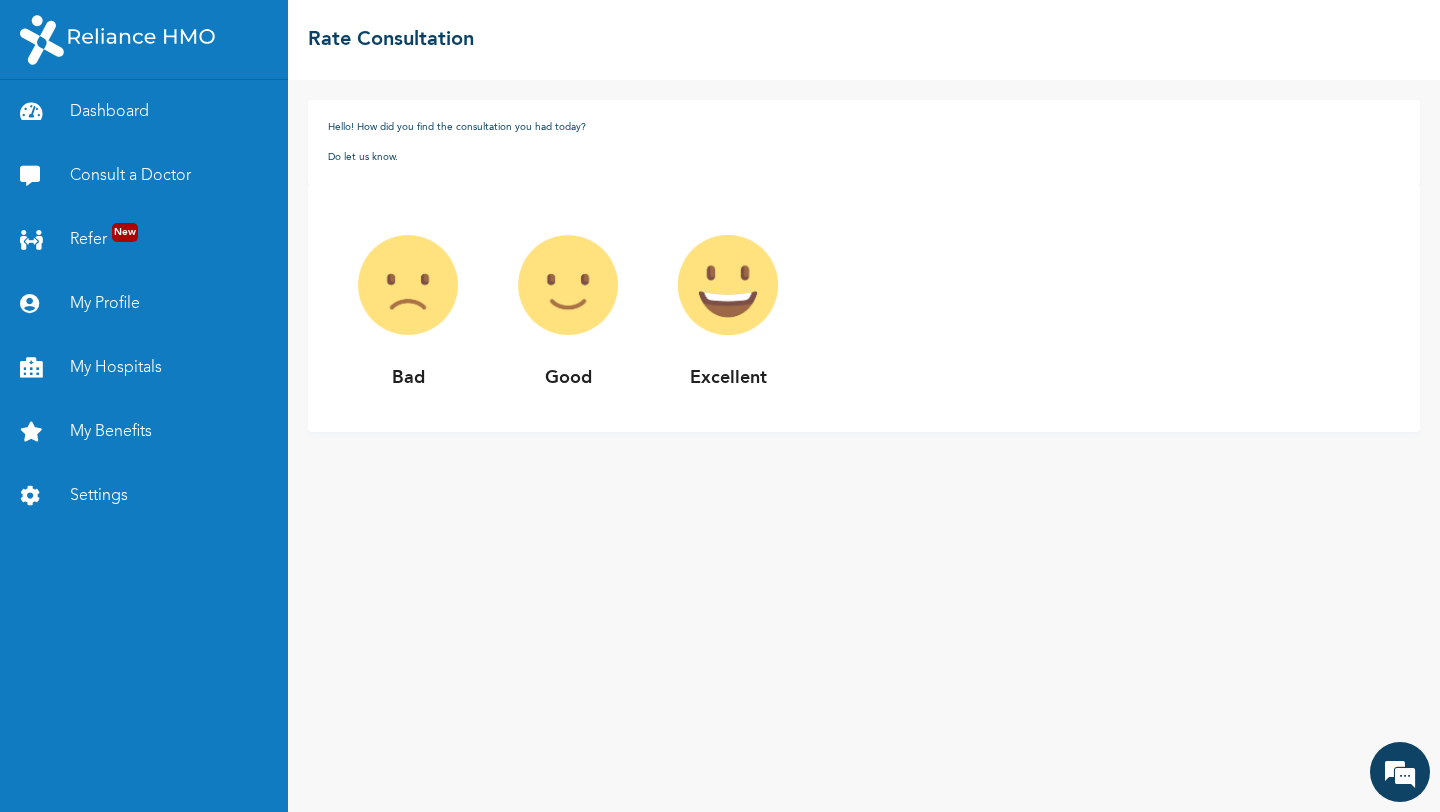 click on "Hello! How did you find the consultation you had today?" at bounding box center [864, 127] 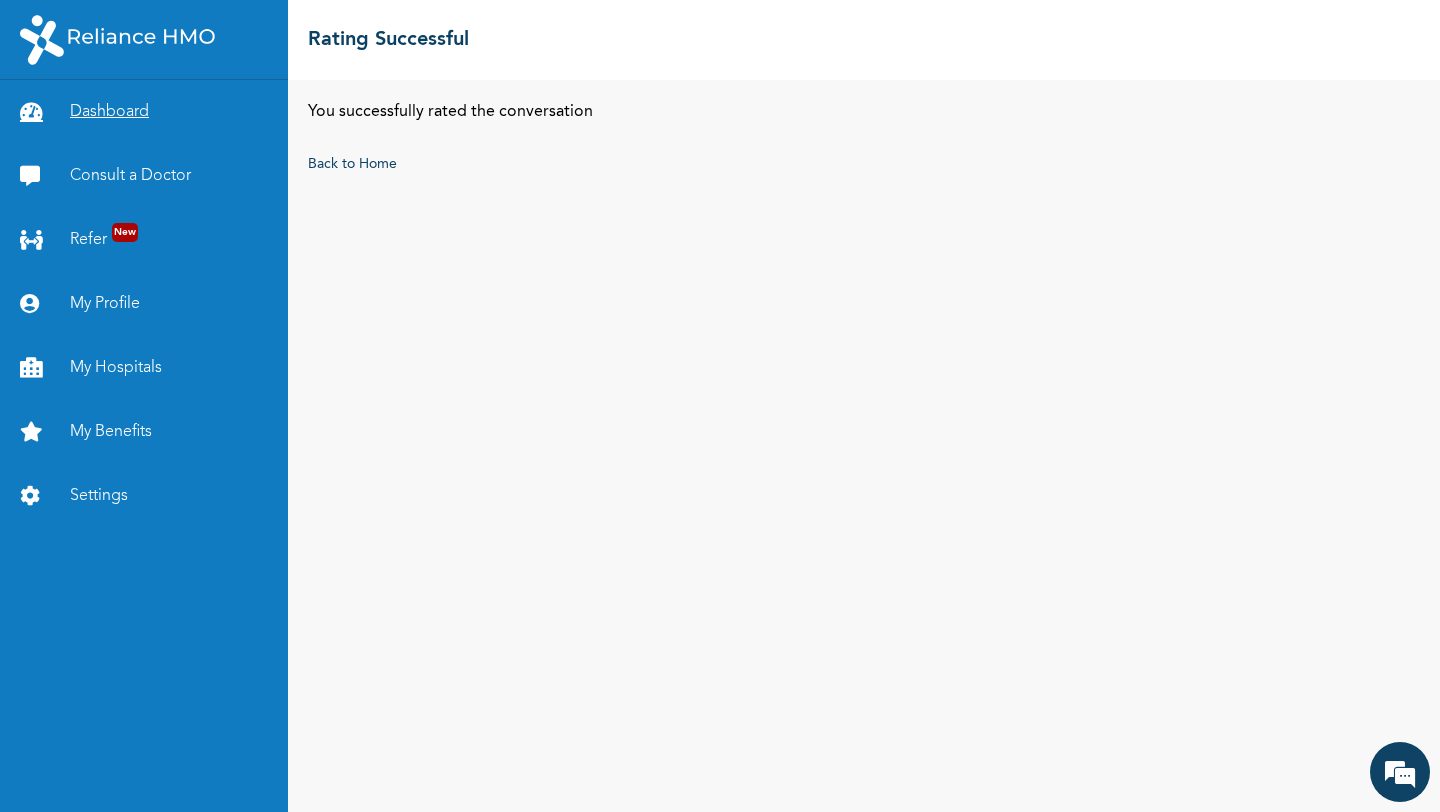 click on "Dashboard" at bounding box center (144, 112) 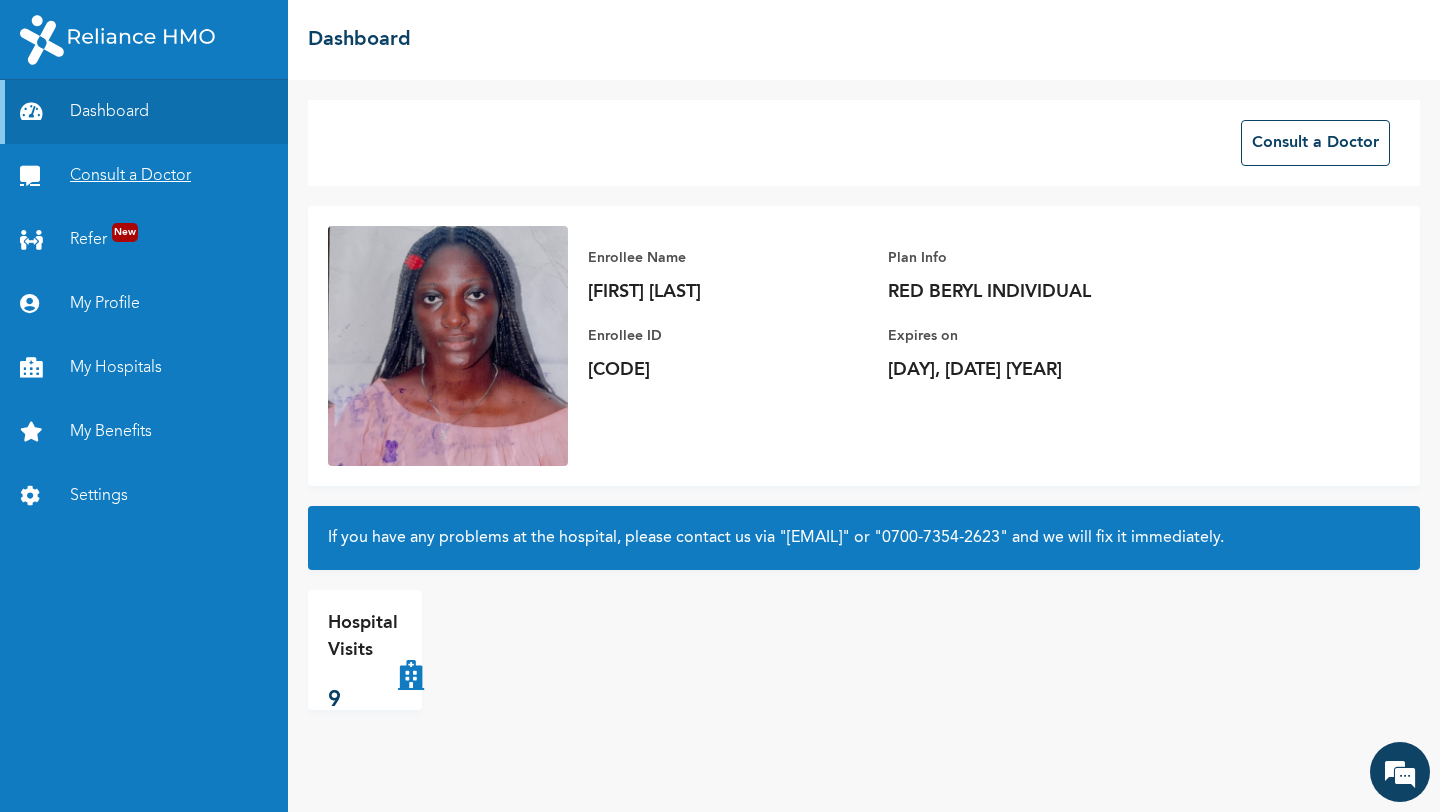 click on "Consult a Doctor" at bounding box center (144, 176) 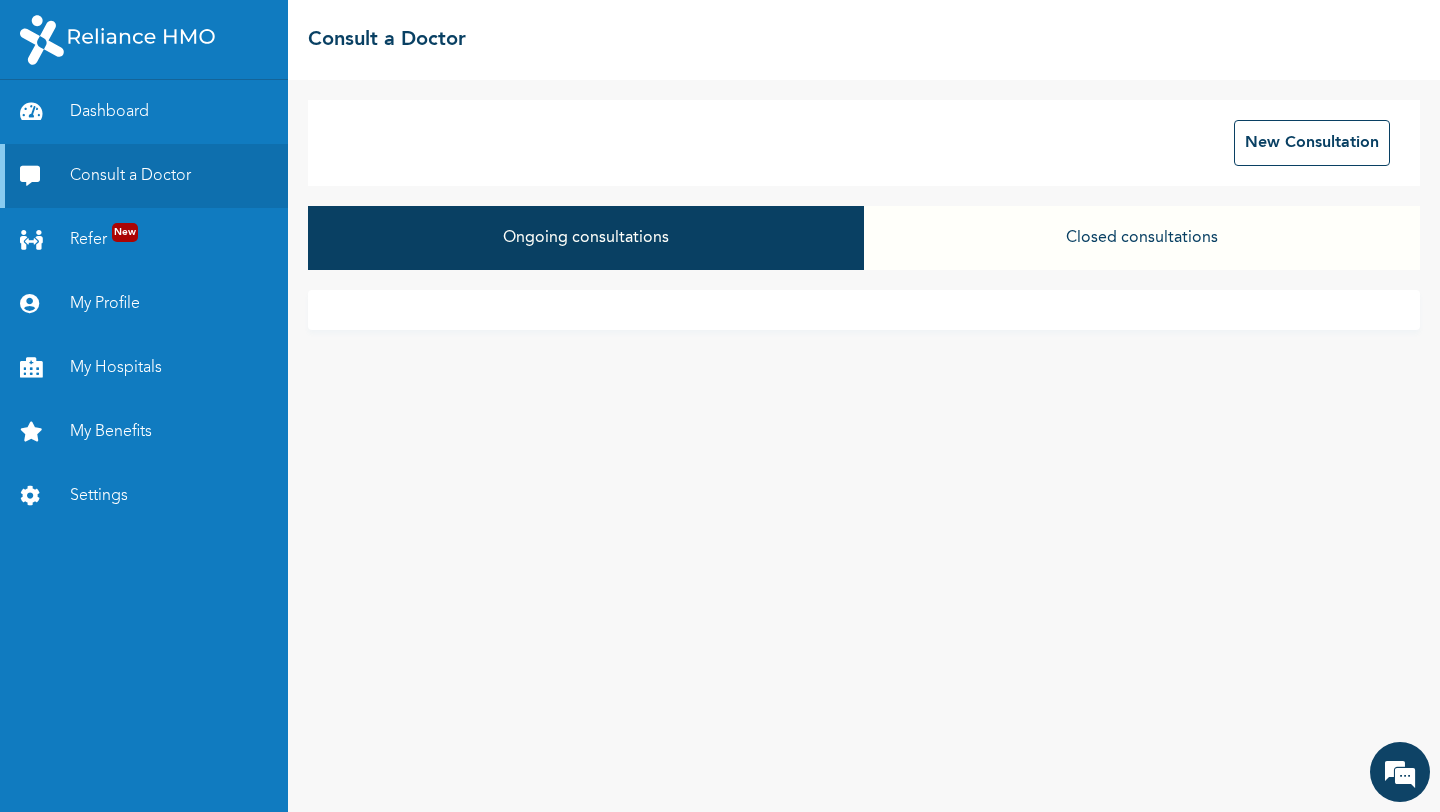 click on "Closed consultations" at bounding box center [1142, 238] 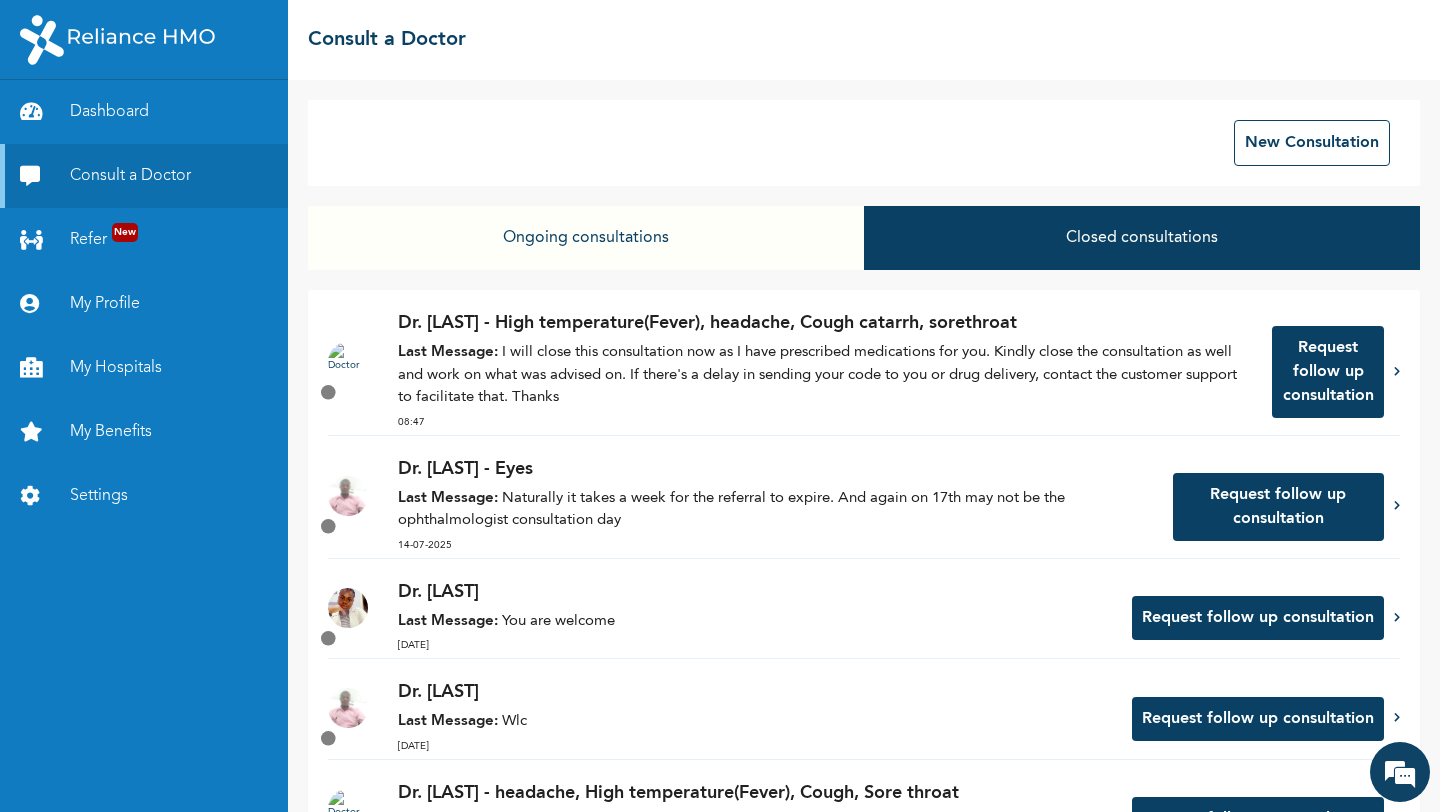 click on "Last Message:   I will close this consultation now as I have prescribed medications for you. Kindly close the consultation as well and work on what was advised on.
If there's a delay in sending your code to you or drug delivery, contact the customer support to facilitate that.
Thanks" at bounding box center (825, 376) 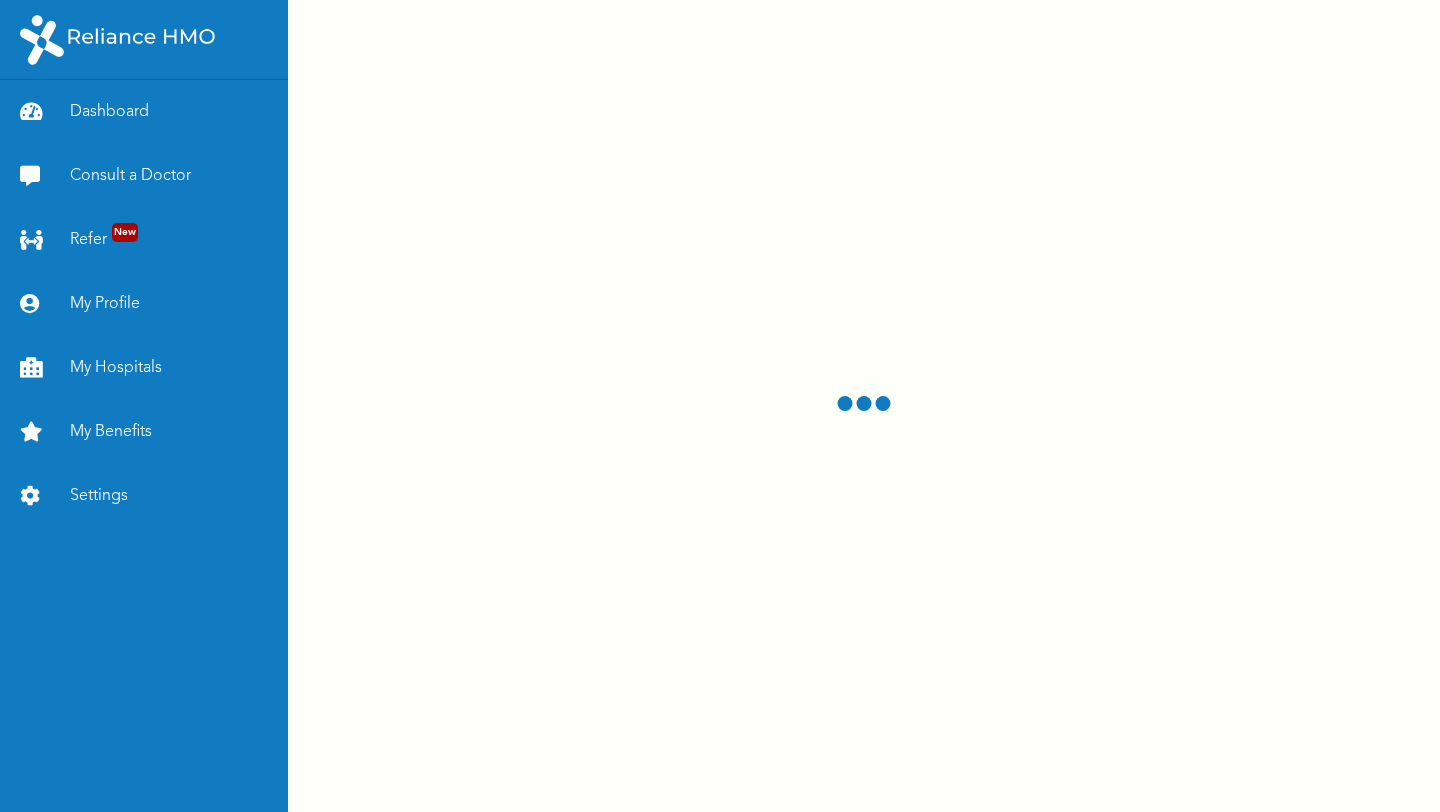 scroll, scrollTop: 0, scrollLeft: 0, axis: both 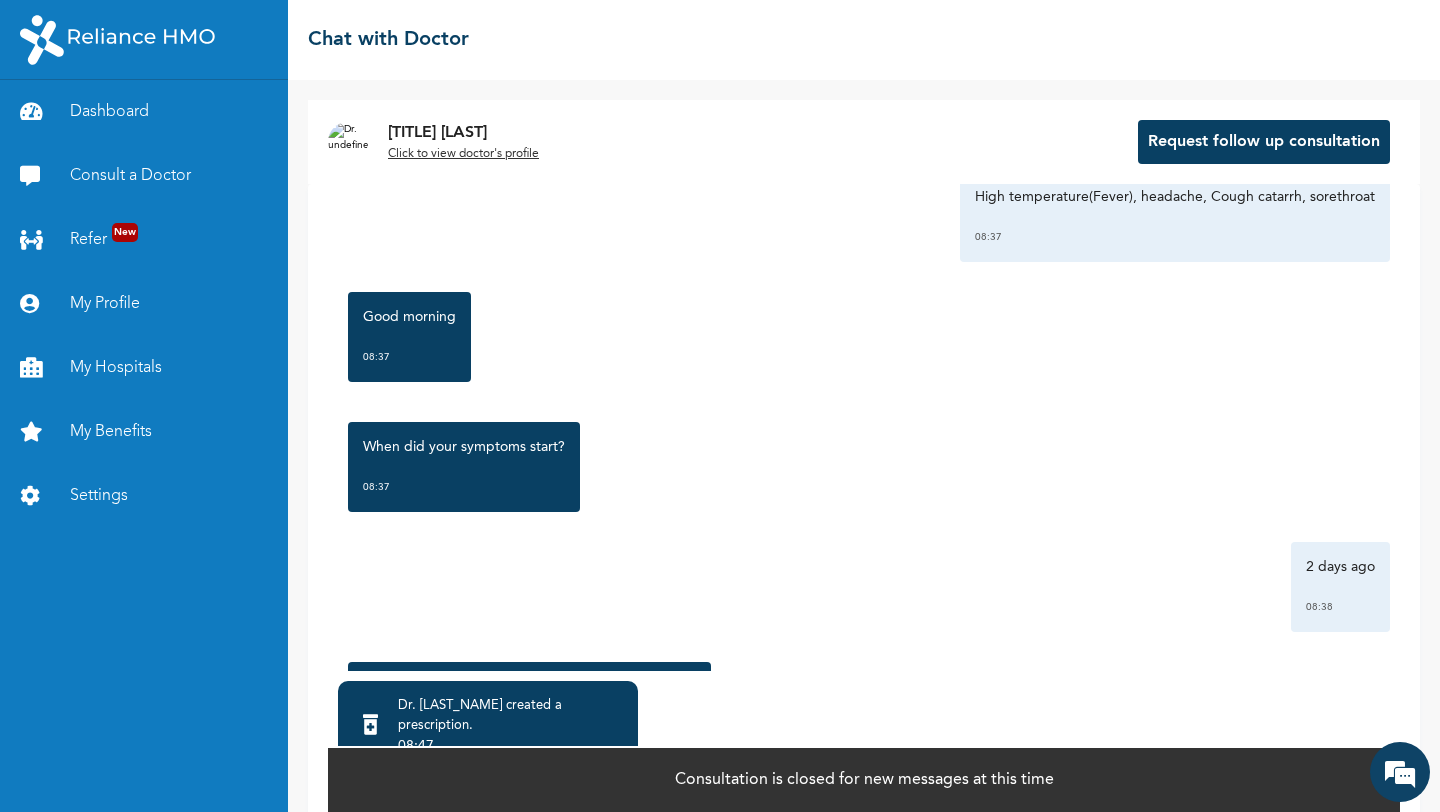 click on "Dr. Orji created a prescription ." at bounding box center (510, 716) 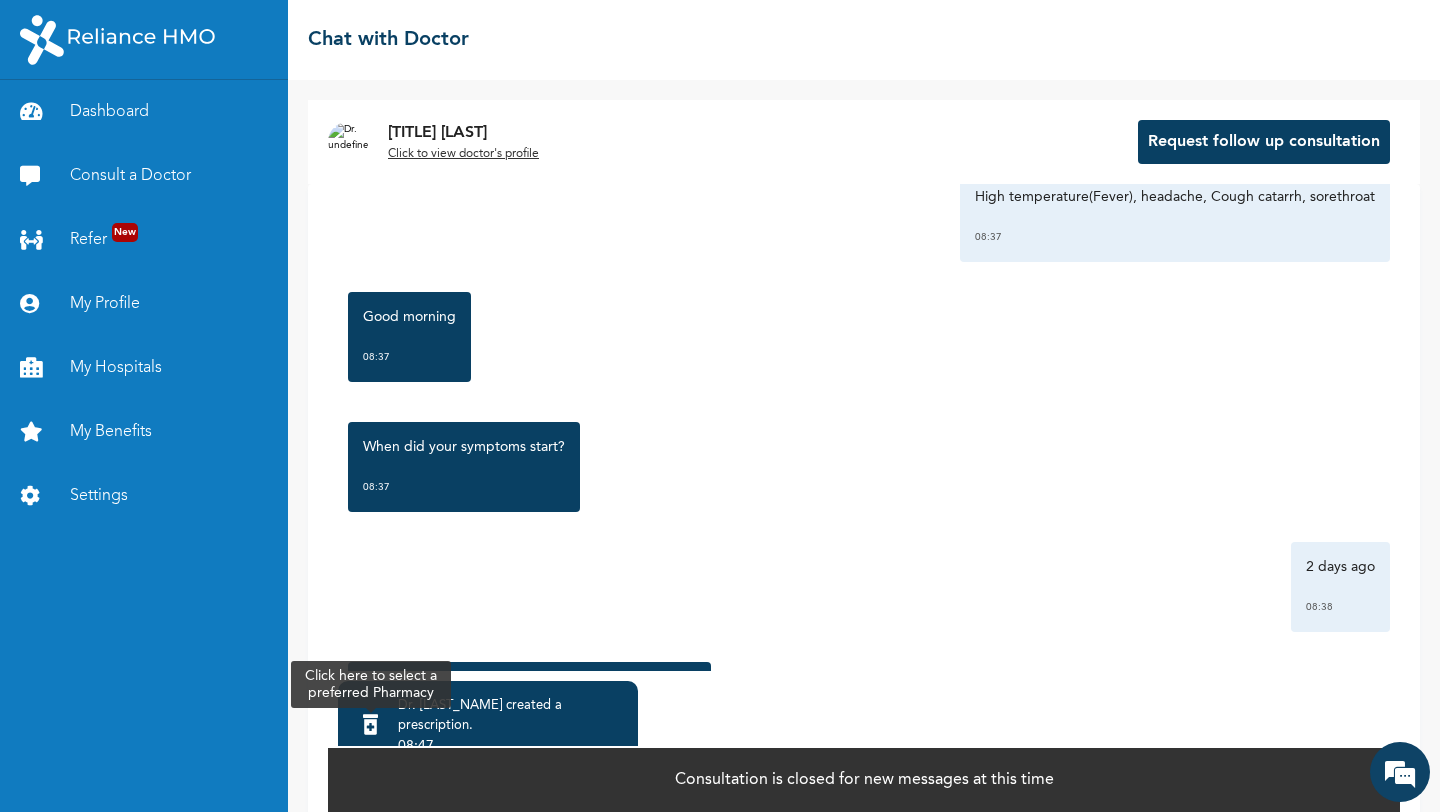 click at bounding box center [370, 725] 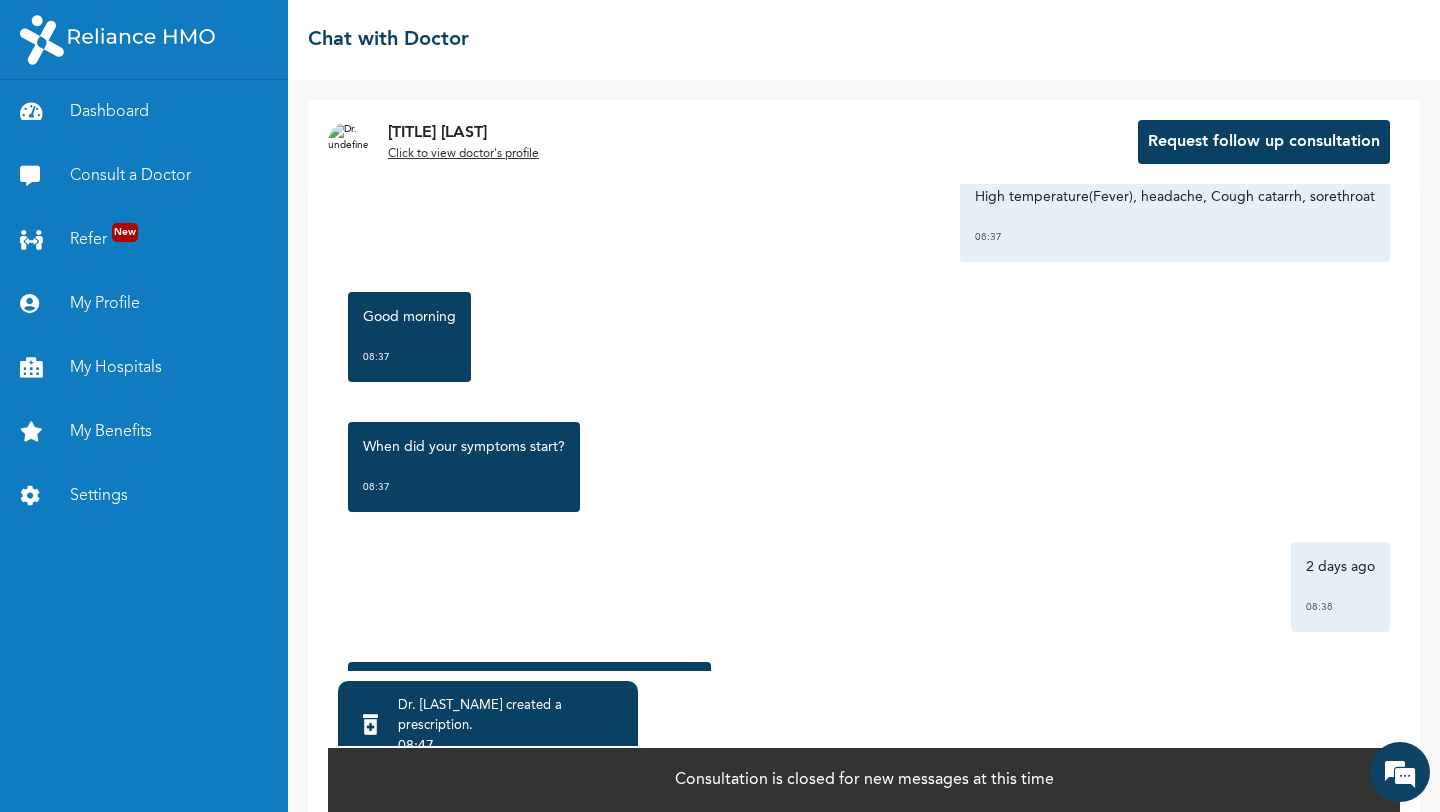 click on "Dr. Orji created a prescription ." at bounding box center (510, 716) 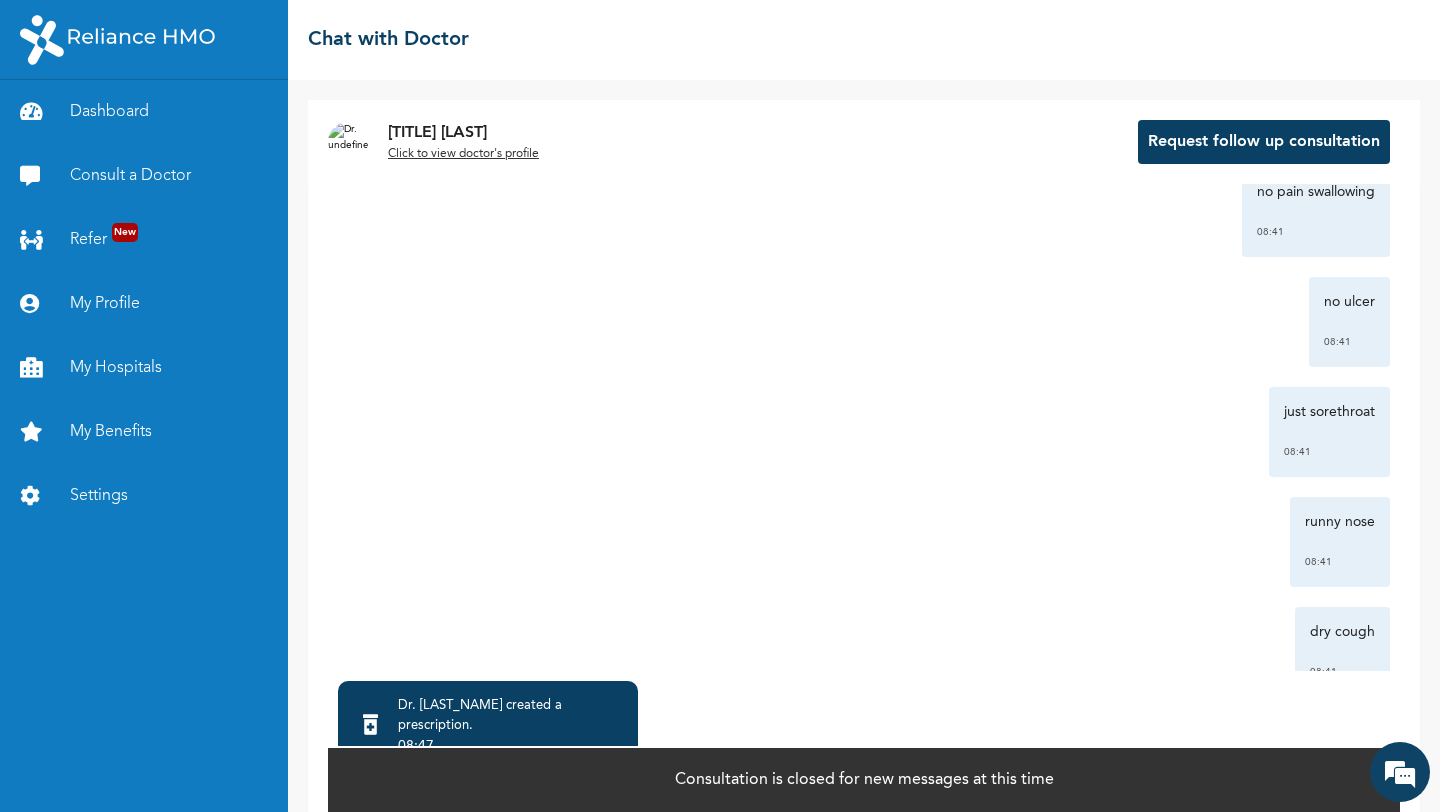 scroll, scrollTop: 1869, scrollLeft: 0, axis: vertical 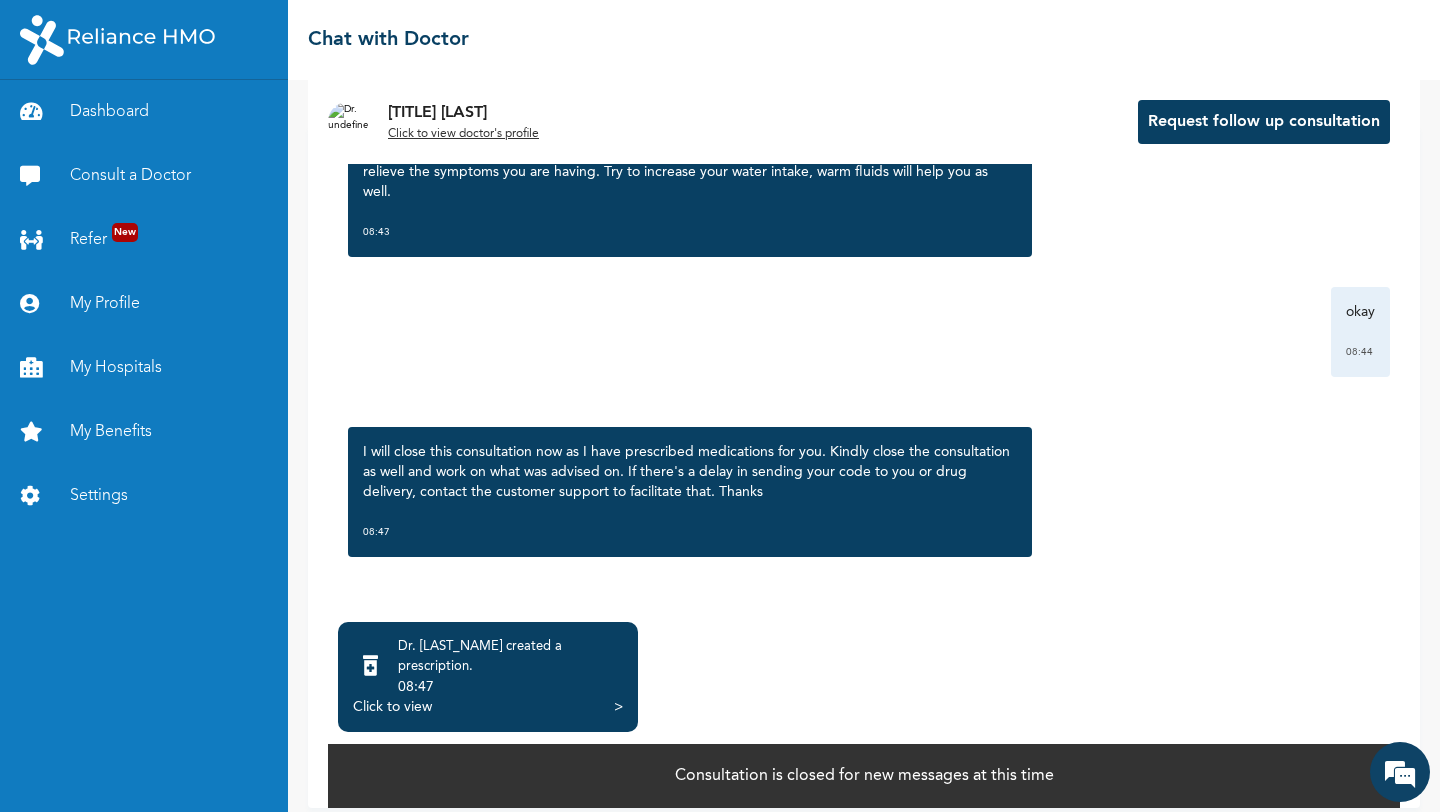click on "Click to view >" at bounding box center (488, 707) 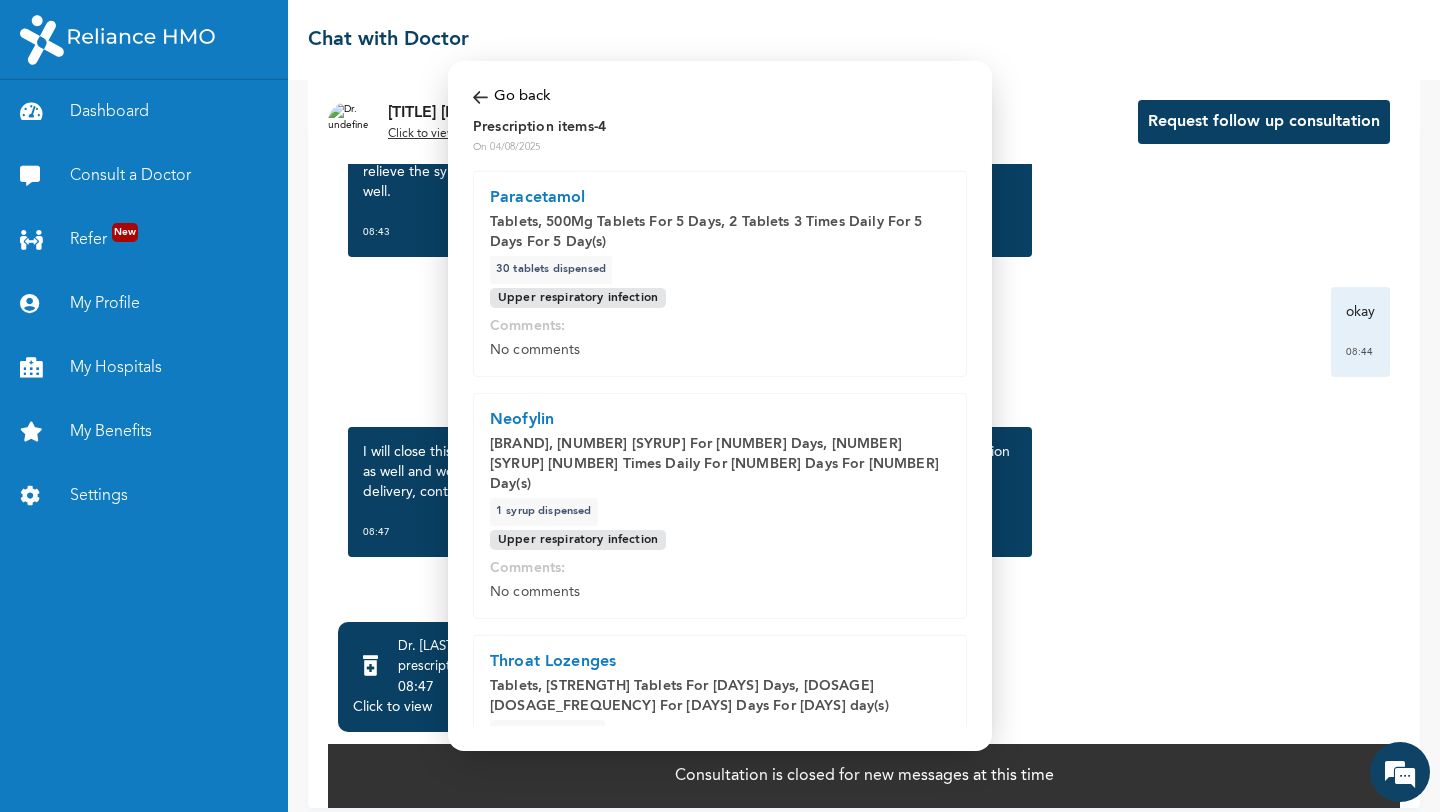 scroll, scrollTop: 0, scrollLeft: 0, axis: both 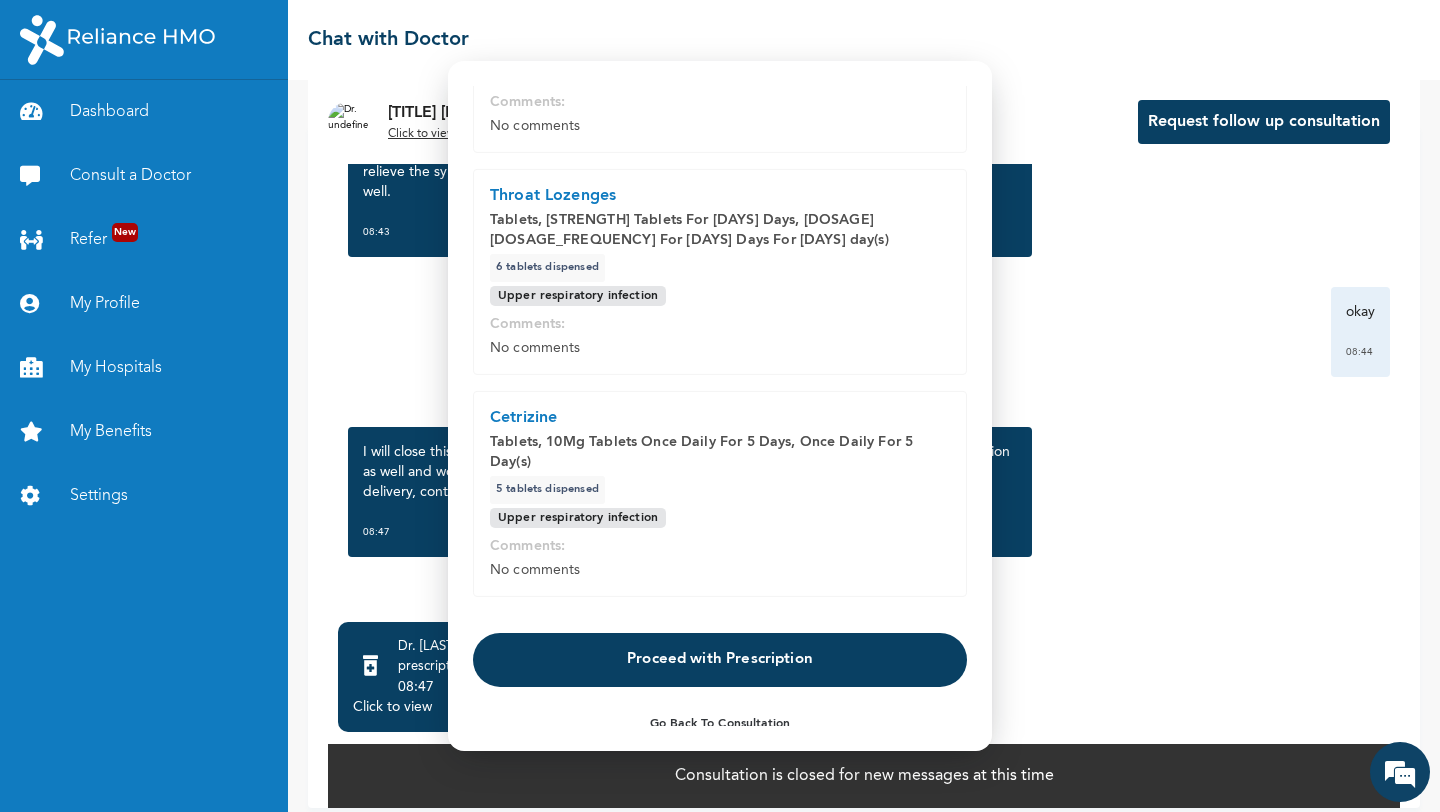 click on "Proceed with Prescription" at bounding box center (720, 659) 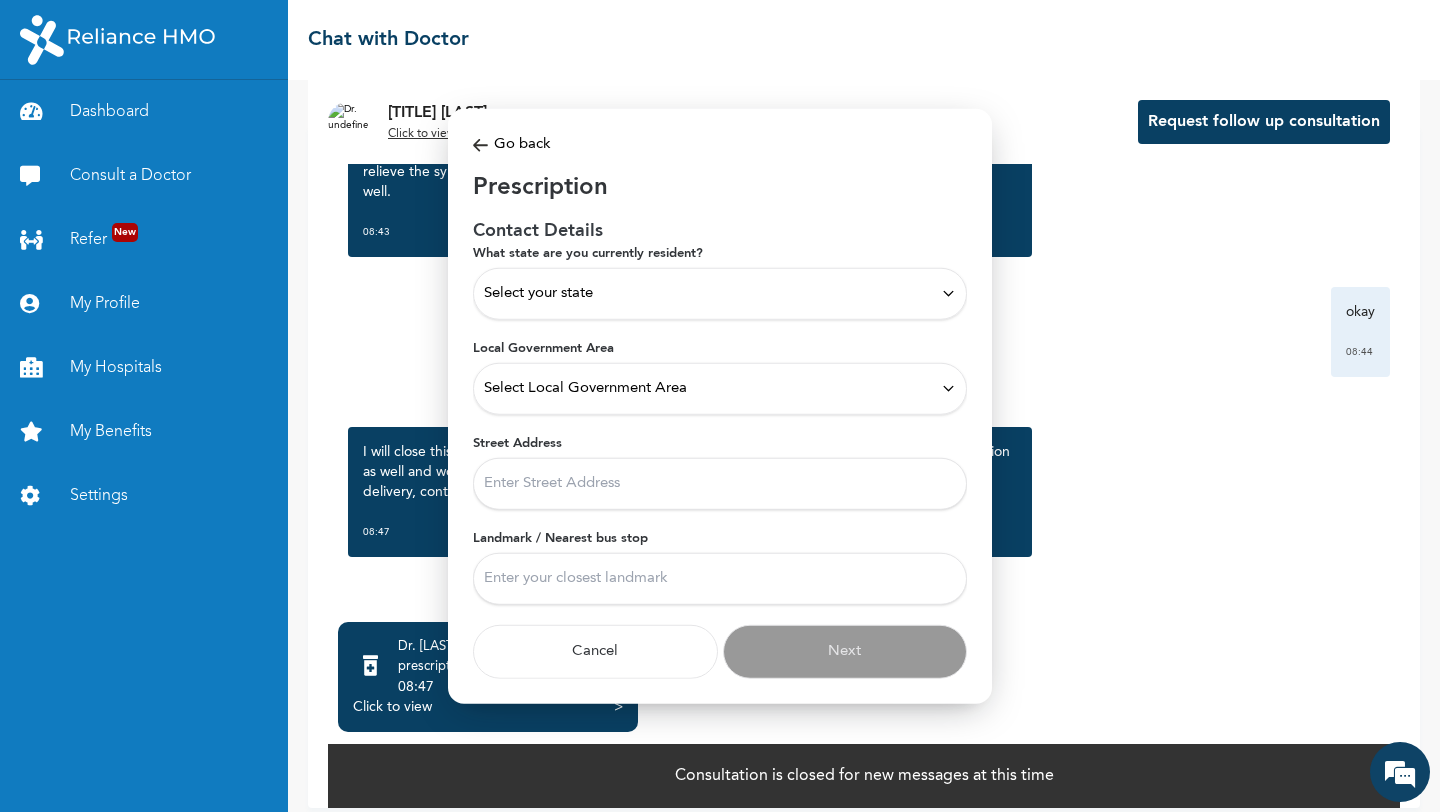 click on "Select your state" at bounding box center (720, 293) 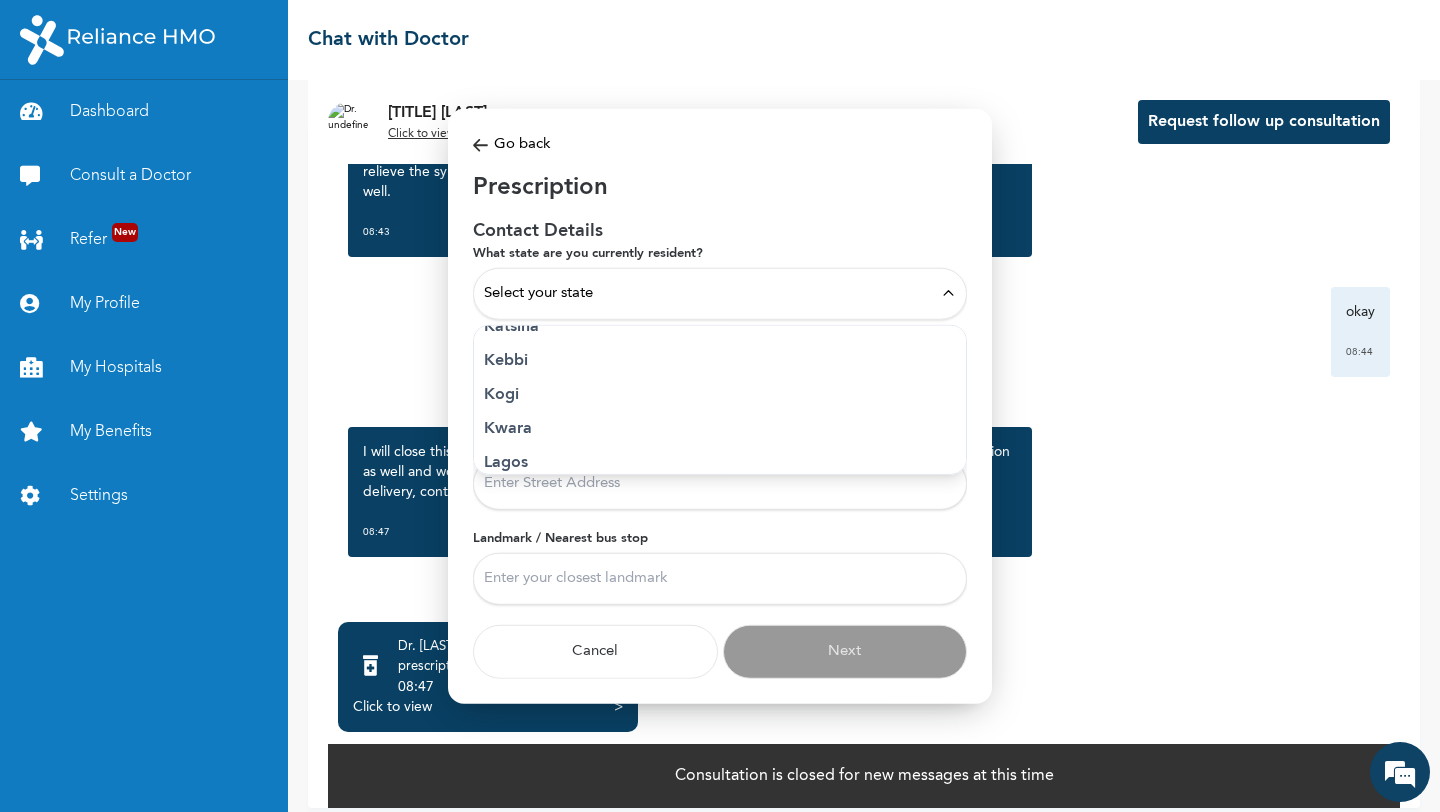 scroll, scrollTop: 705, scrollLeft: 0, axis: vertical 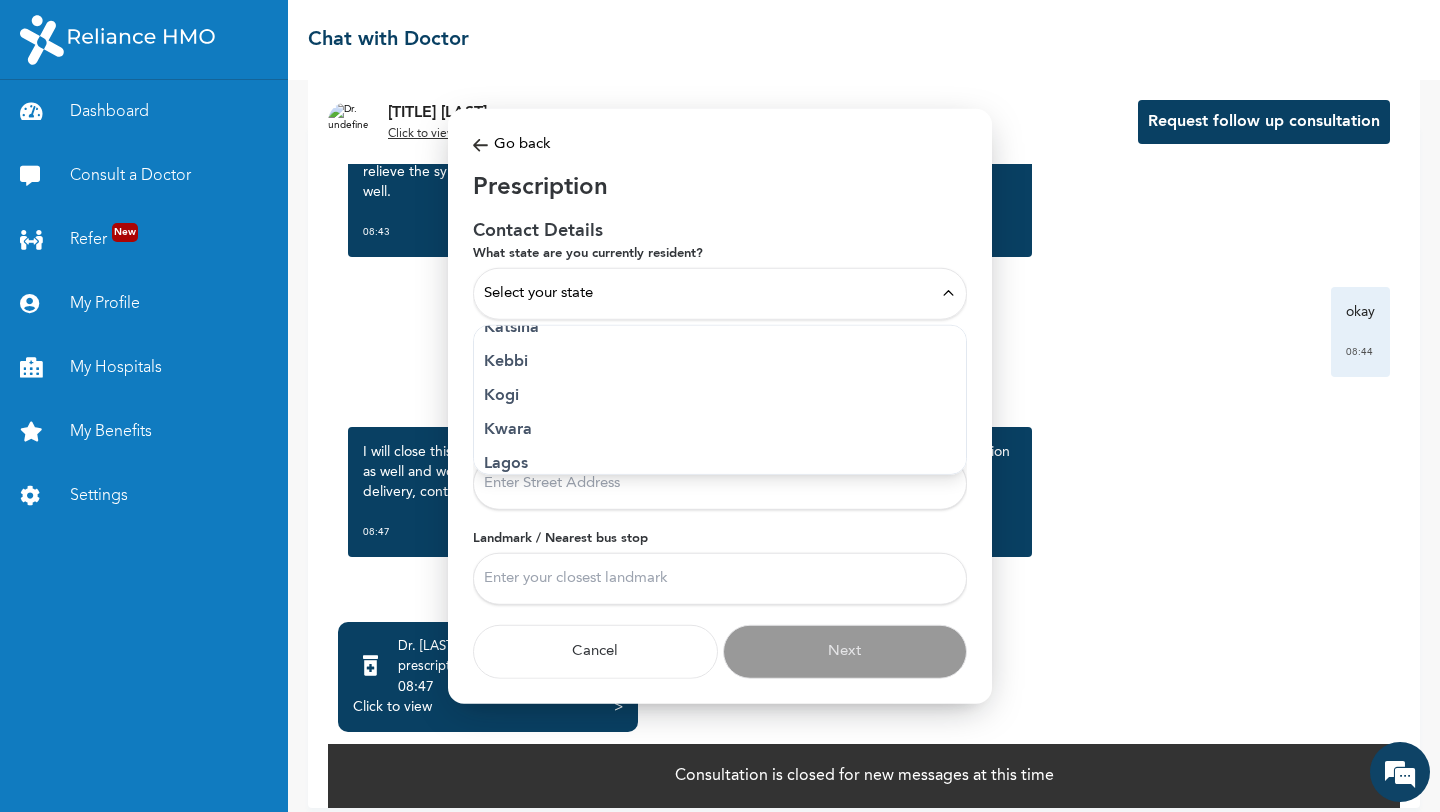 click on "Lagos" at bounding box center (720, 463) 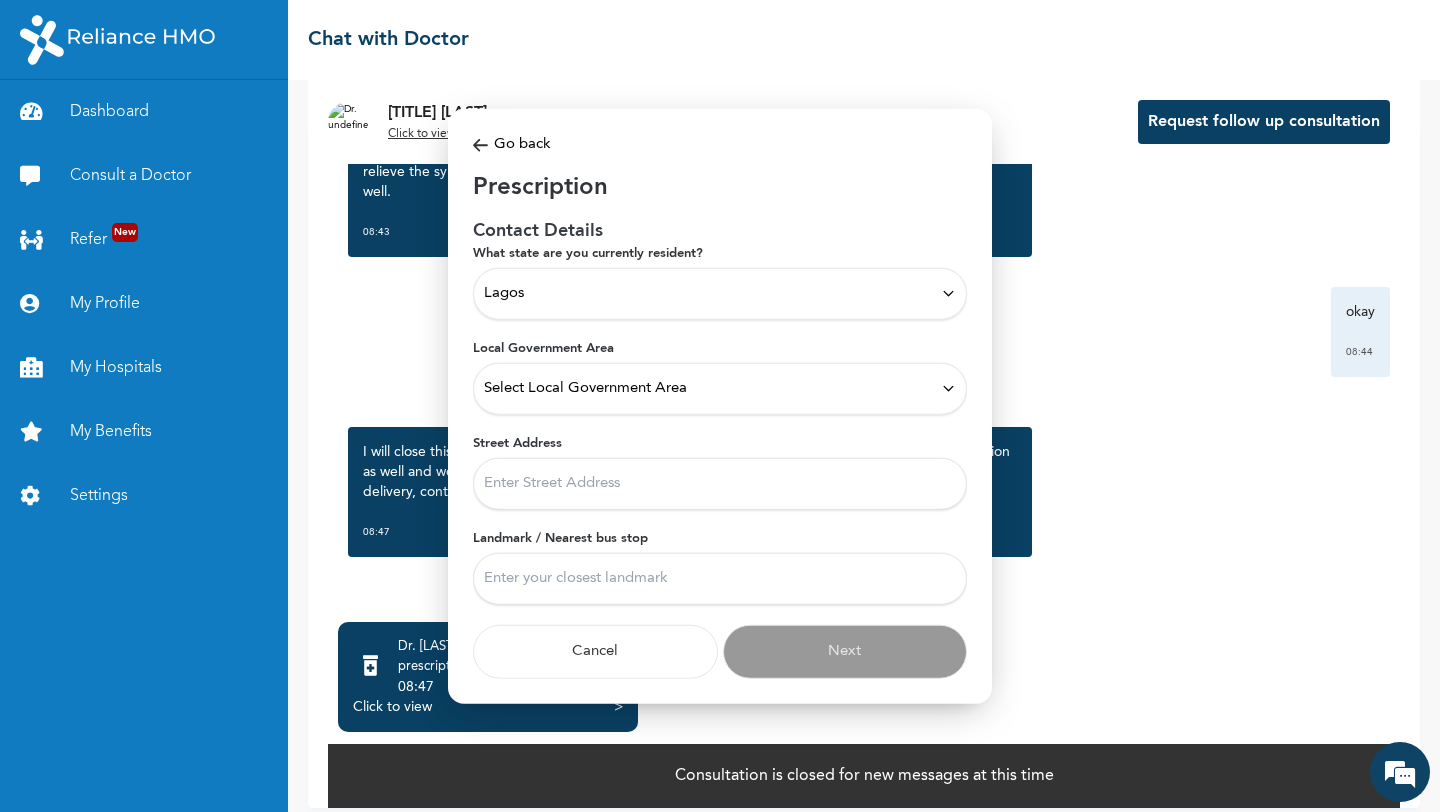 click on "Select Local Government Area" at bounding box center (585, 388) 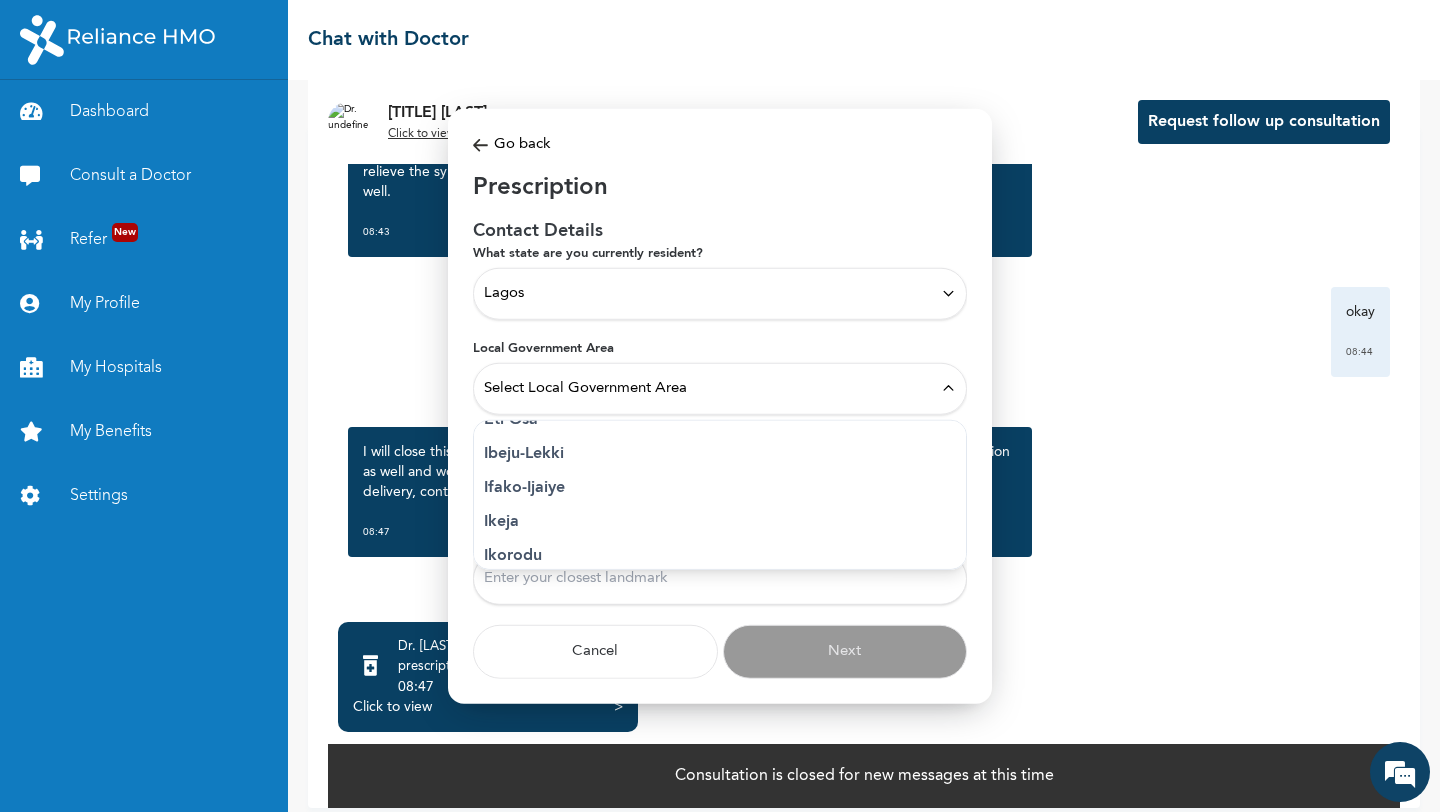 scroll, scrollTop: 265, scrollLeft: 0, axis: vertical 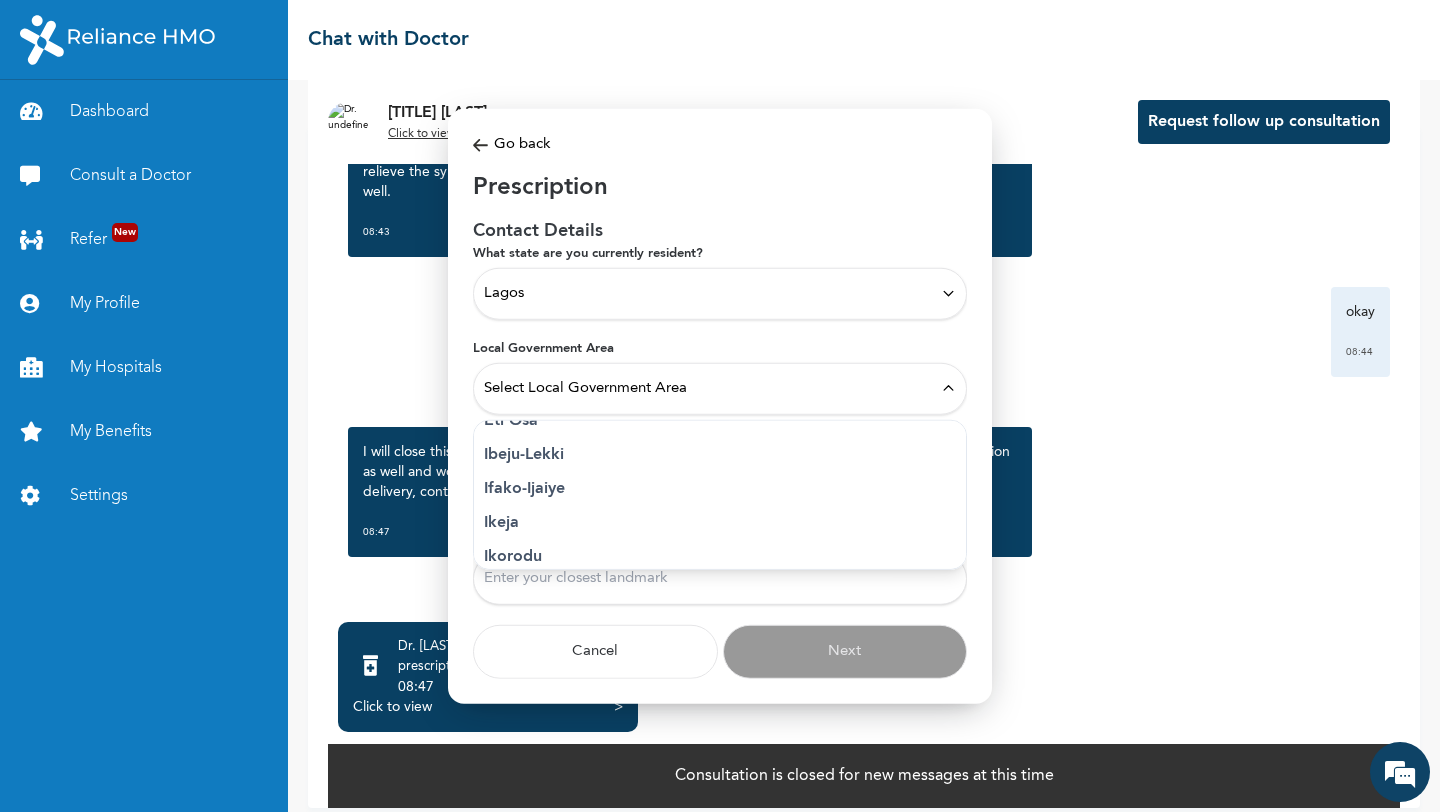 click on "Ikeja" at bounding box center (720, 522) 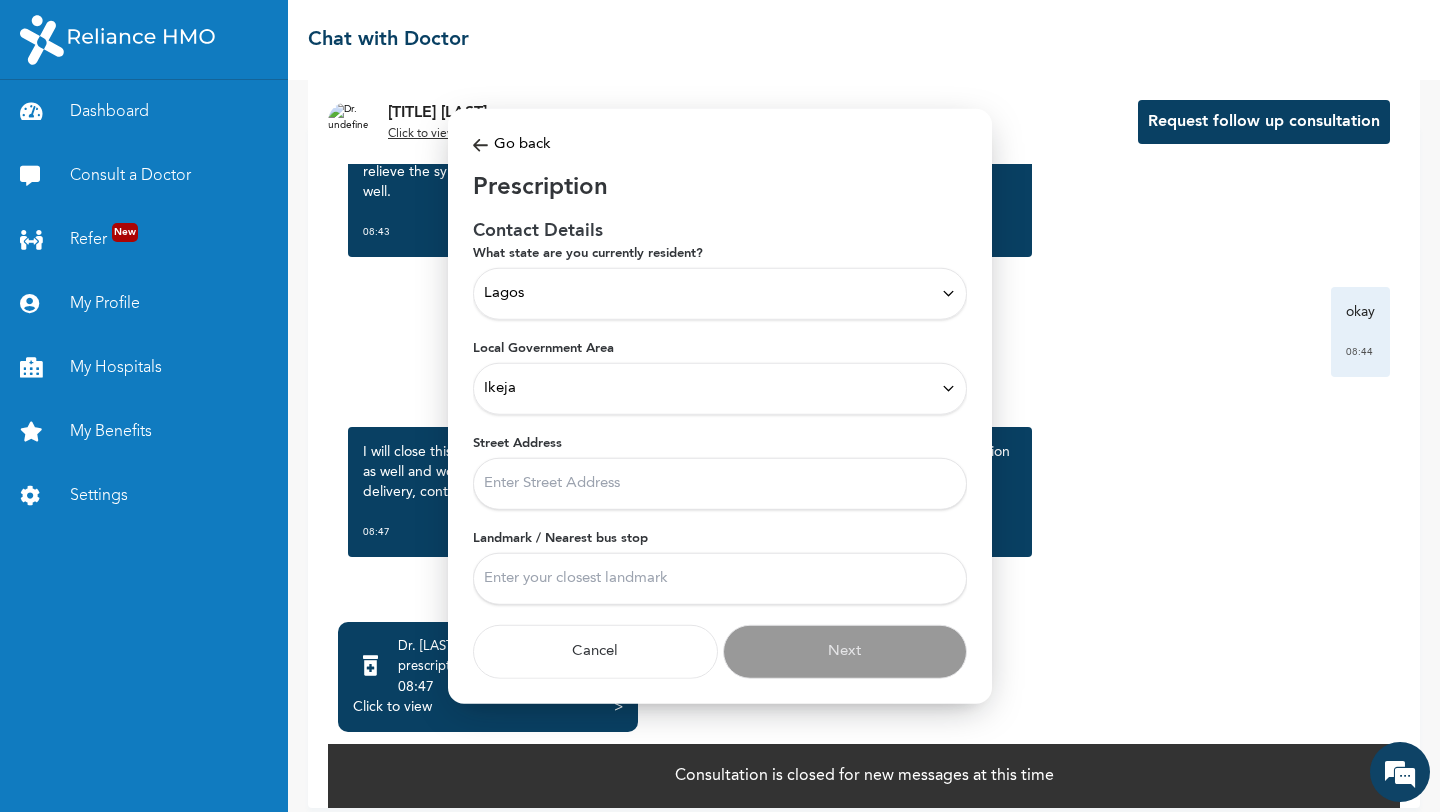 click on "Street Address" at bounding box center (720, 483) 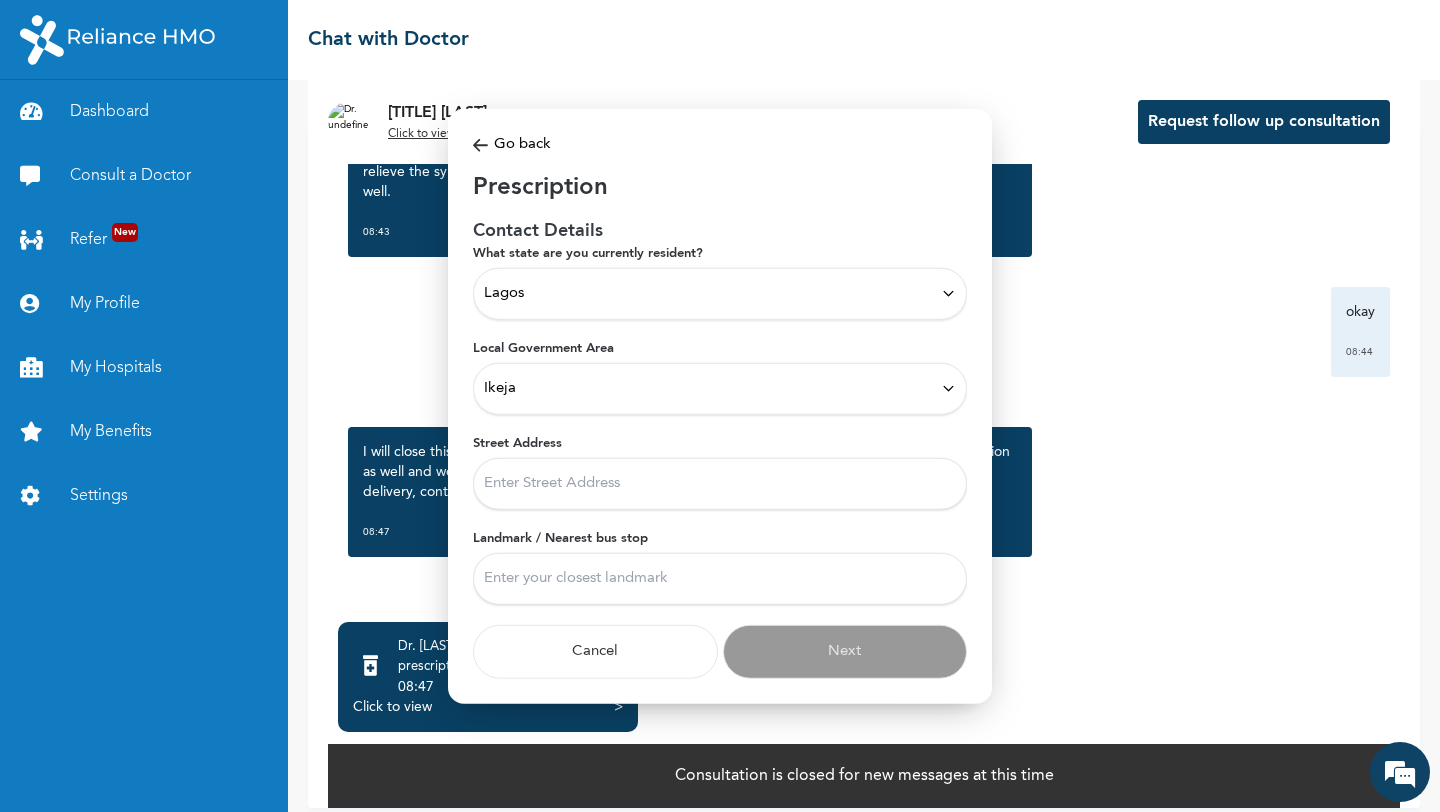 type on "[NUMBER], [STREET], Off [BRAND], [CITY] [CITY]" 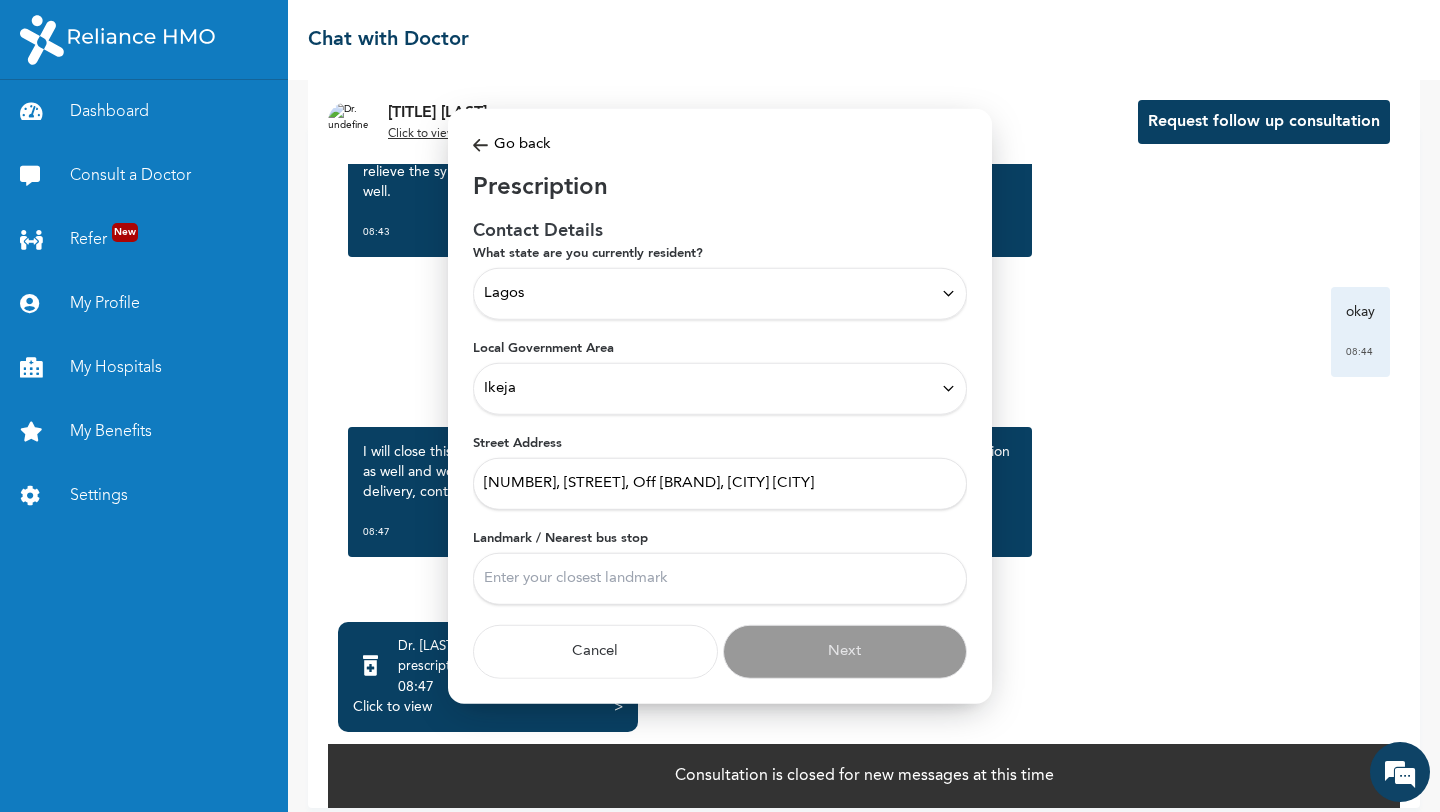 click on "Landmark / Nearest bus stop" at bounding box center (720, 578) 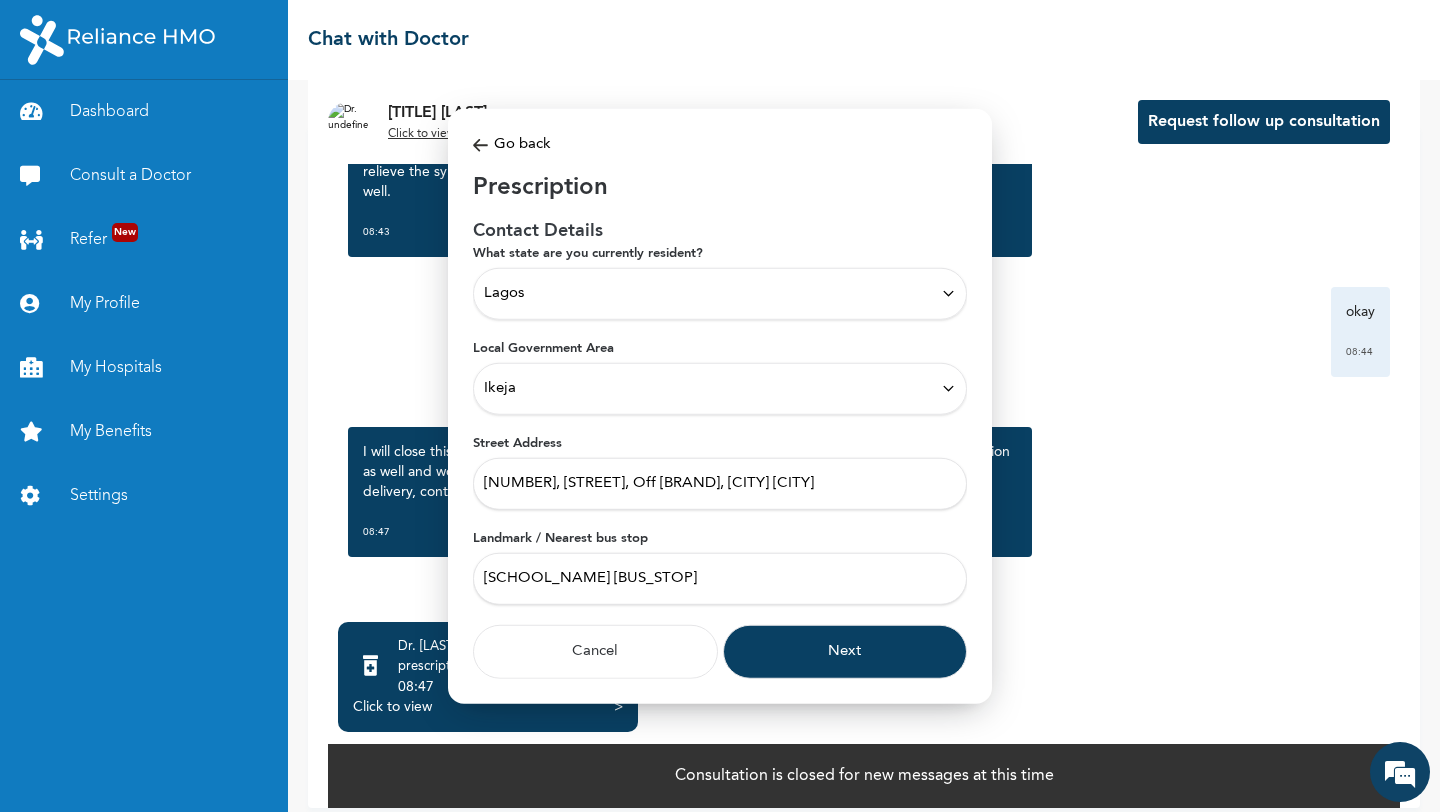 click on "Next" at bounding box center (845, 651) 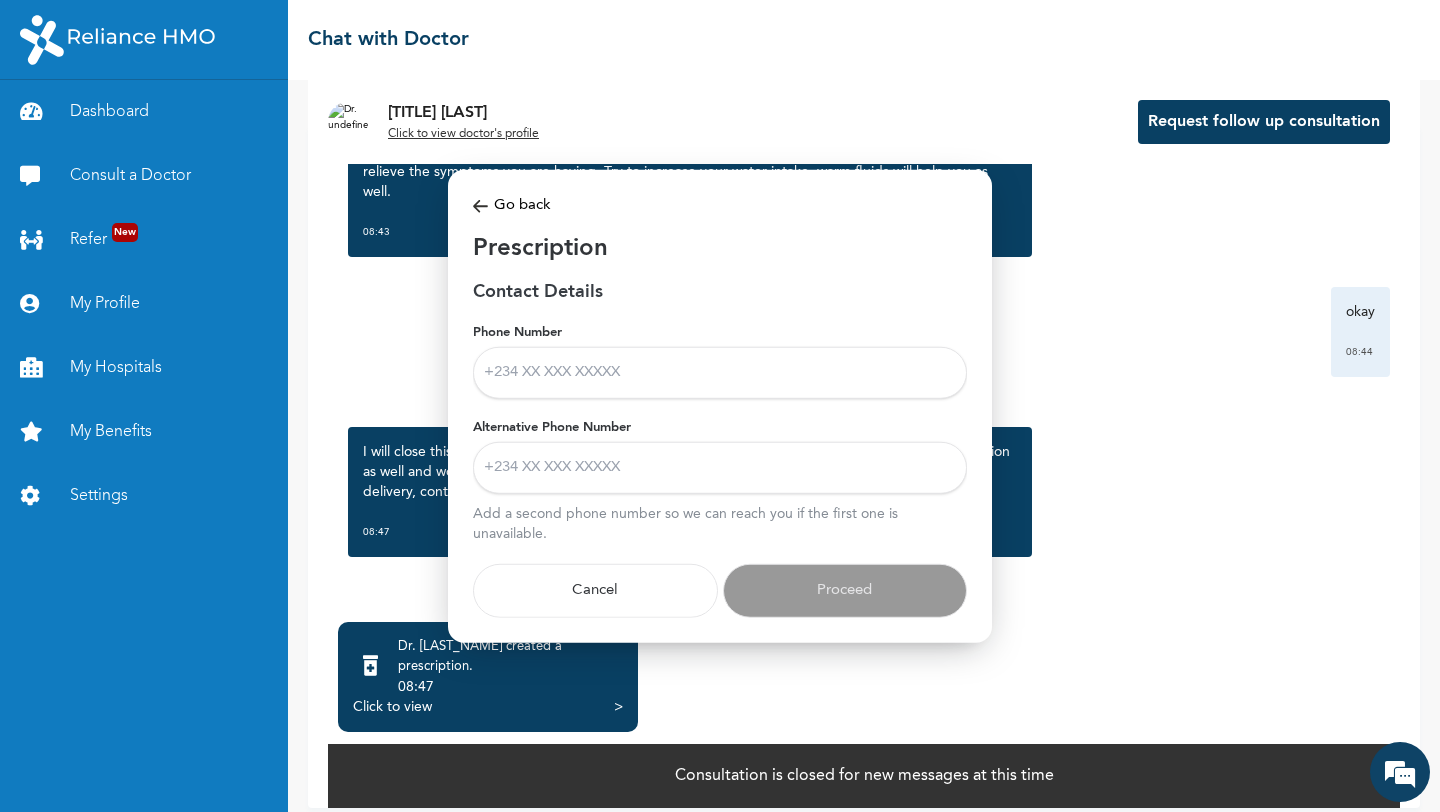 click on "Phone Number" at bounding box center (720, 372) 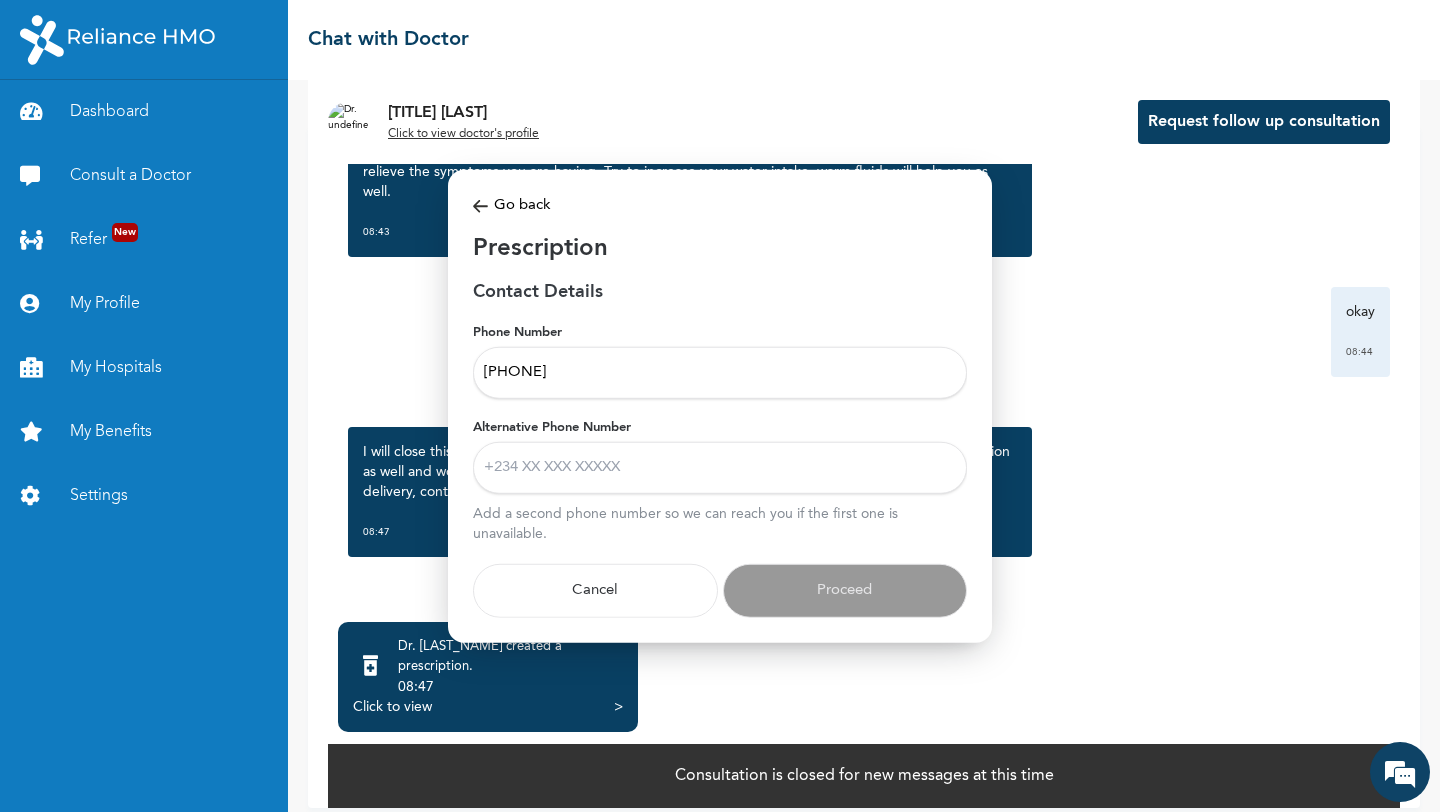 click on "Alternative Phone Number" at bounding box center [720, 467] 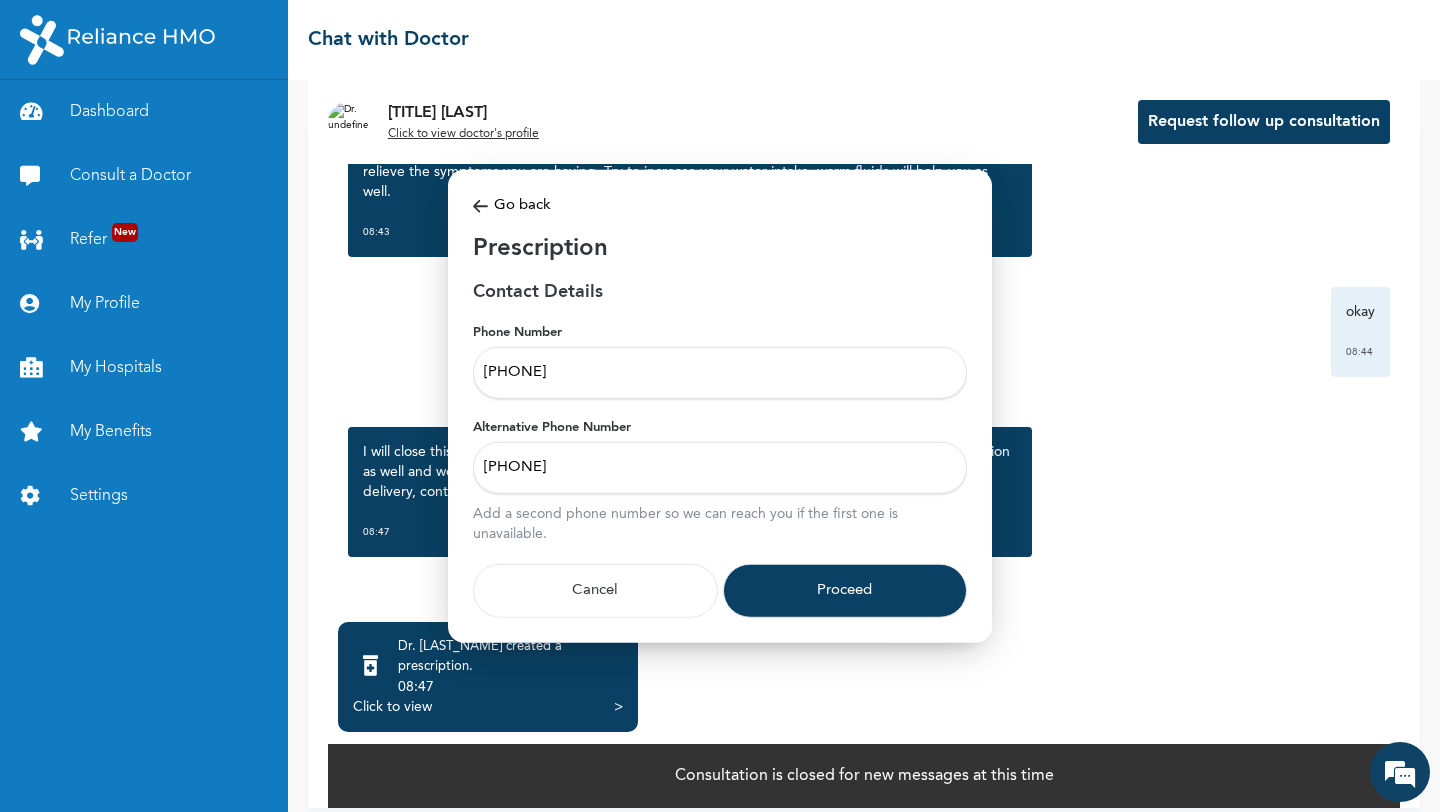 click on "Proceed" at bounding box center [845, 590] 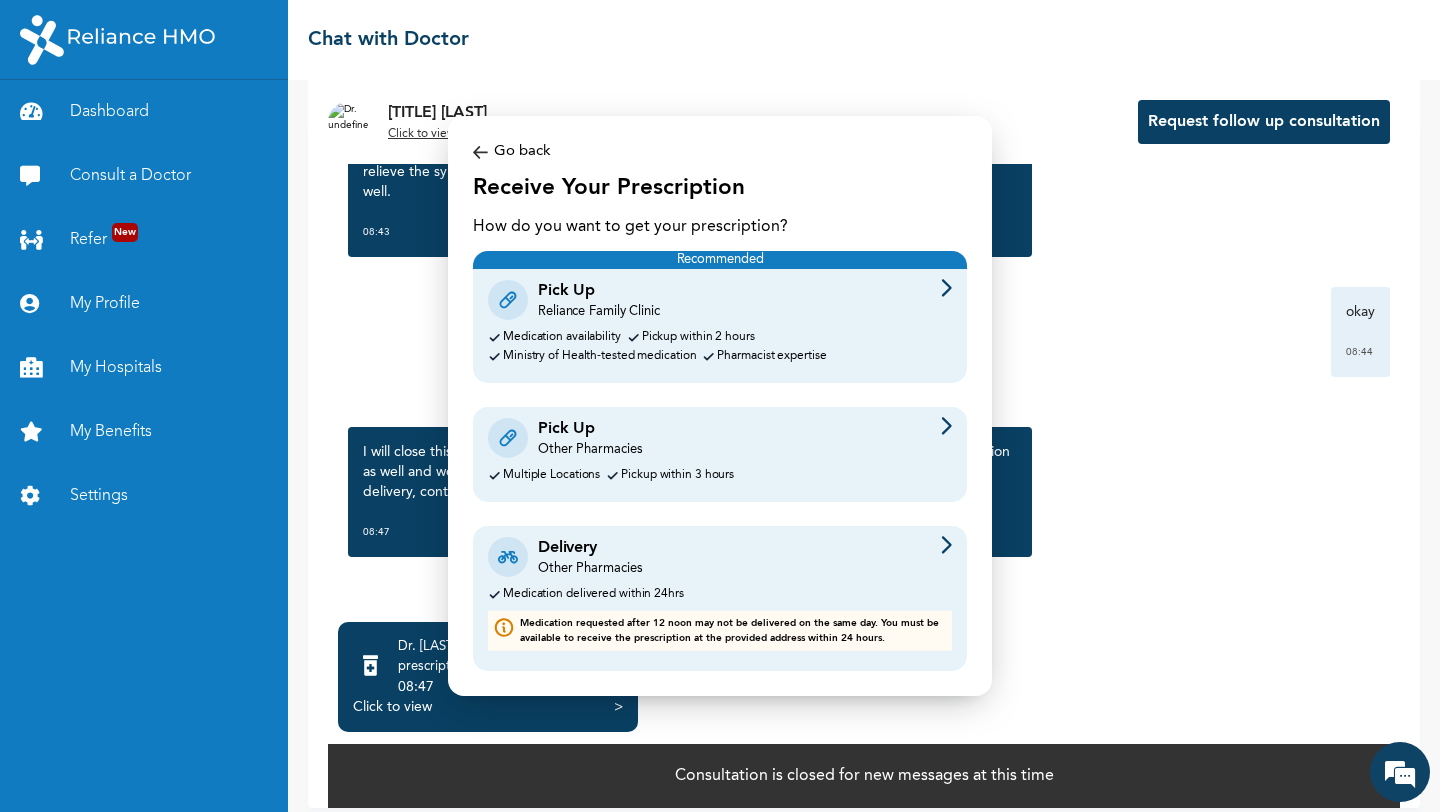 click on "Pick Up Other Pharmacies   Multiple Locations   Pickup within 3 hours" at bounding box center [720, 454] 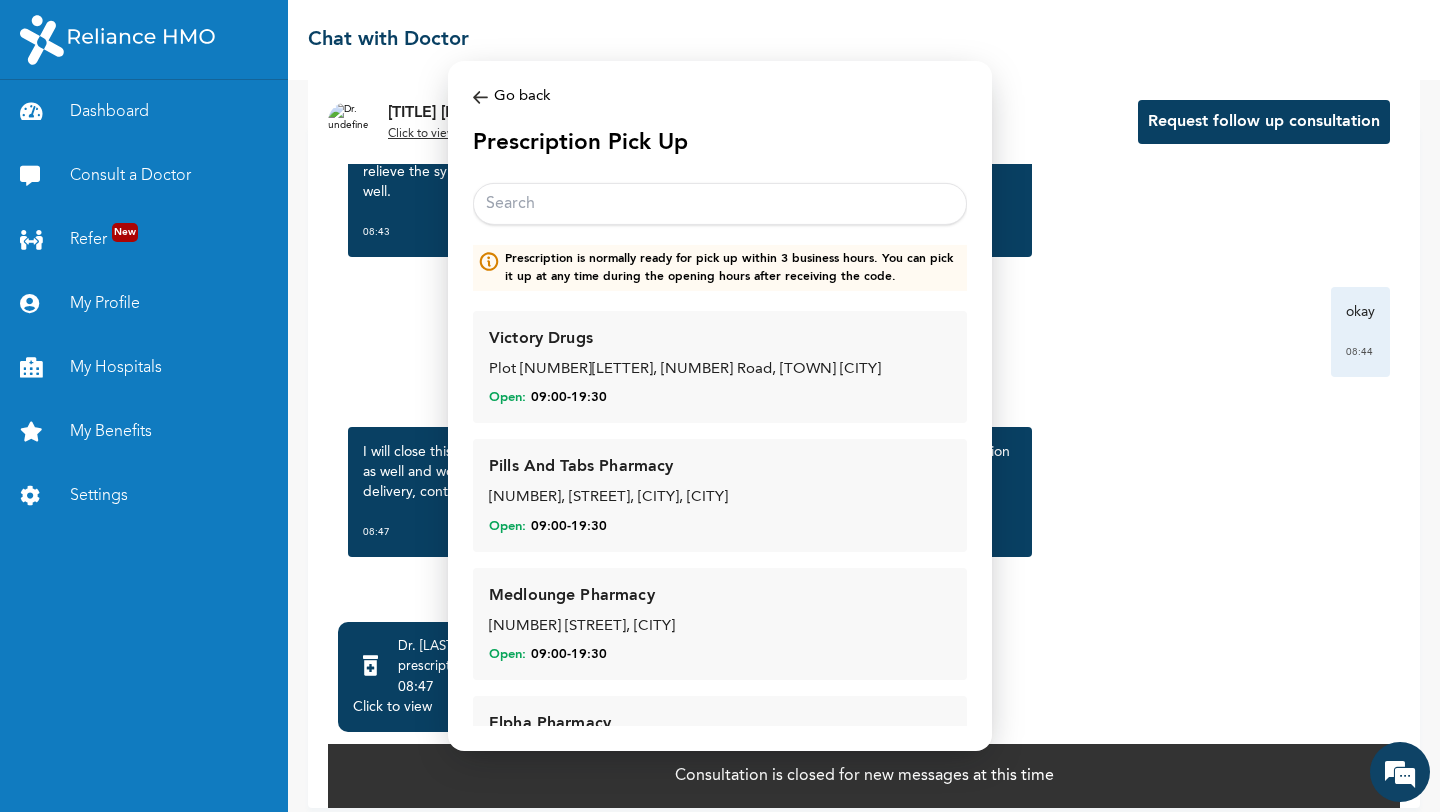 click at bounding box center (720, 204) 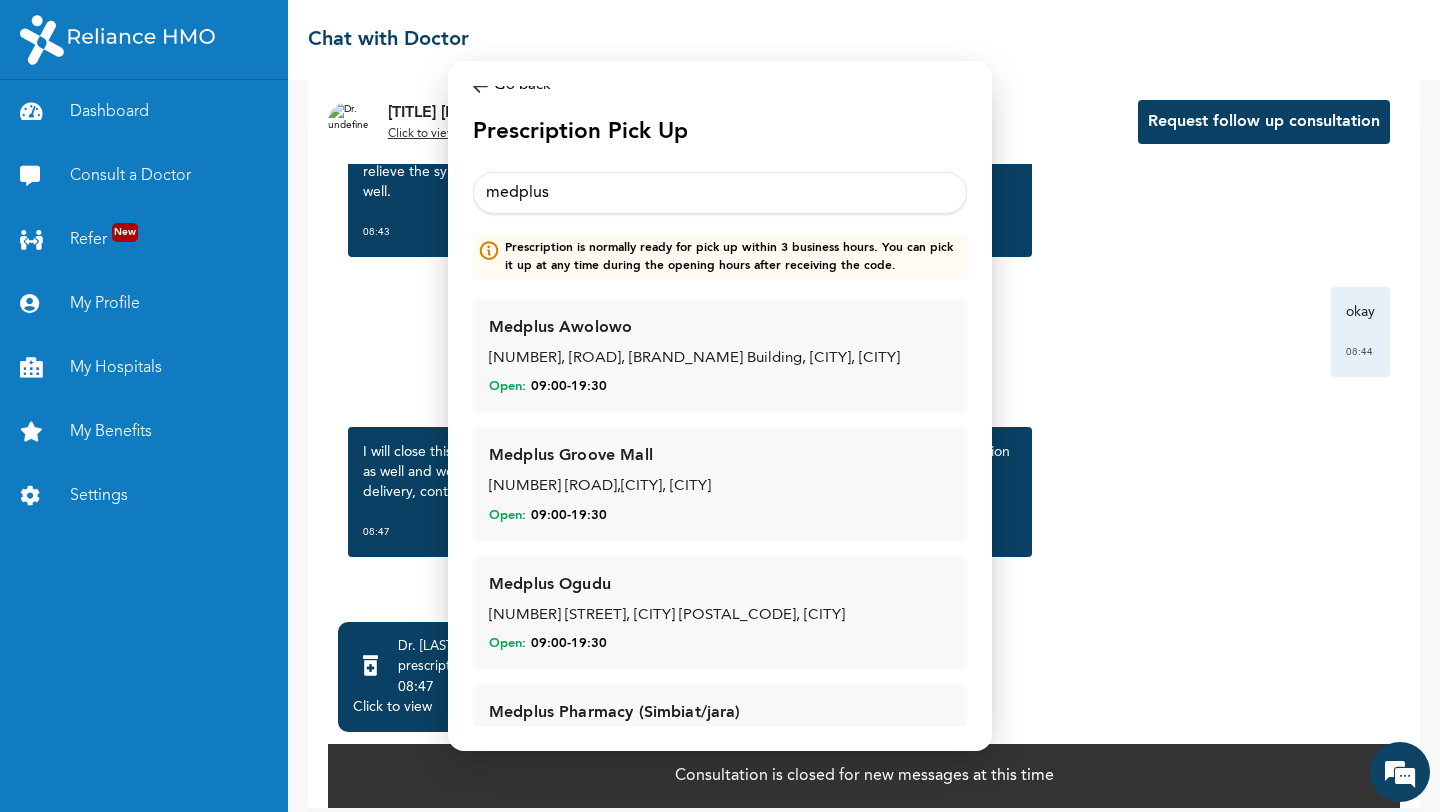 scroll, scrollTop: 0, scrollLeft: 0, axis: both 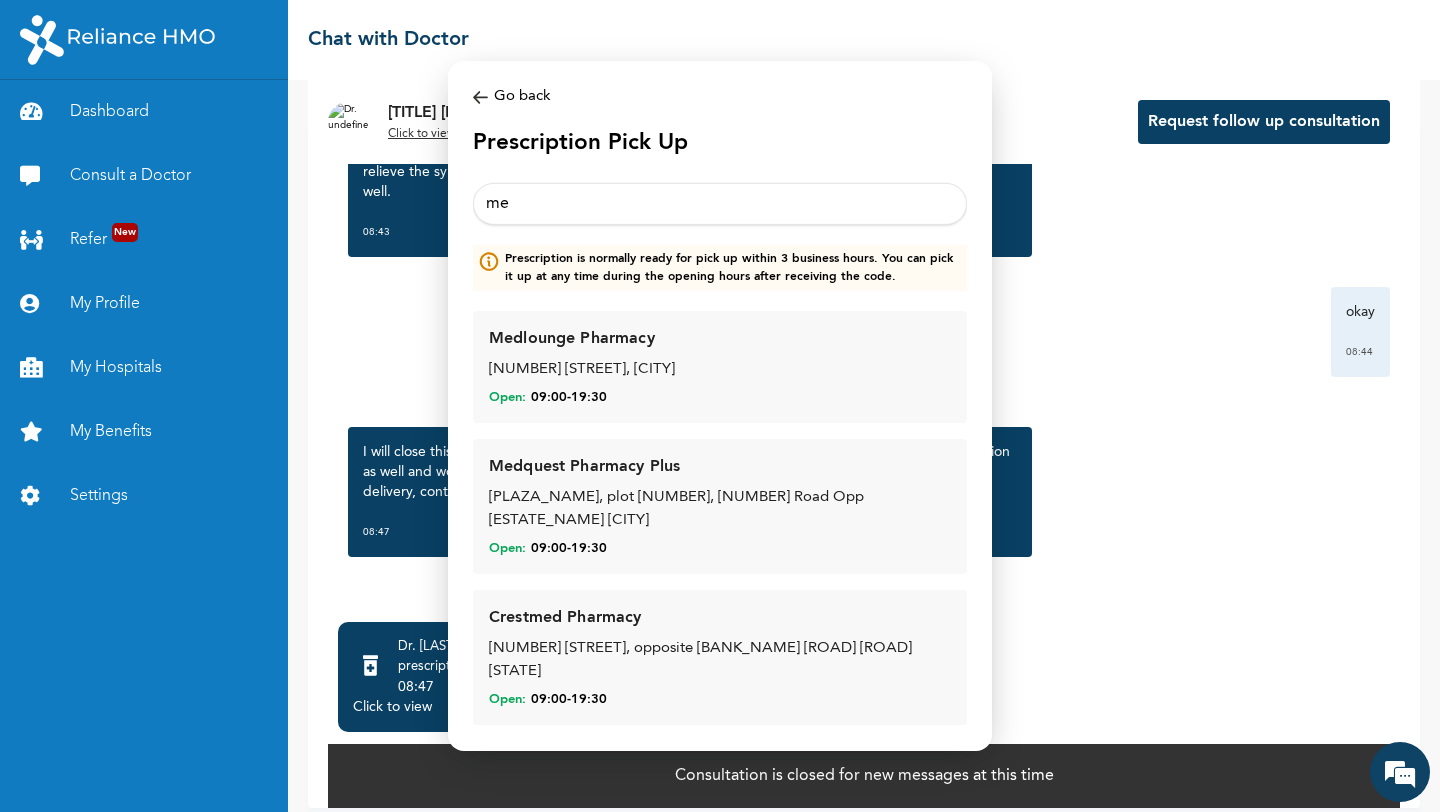 type on "m" 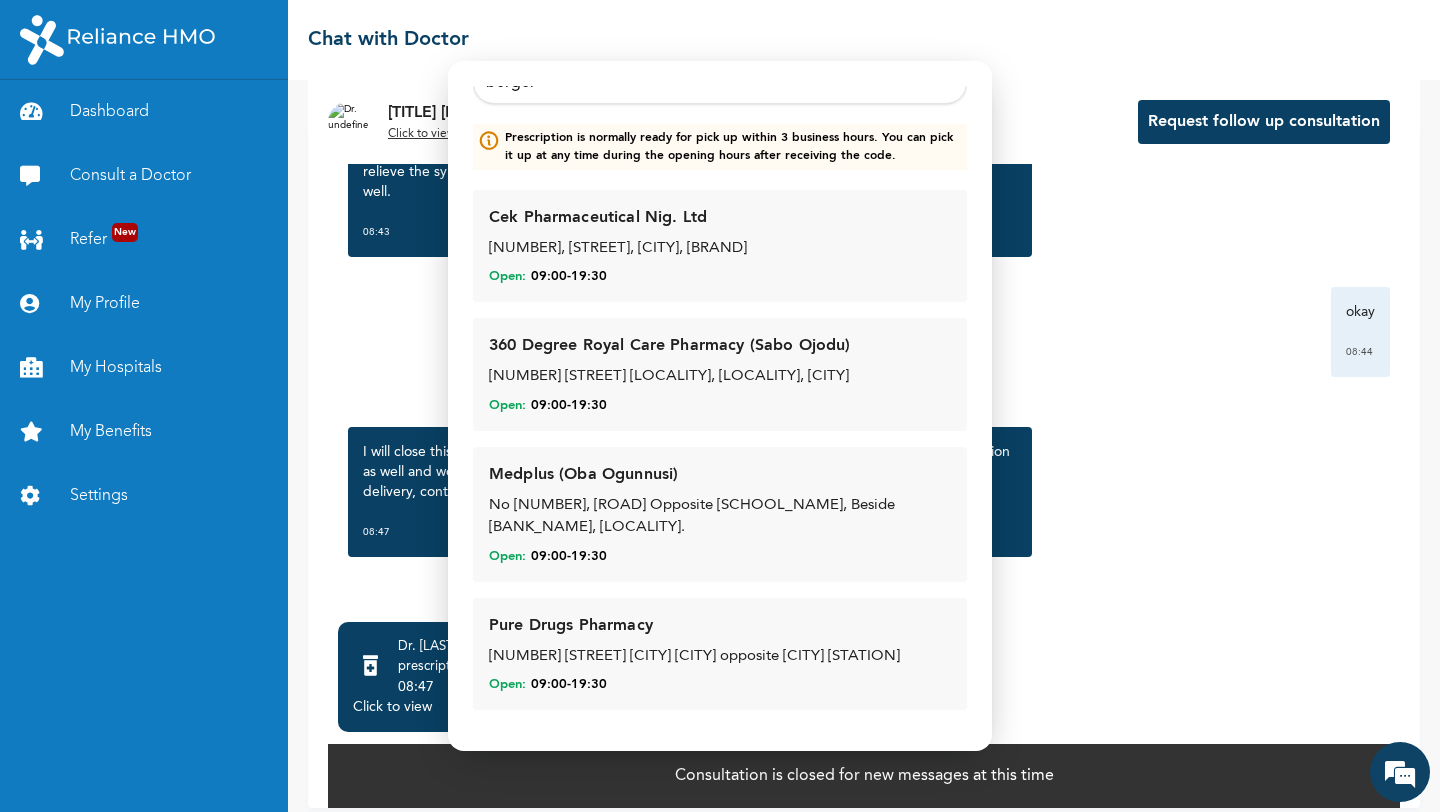 scroll, scrollTop: 127, scrollLeft: 0, axis: vertical 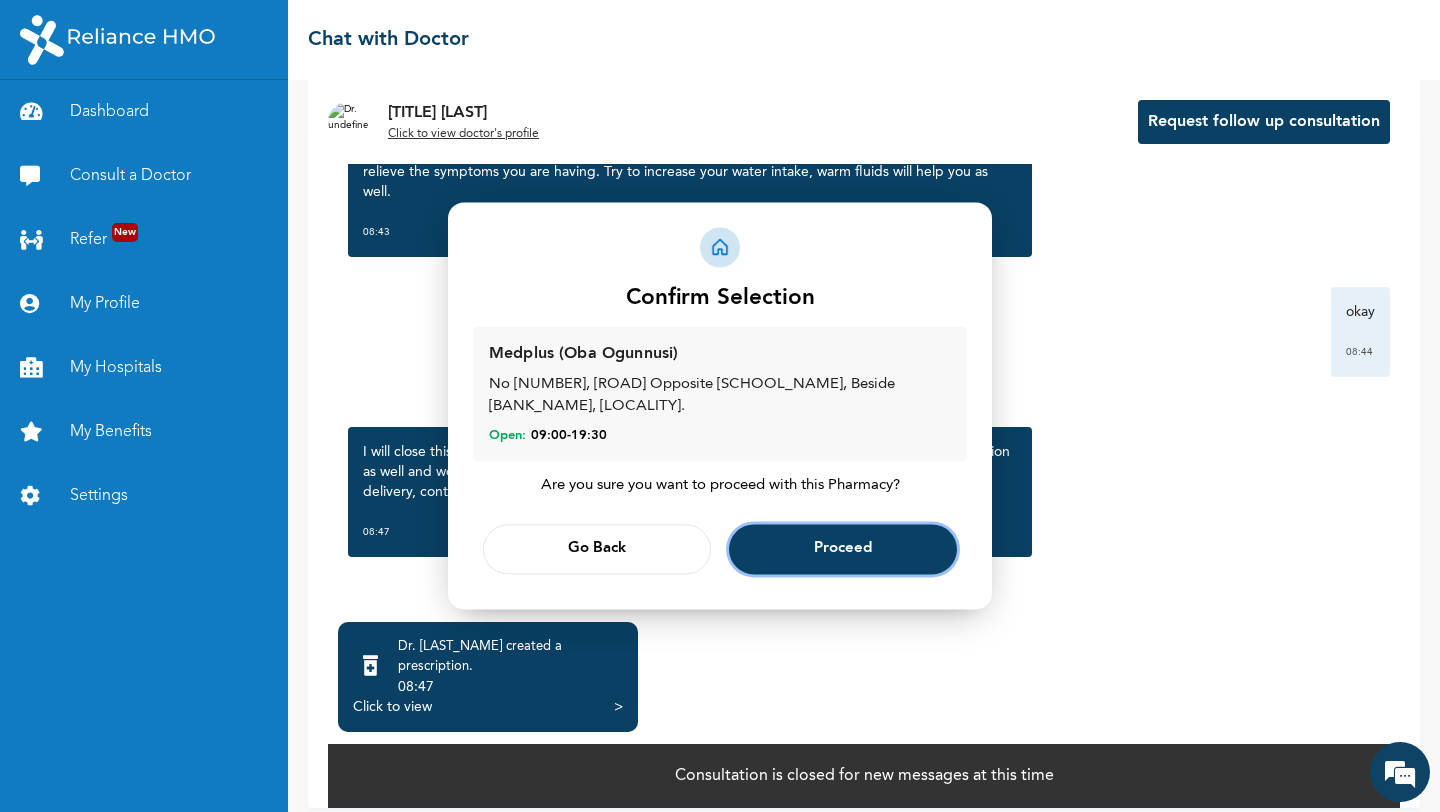click on "Proceed" at bounding box center [843, 550] 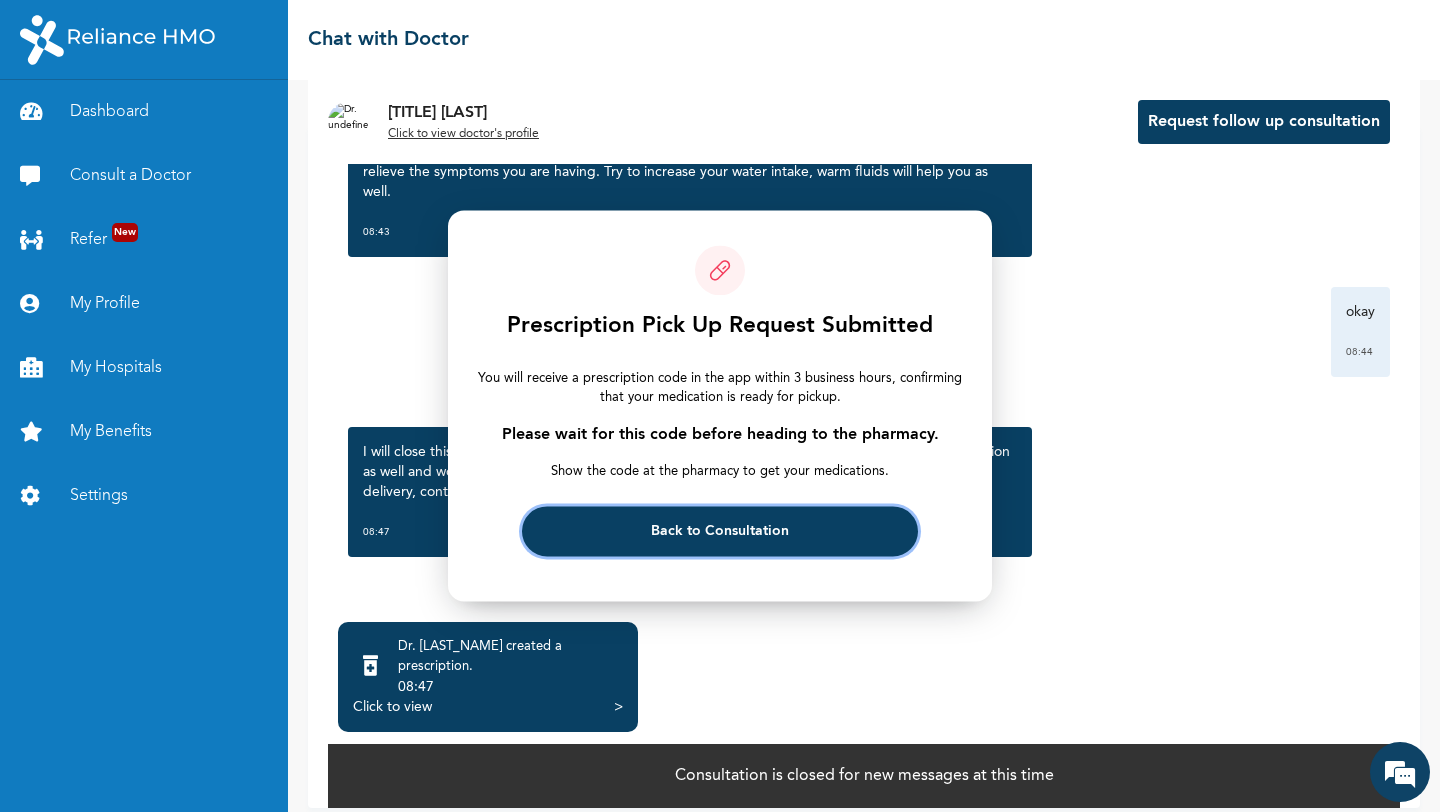 click on "Back to Consultation" at bounding box center (719, 532) 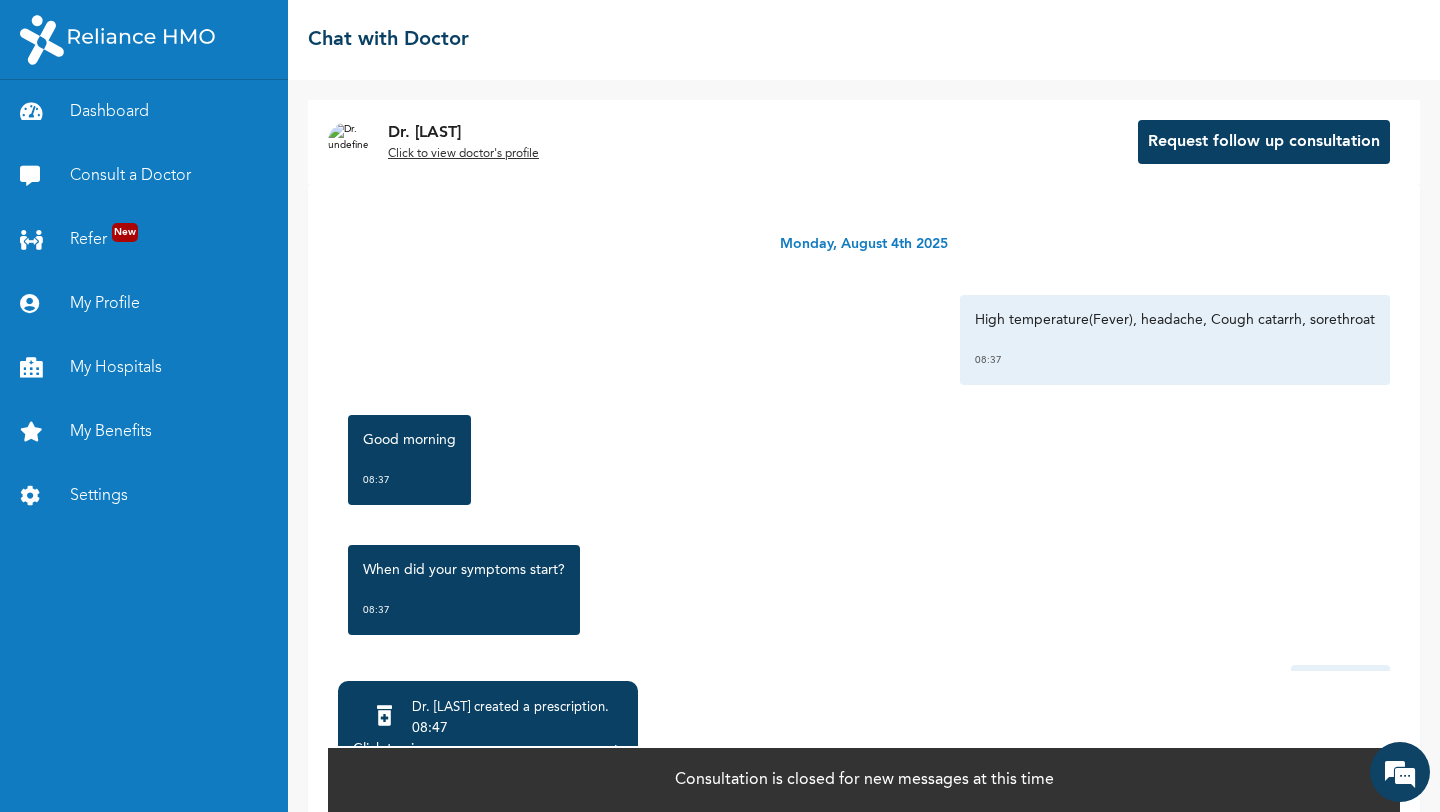 scroll, scrollTop: 0, scrollLeft: 0, axis: both 